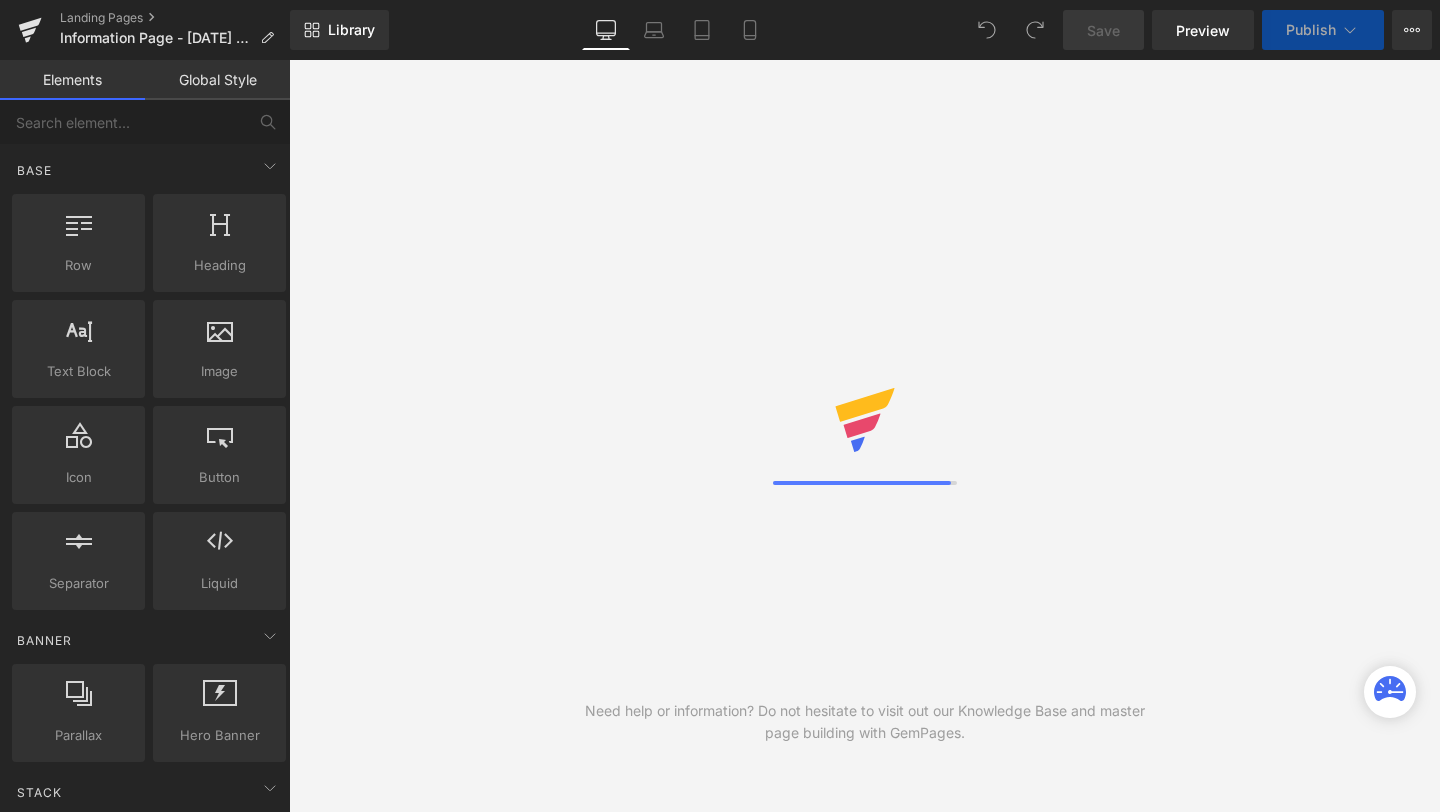 scroll, scrollTop: 0, scrollLeft: 0, axis: both 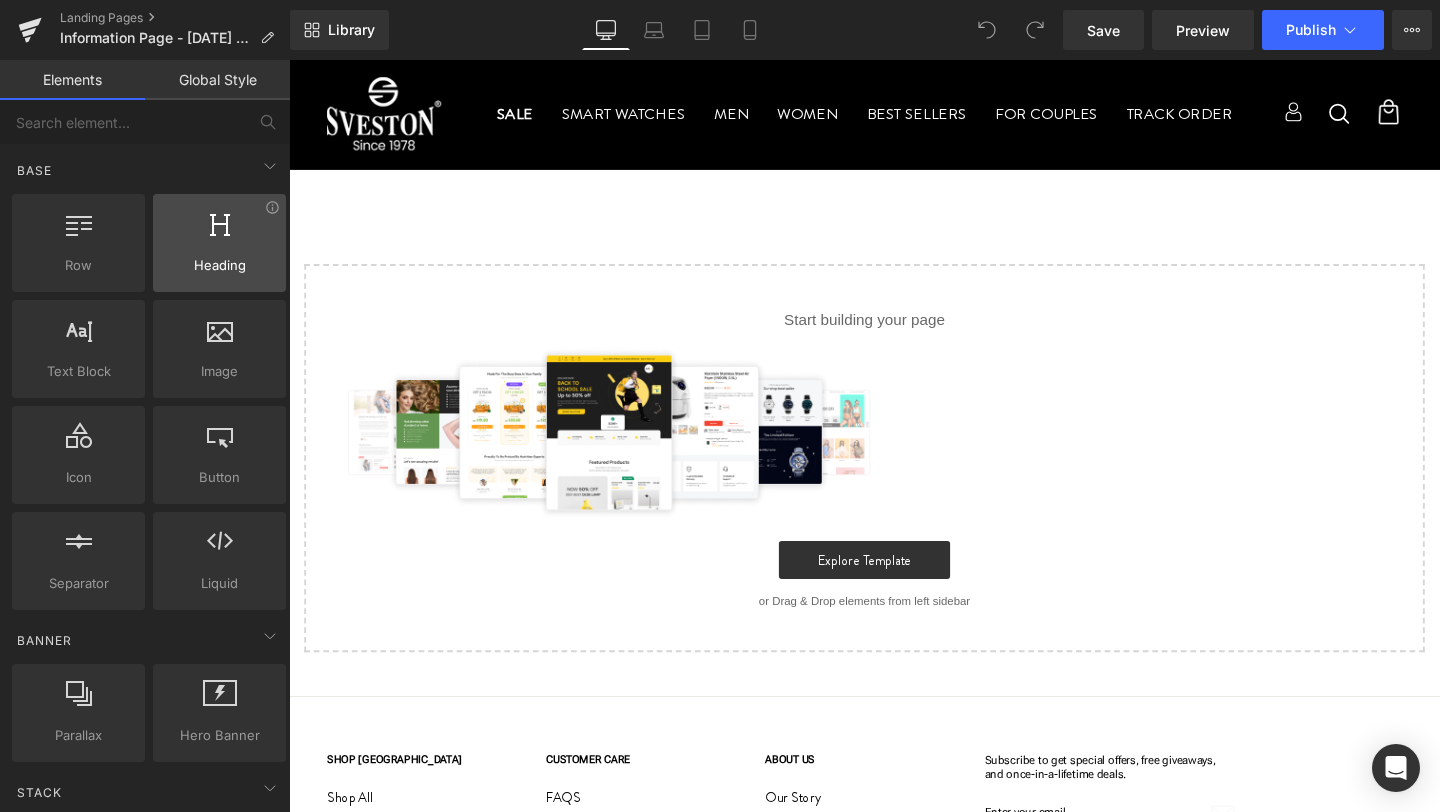 click on "Heading" at bounding box center (219, 265) 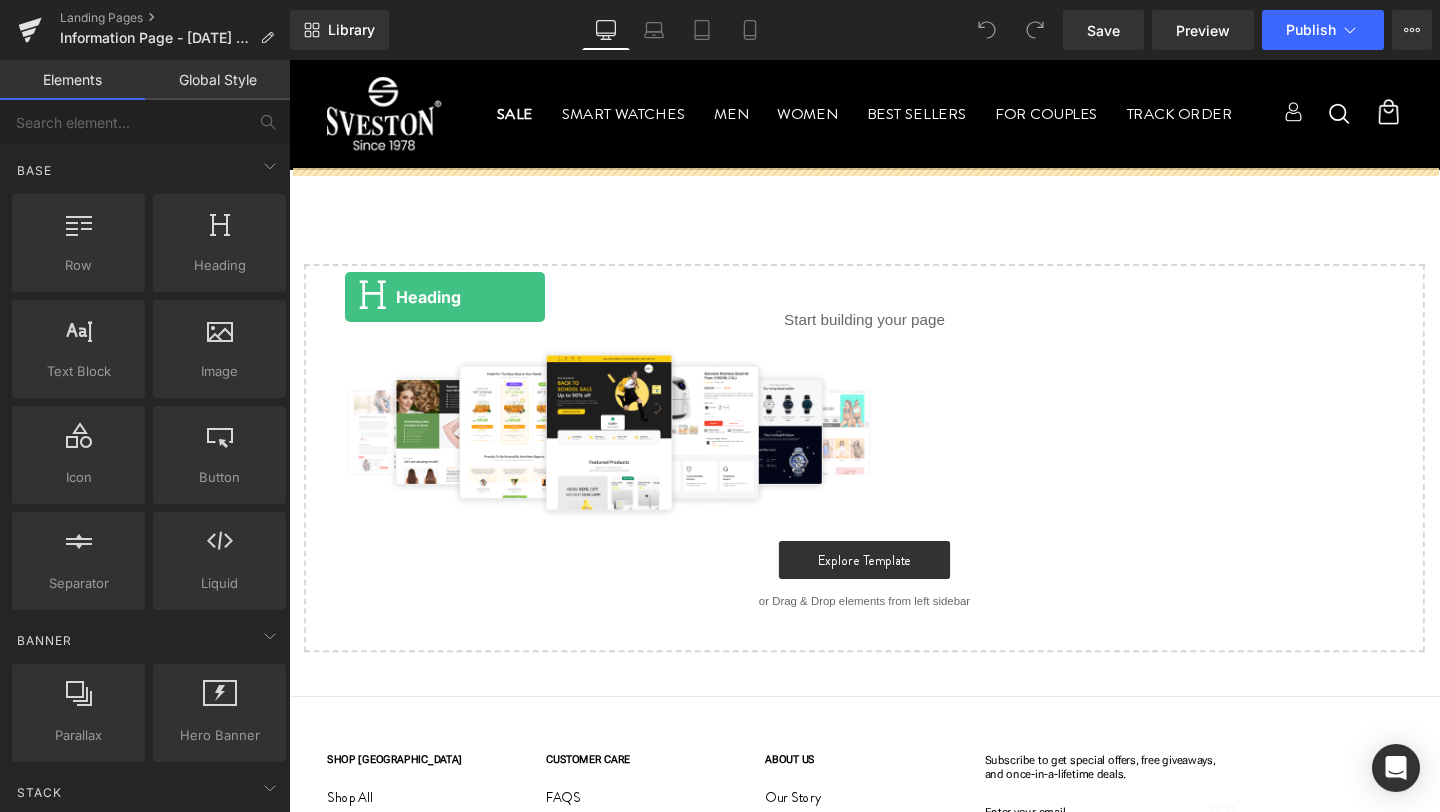 drag, startPoint x: 505, startPoint y: 318, endPoint x: 346, endPoint y: 304, distance: 159.61516 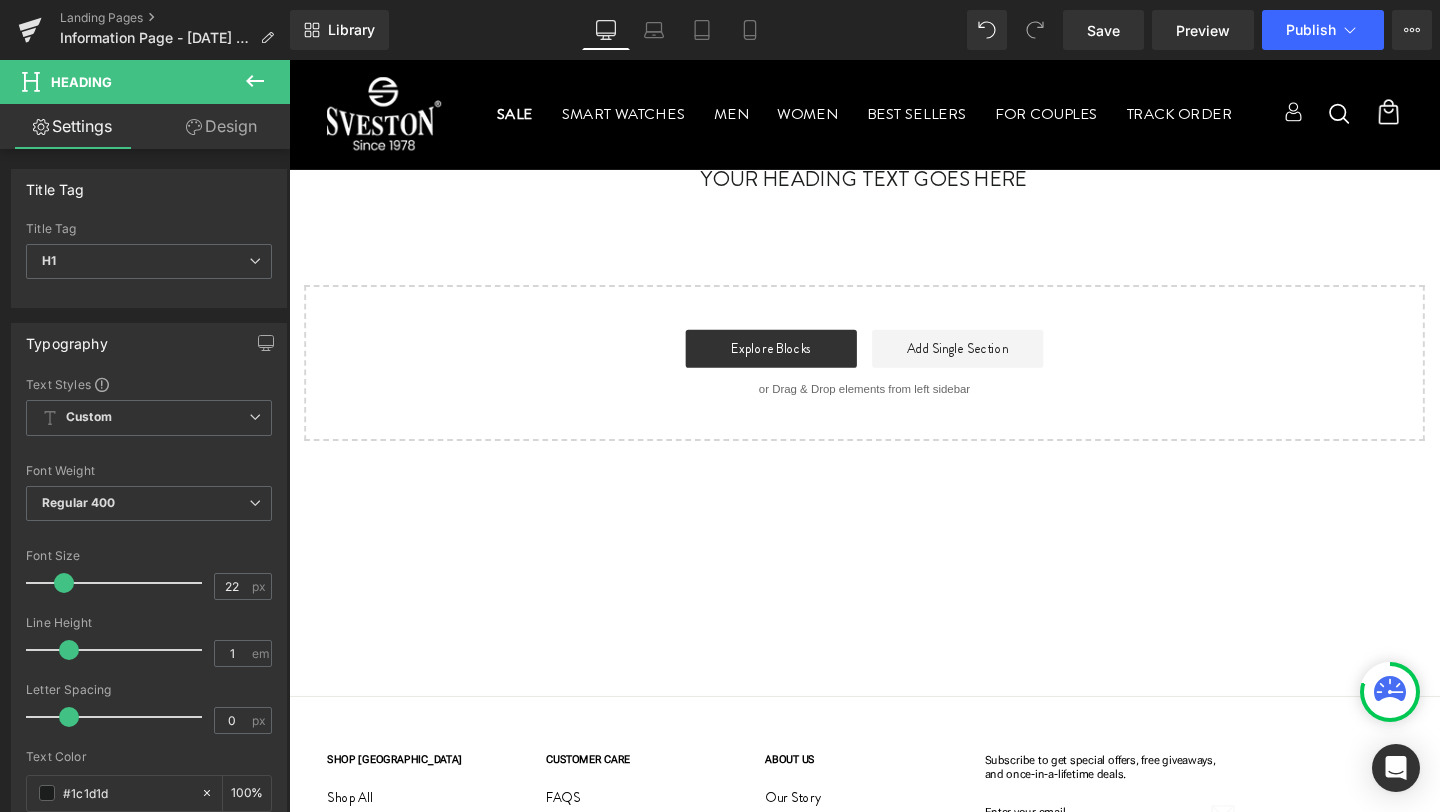 scroll, scrollTop: 0, scrollLeft: 0, axis: both 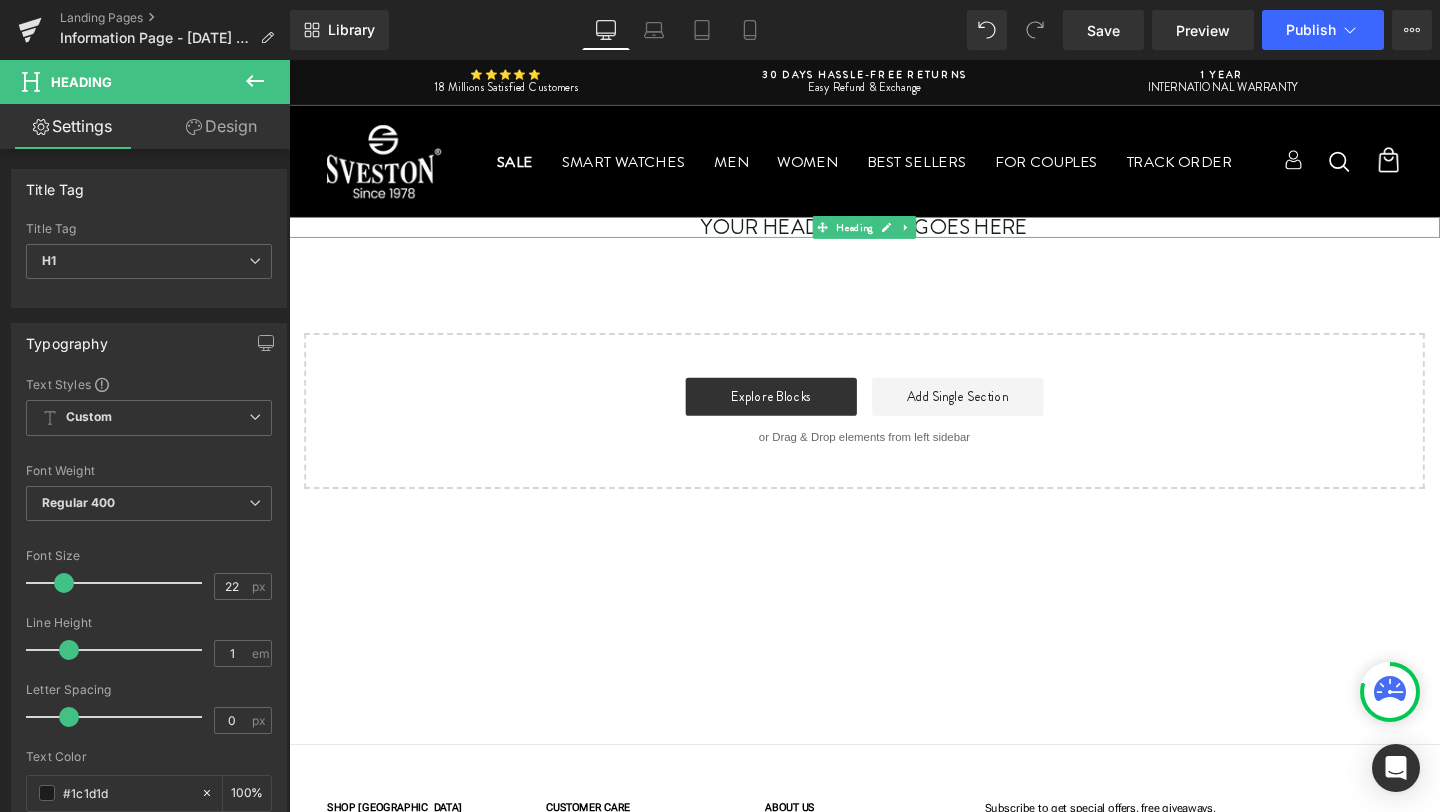 click on "Your heading text goes here" at bounding box center (894, 236) 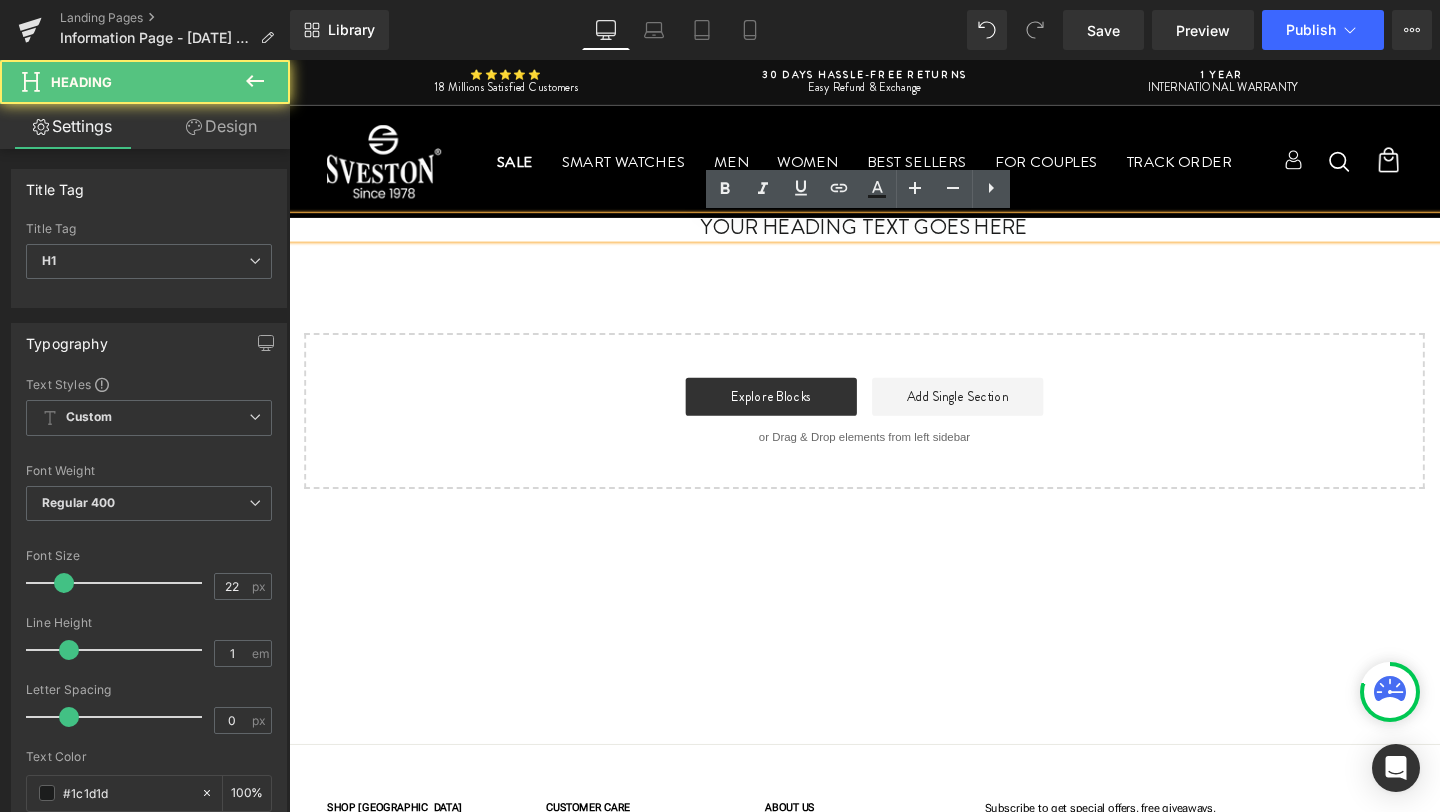 click on "Your heading text goes here" at bounding box center (894, 236) 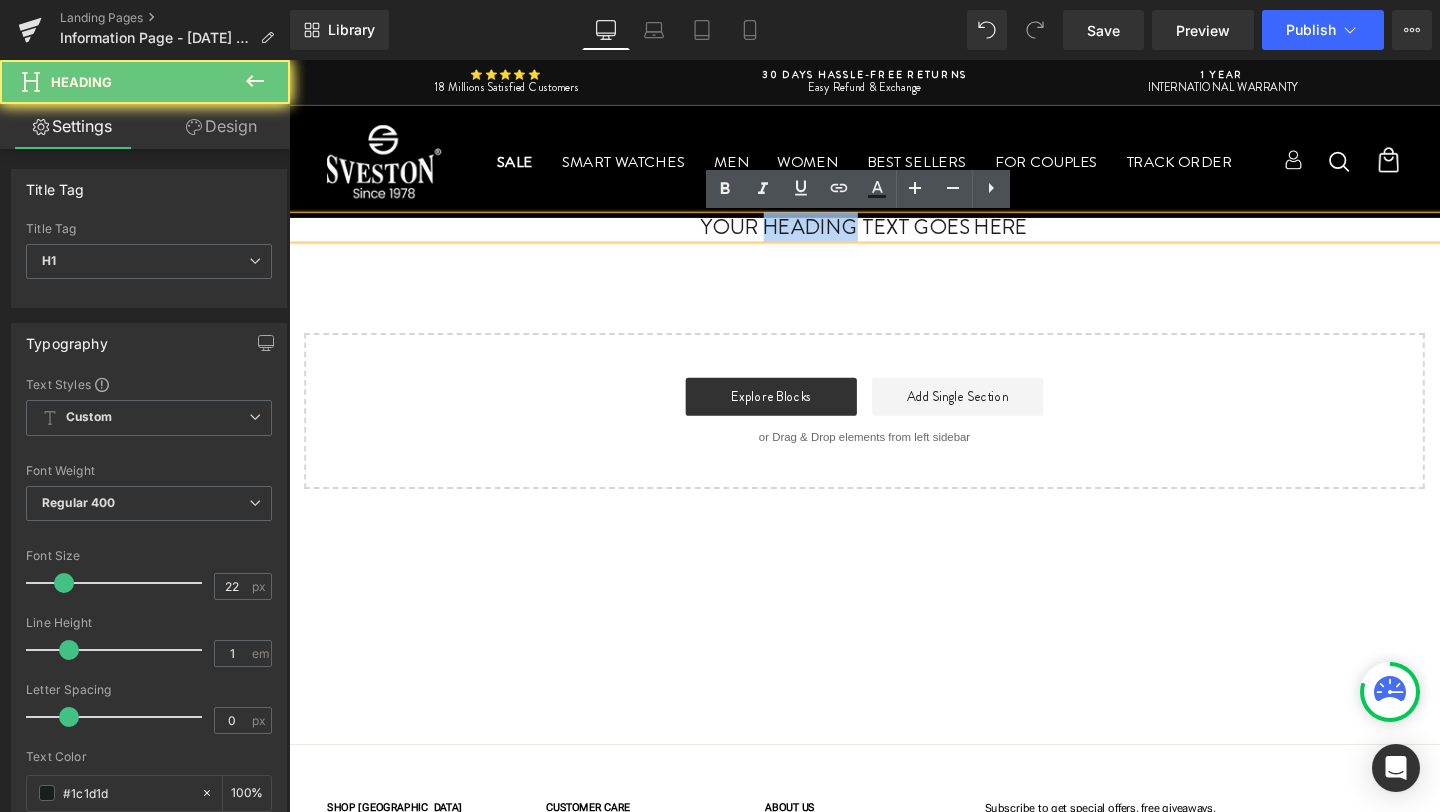 click on "Your heading text goes here" at bounding box center [894, 236] 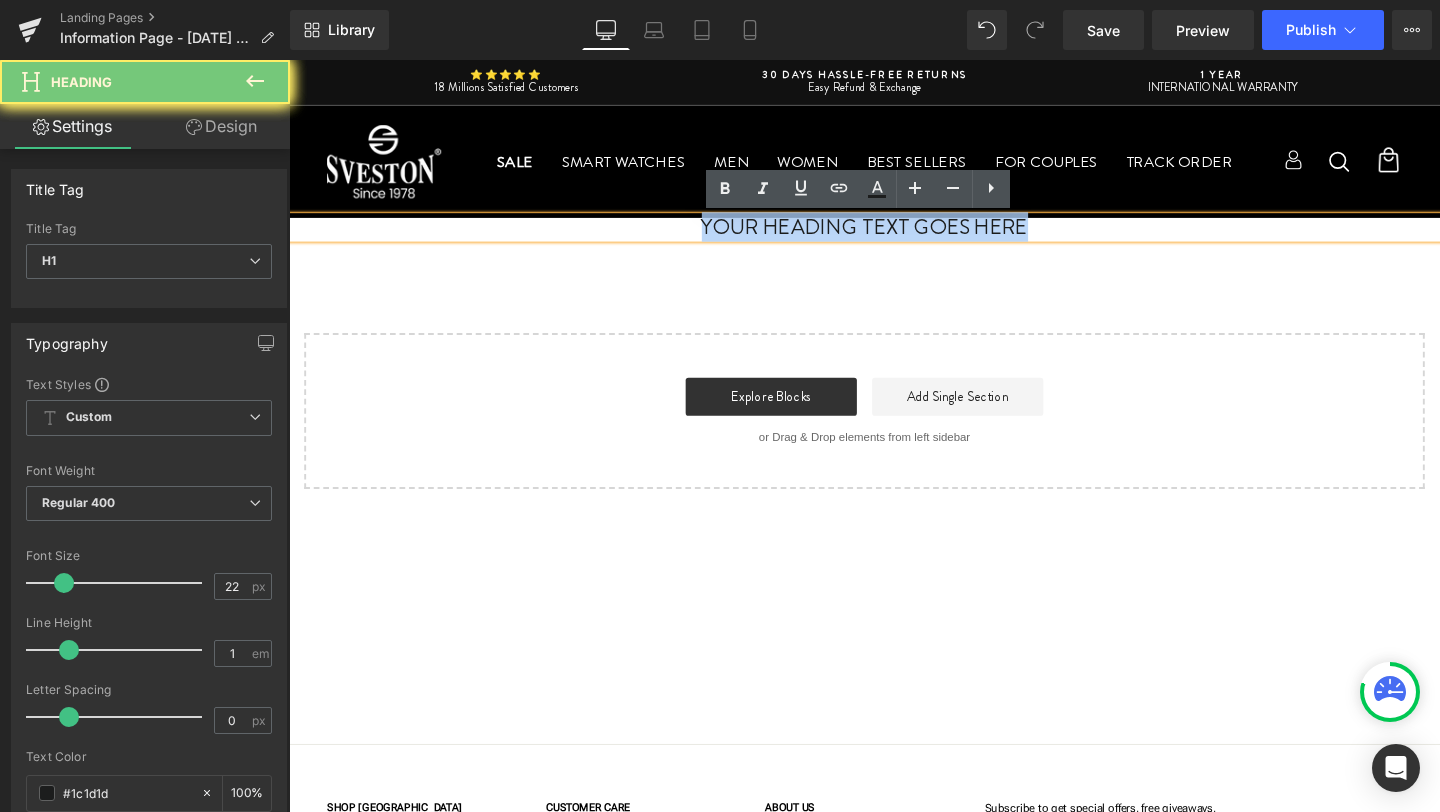 click on "Your heading text goes here" at bounding box center [894, 236] 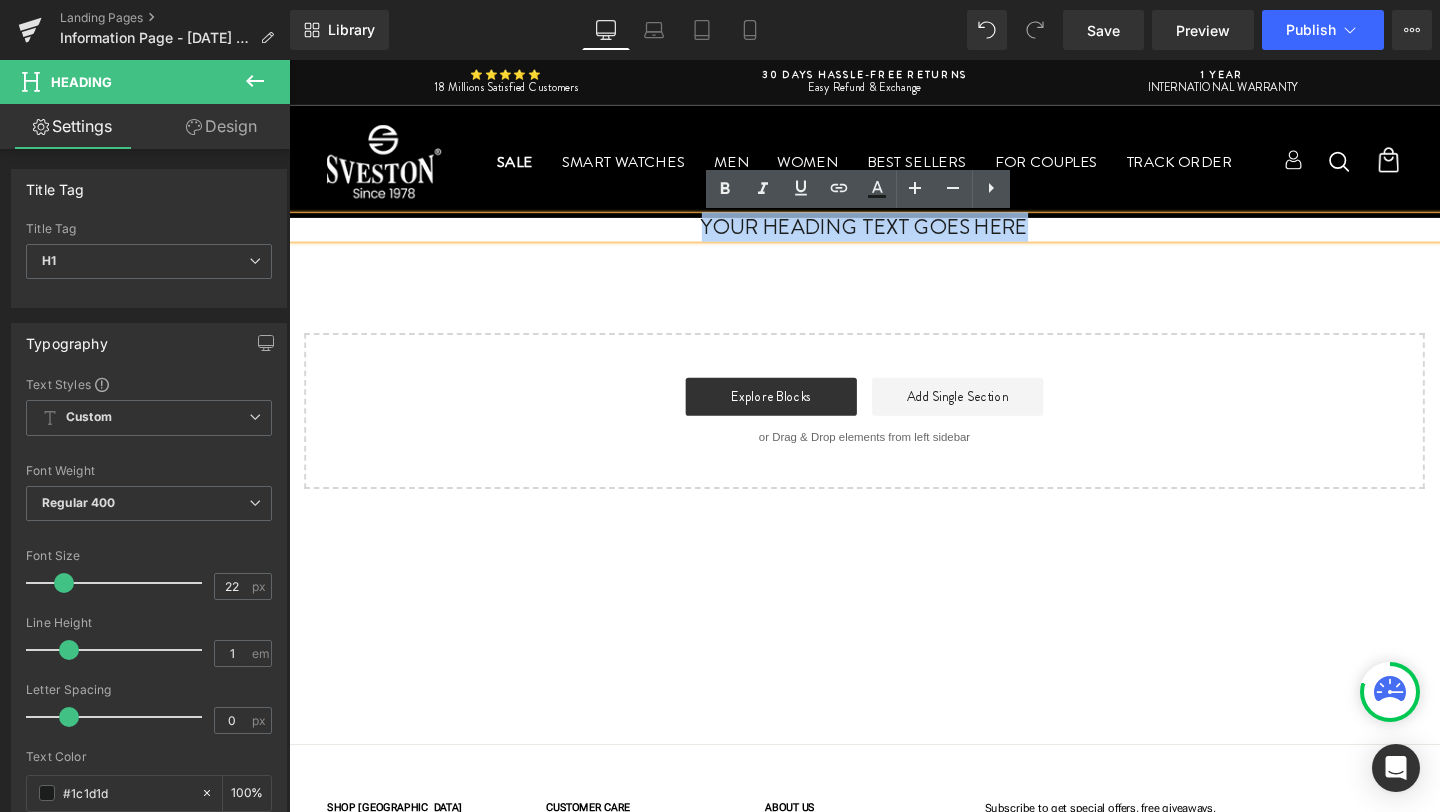 type 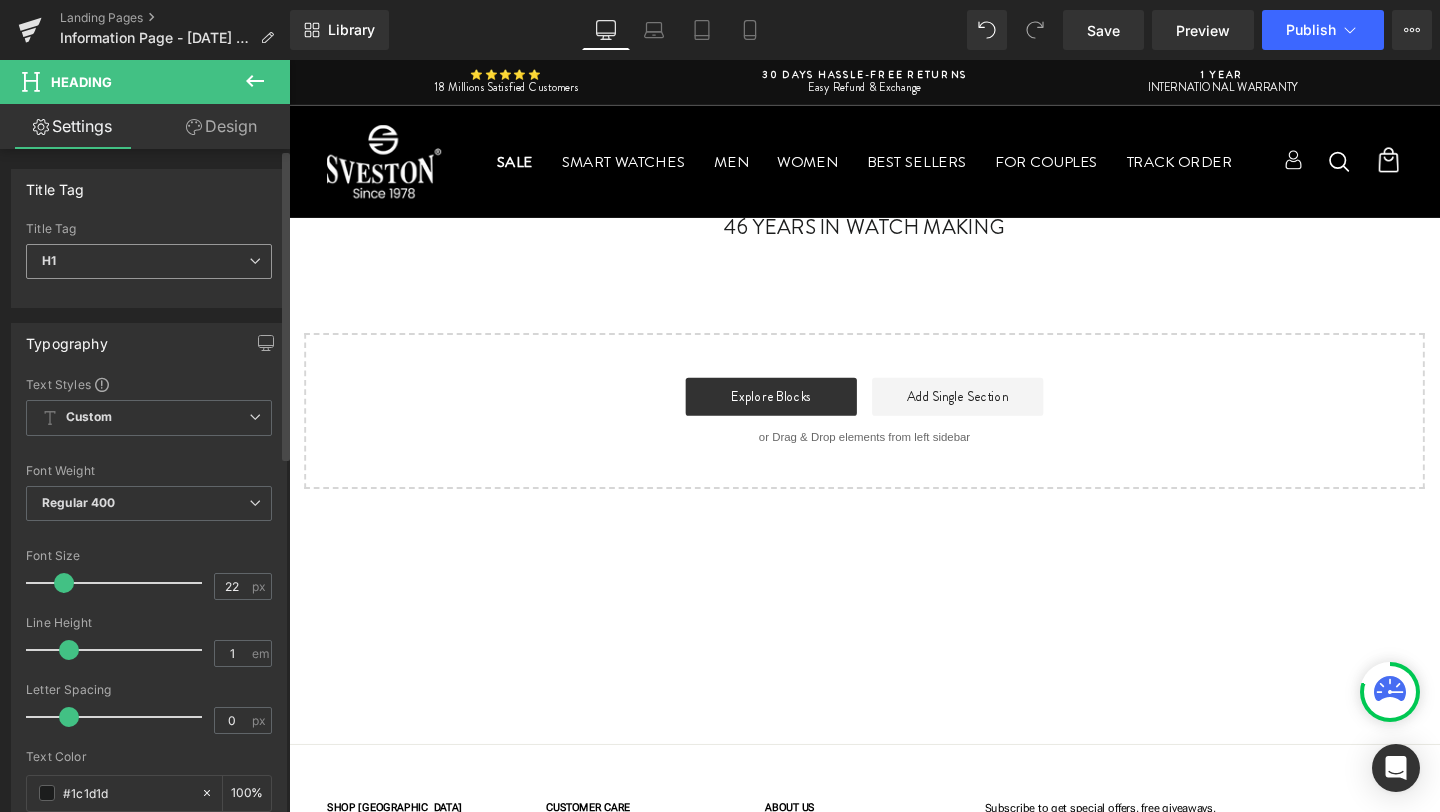 click at bounding box center (255, 261) 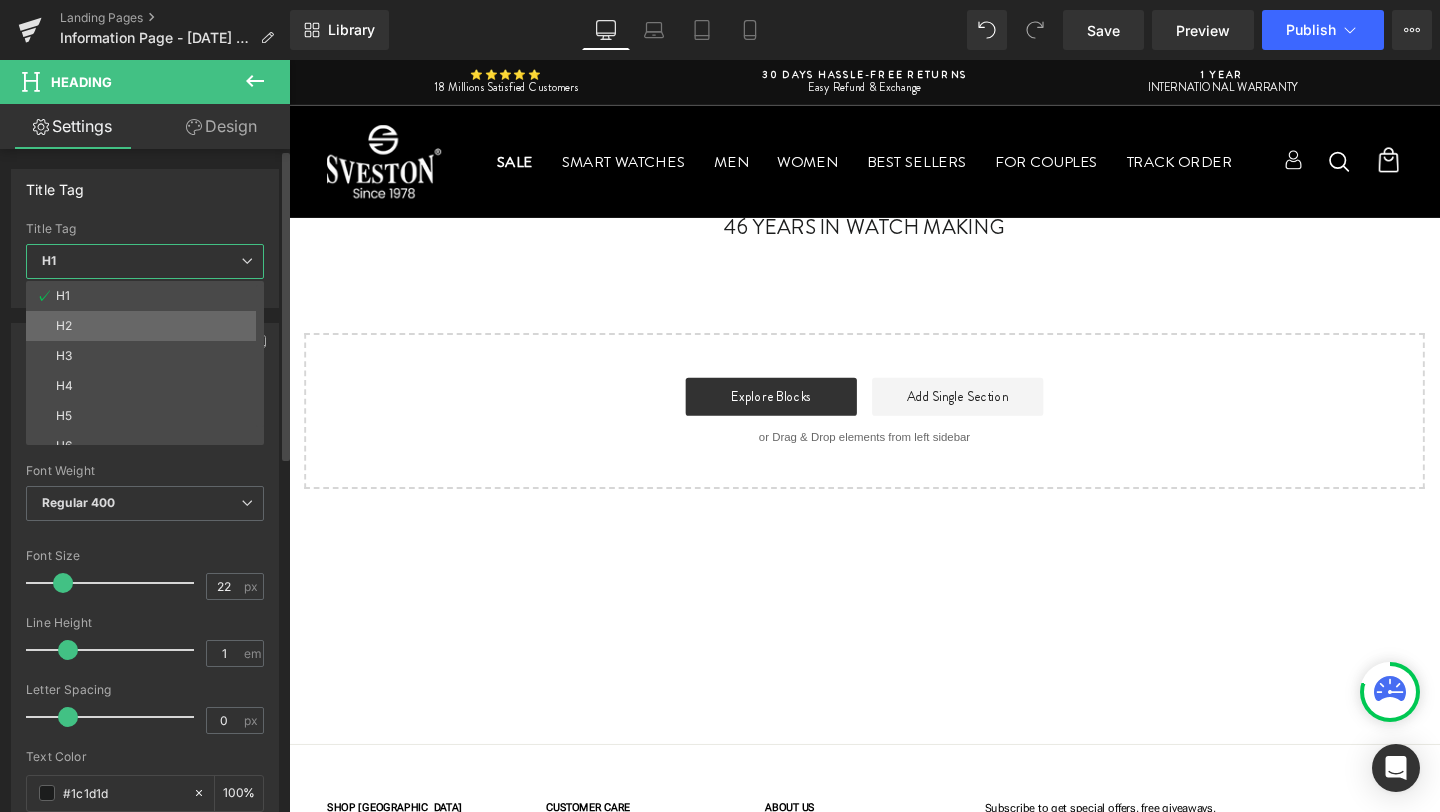 click on "H2" at bounding box center [149, 326] 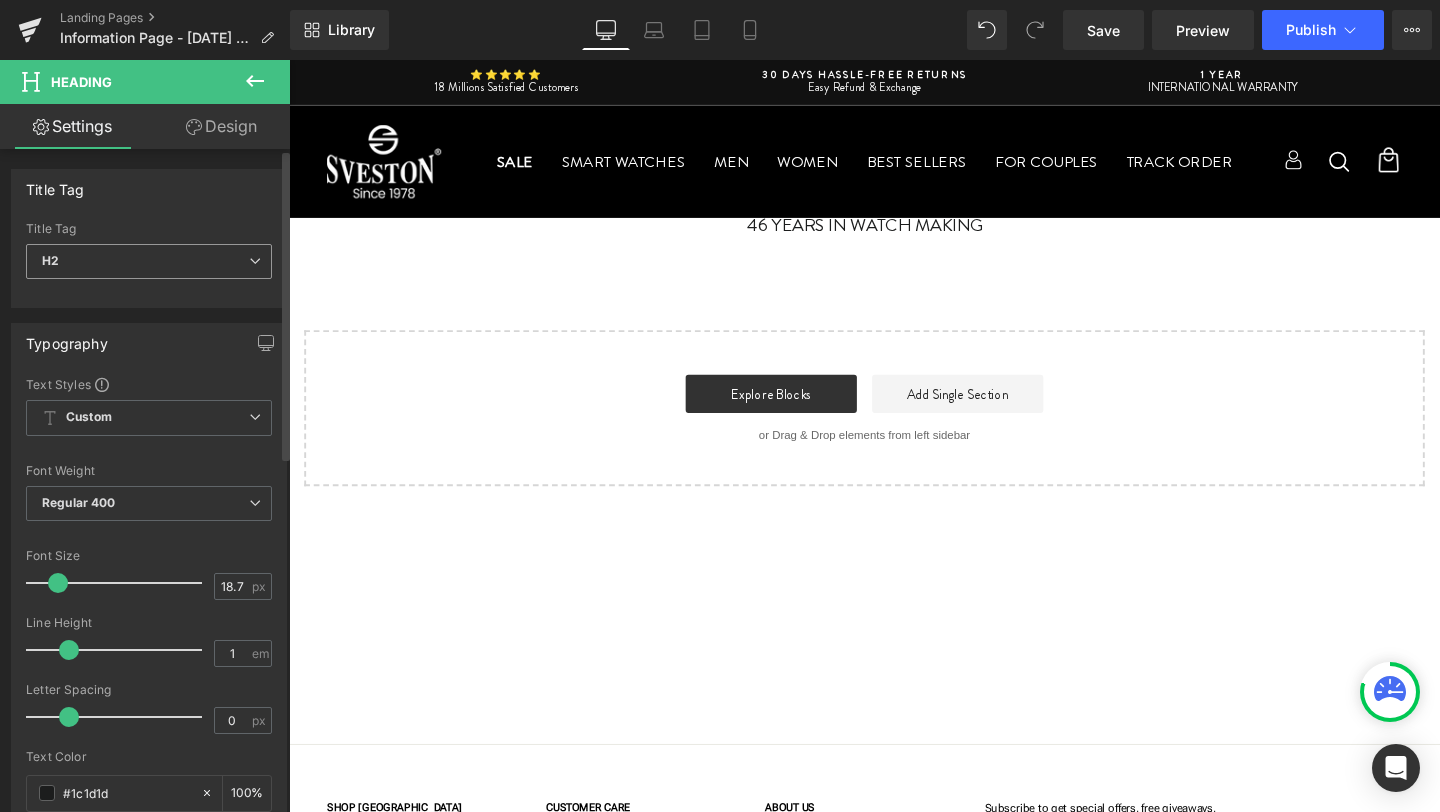 click on "H2" at bounding box center [149, 261] 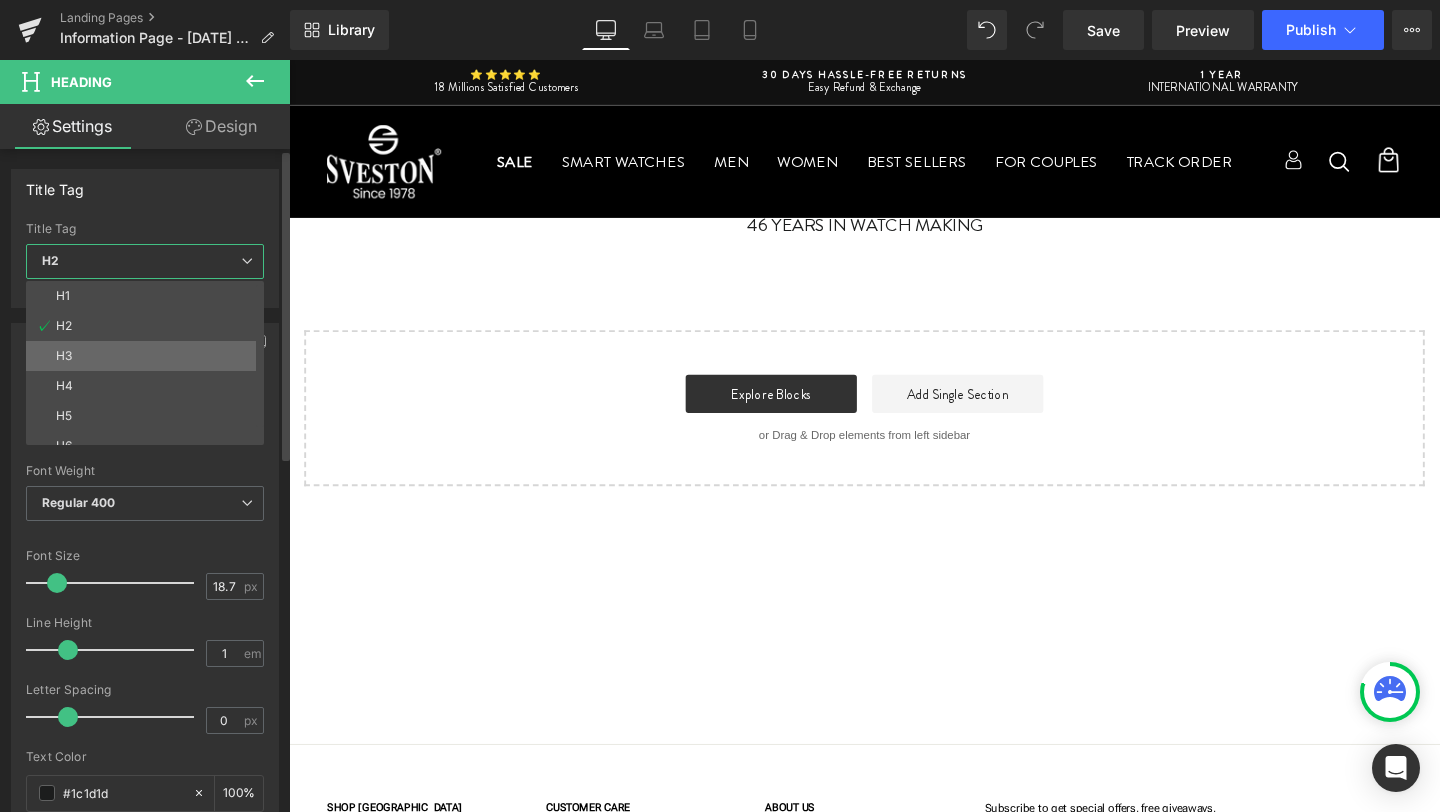click on "H3" at bounding box center [149, 356] 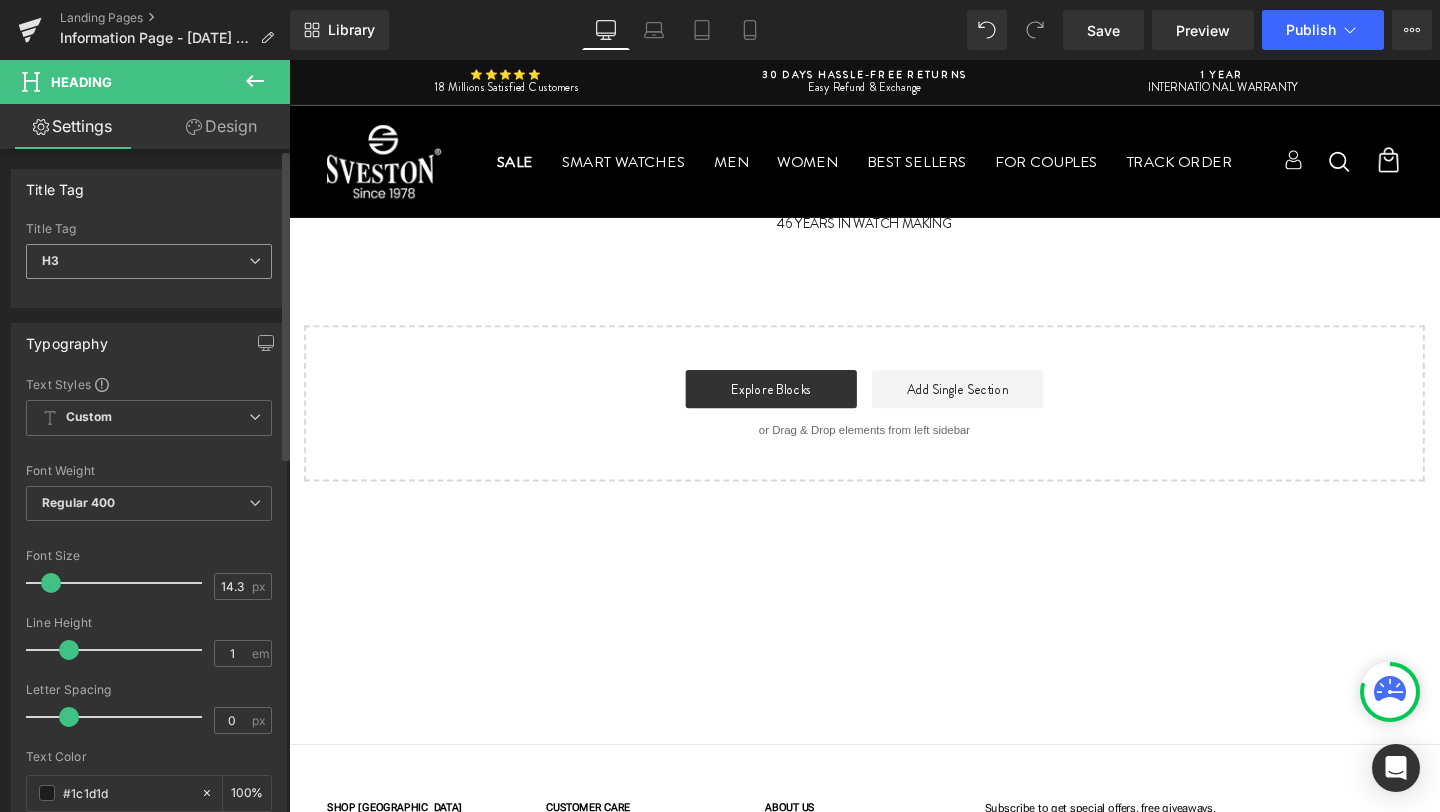 click on "H3" at bounding box center [149, 261] 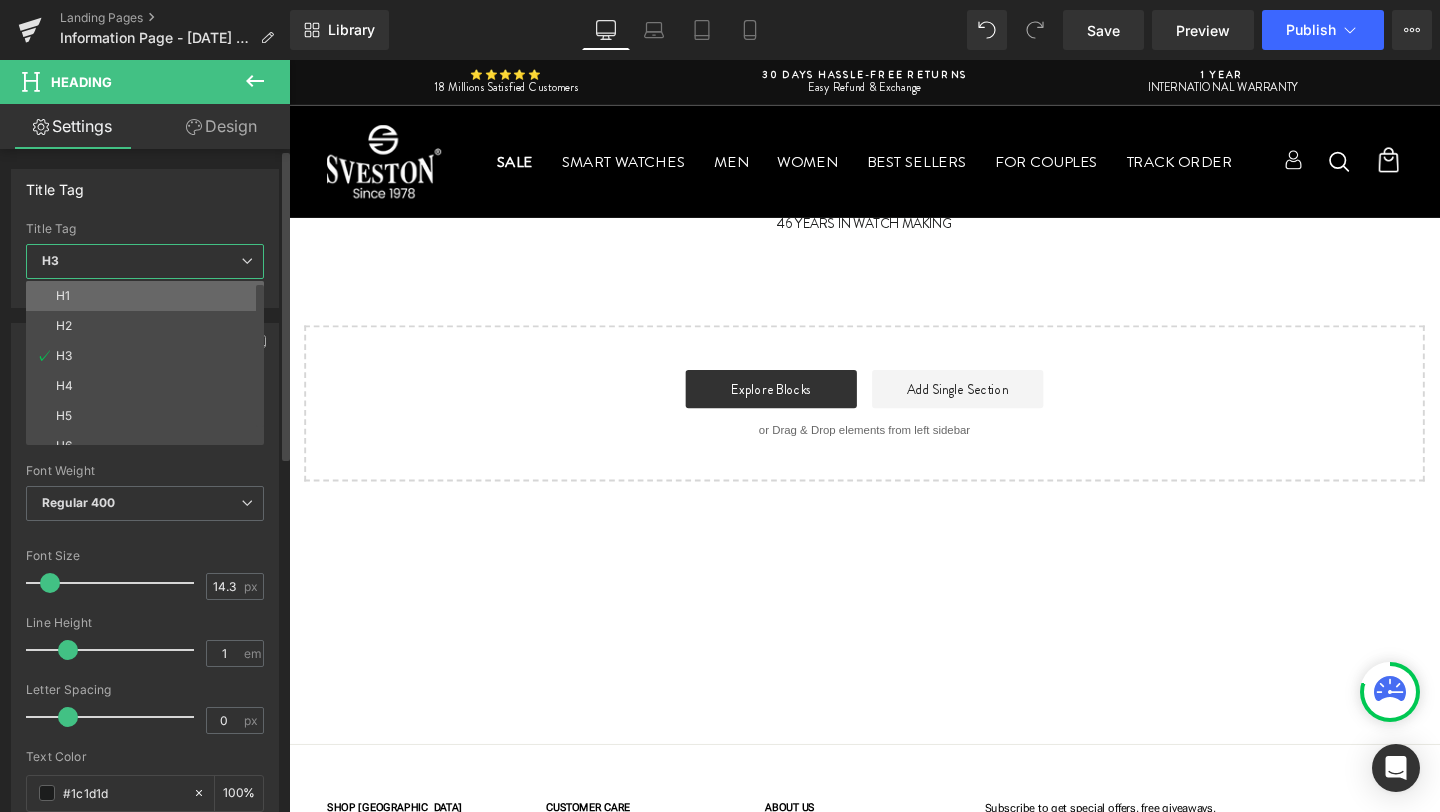 click on "H1" at bounding box center [149, 296] 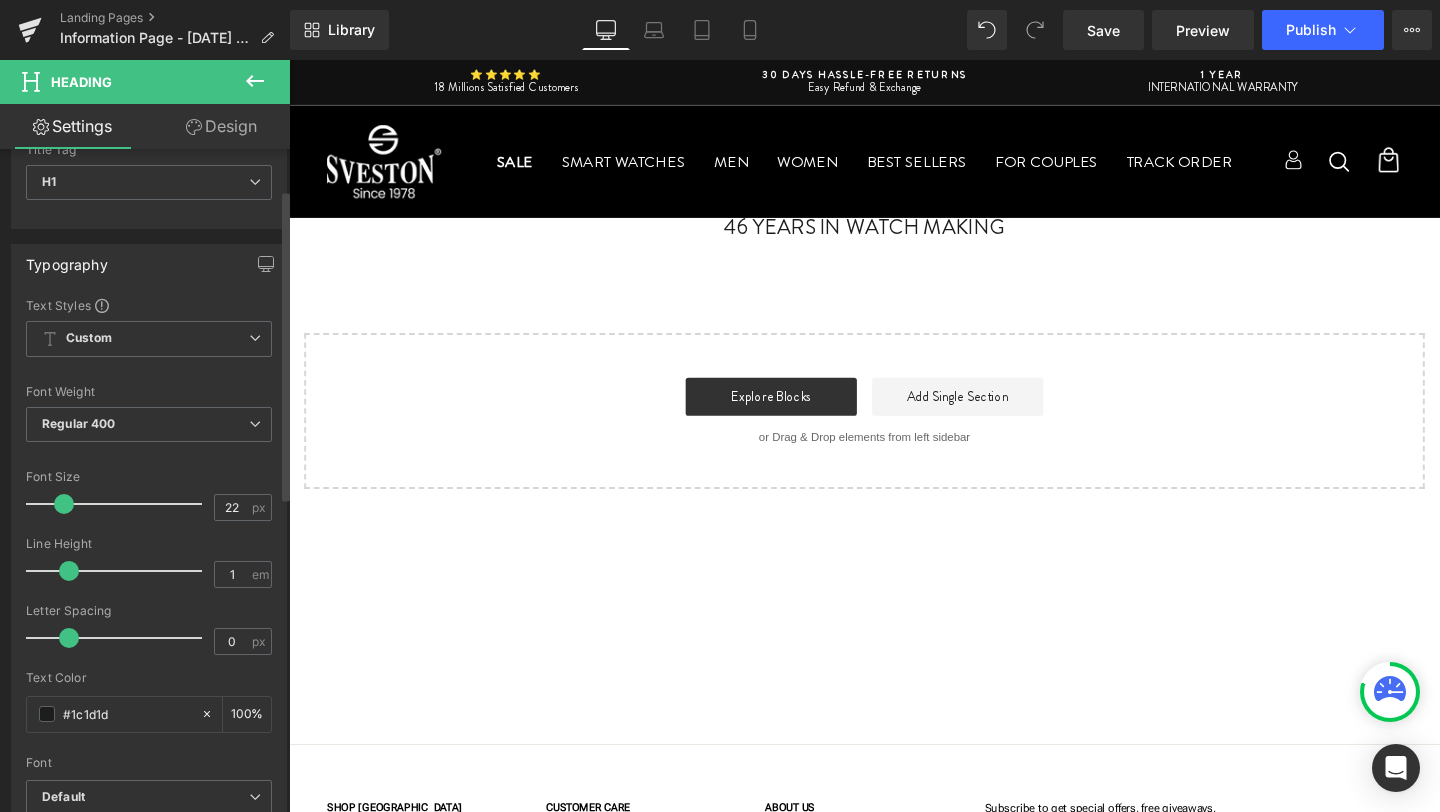 scroll, scrollTop: 88, scrollLeft: 0, axis: vertical 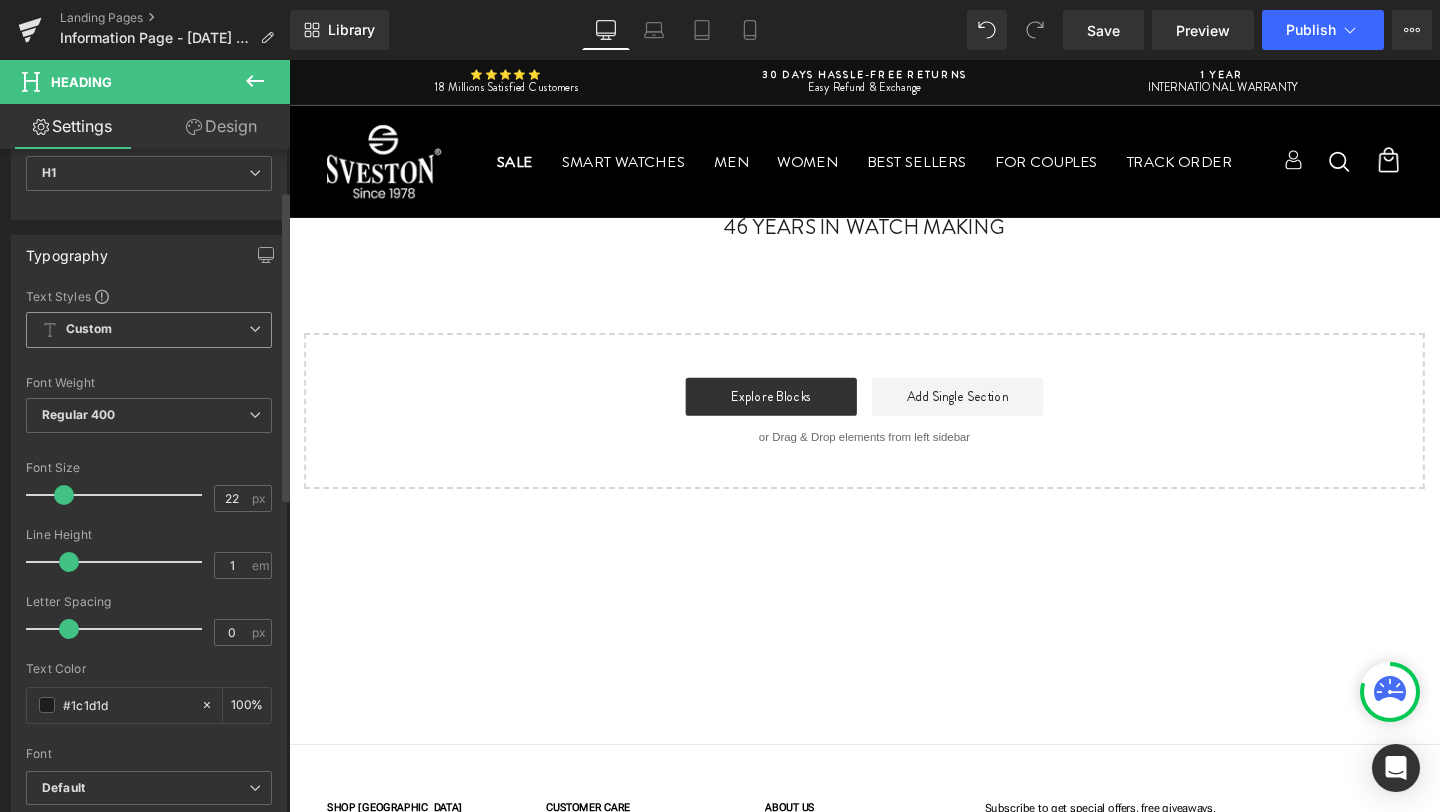 click on "Custom
Setup Global Style" at bounding box center (149, 330) 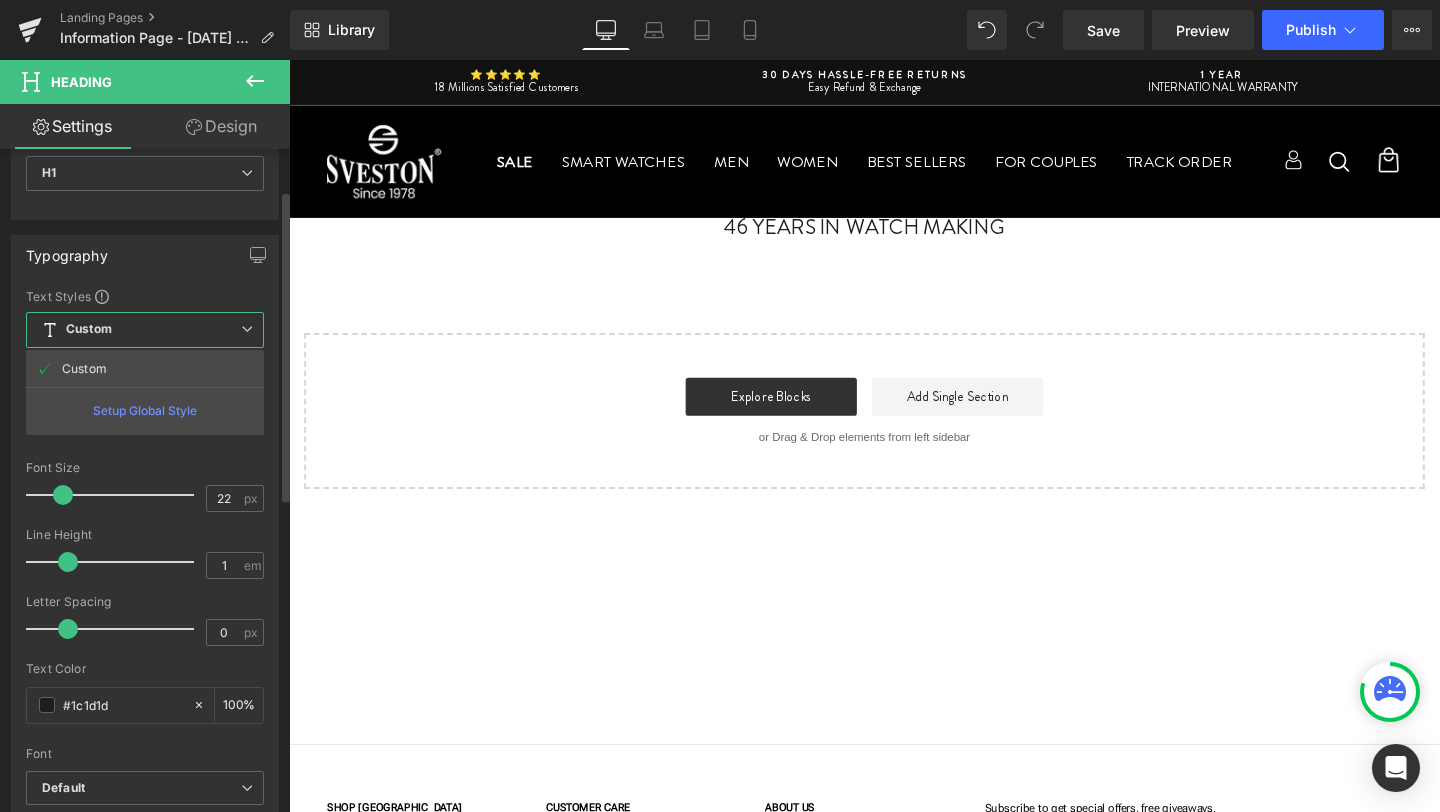 click on "Setup Global Style" at bounding box center (145, 410) 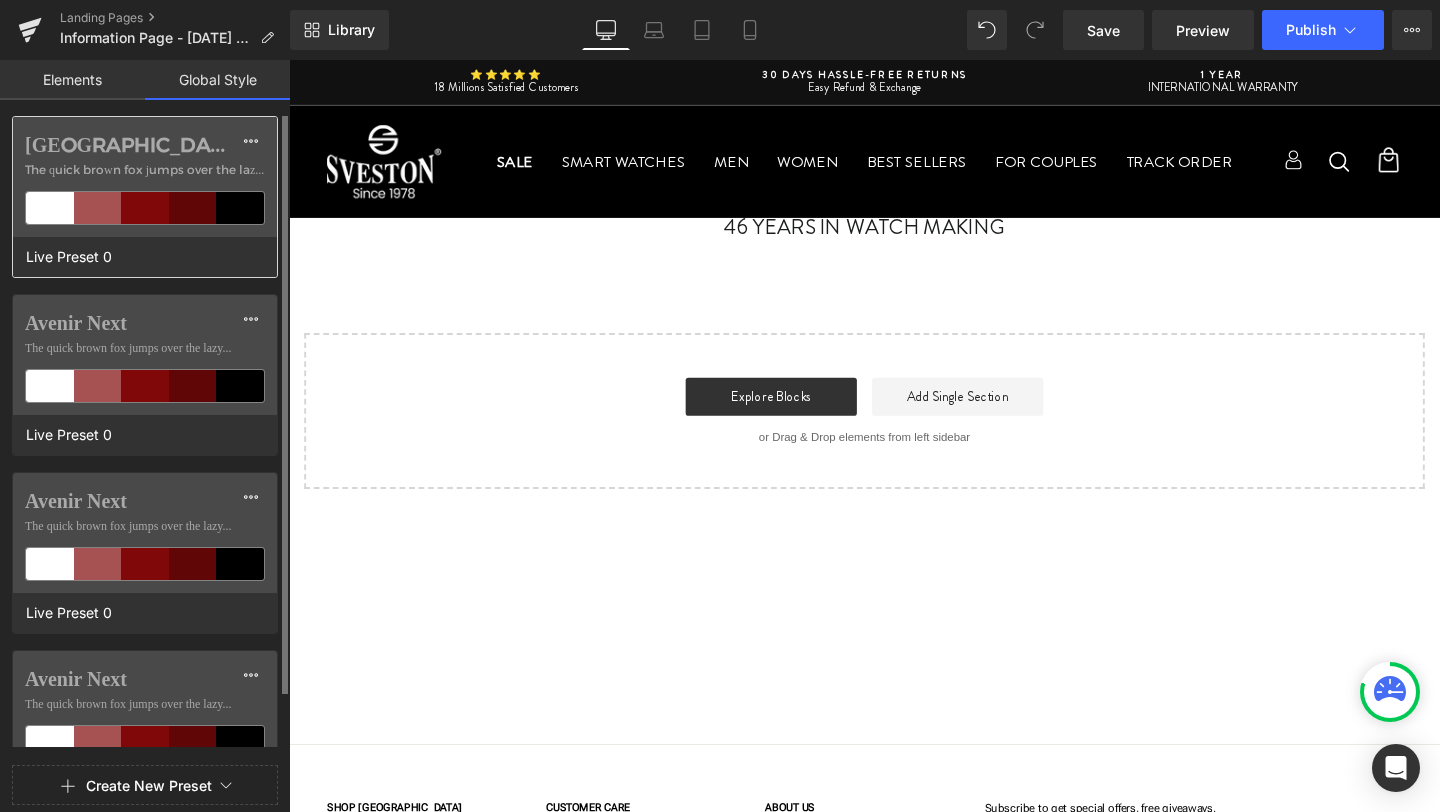 click on "[GEOGRAPHIC_DATA]" at bounding box center (145, 145) 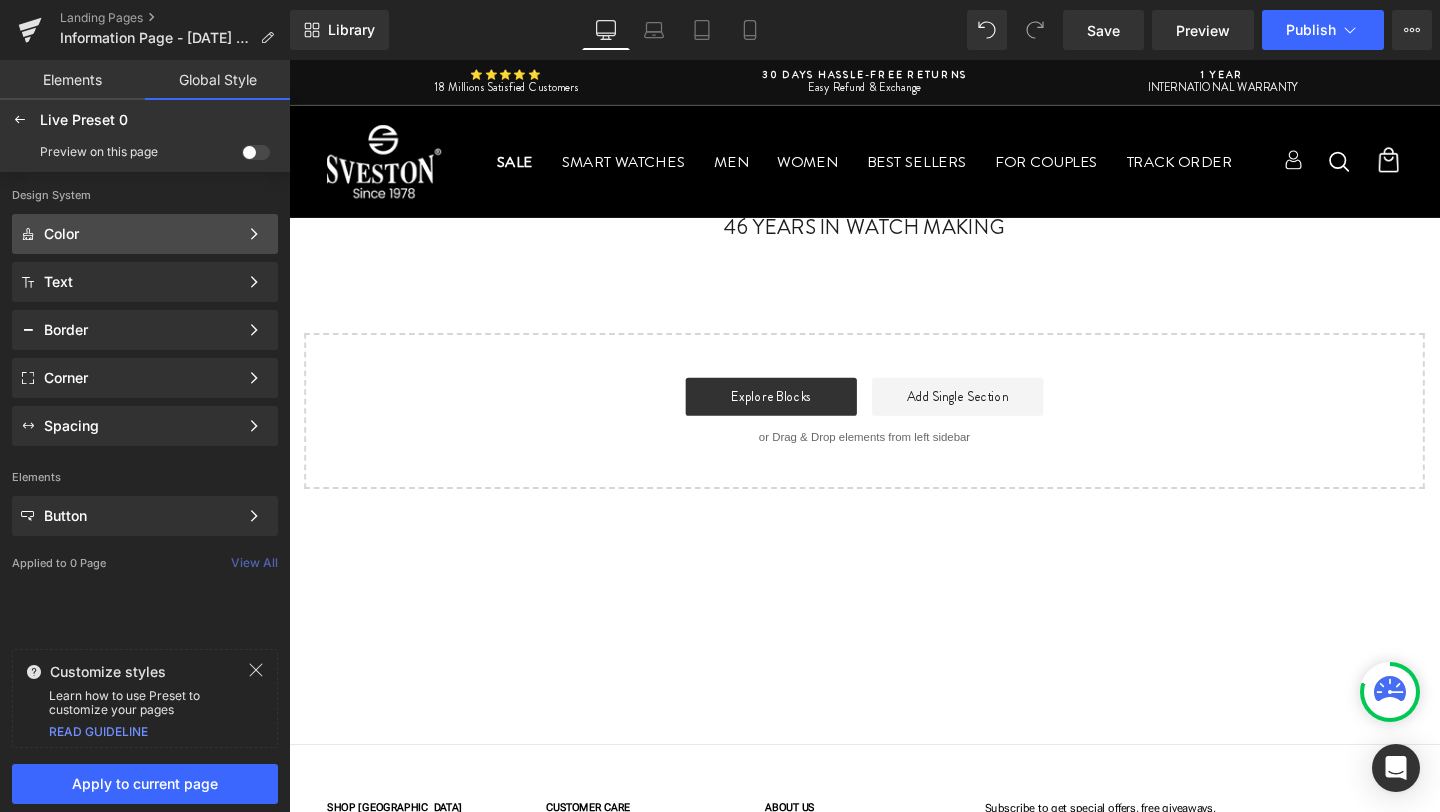 click on "Color" at bounding box center (141, 234) 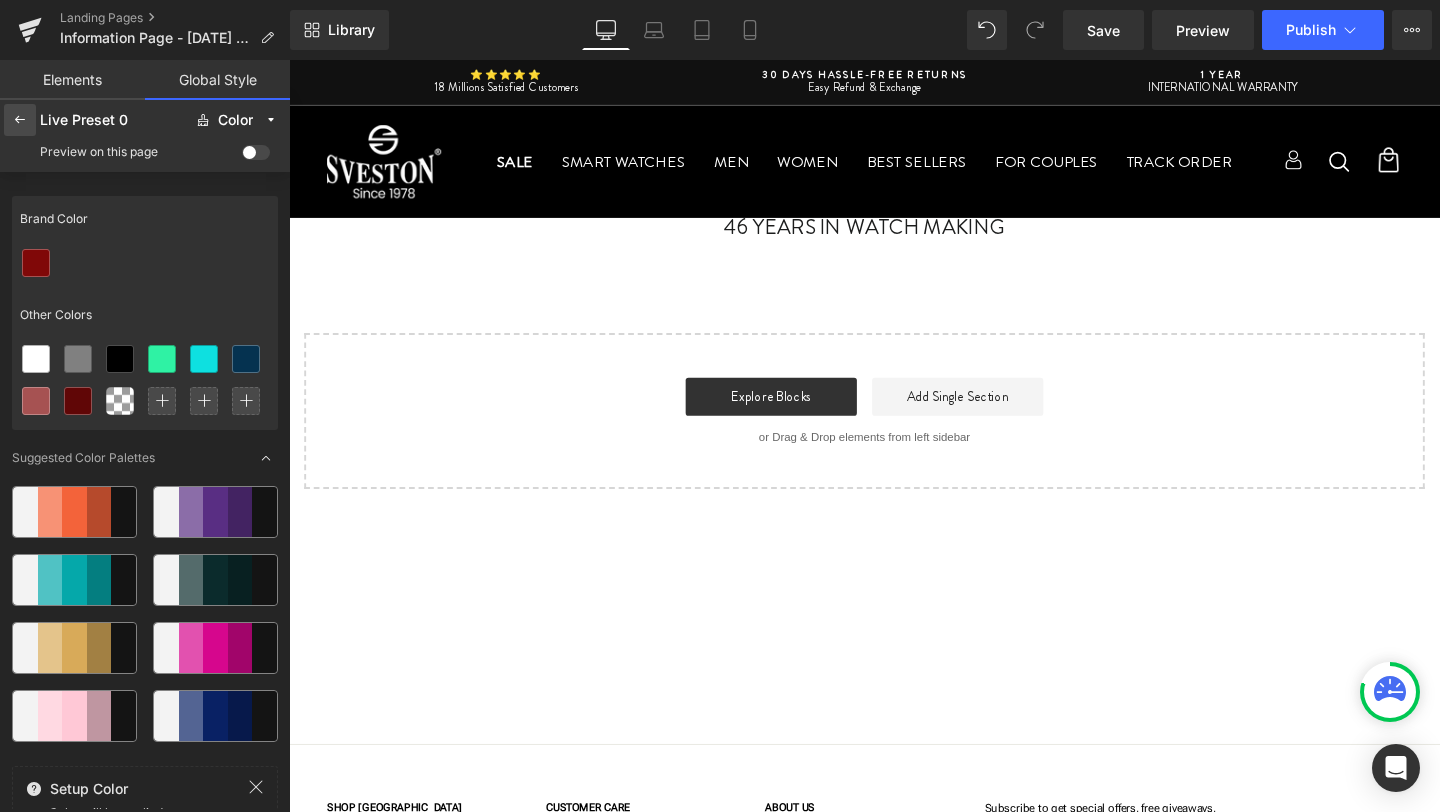 click at bounding box center (20, 120) 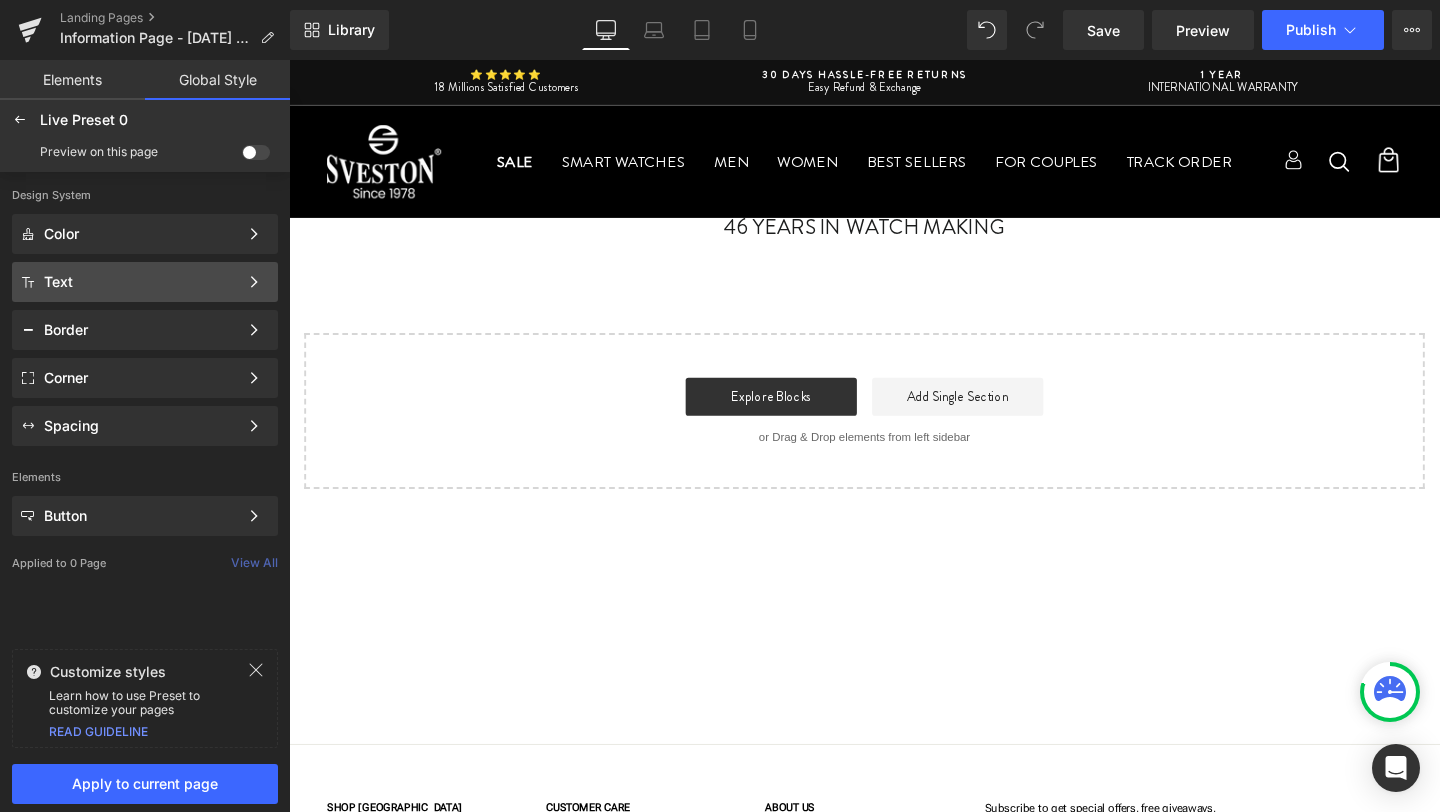 click on "Text" at bounding box center [141, 282] 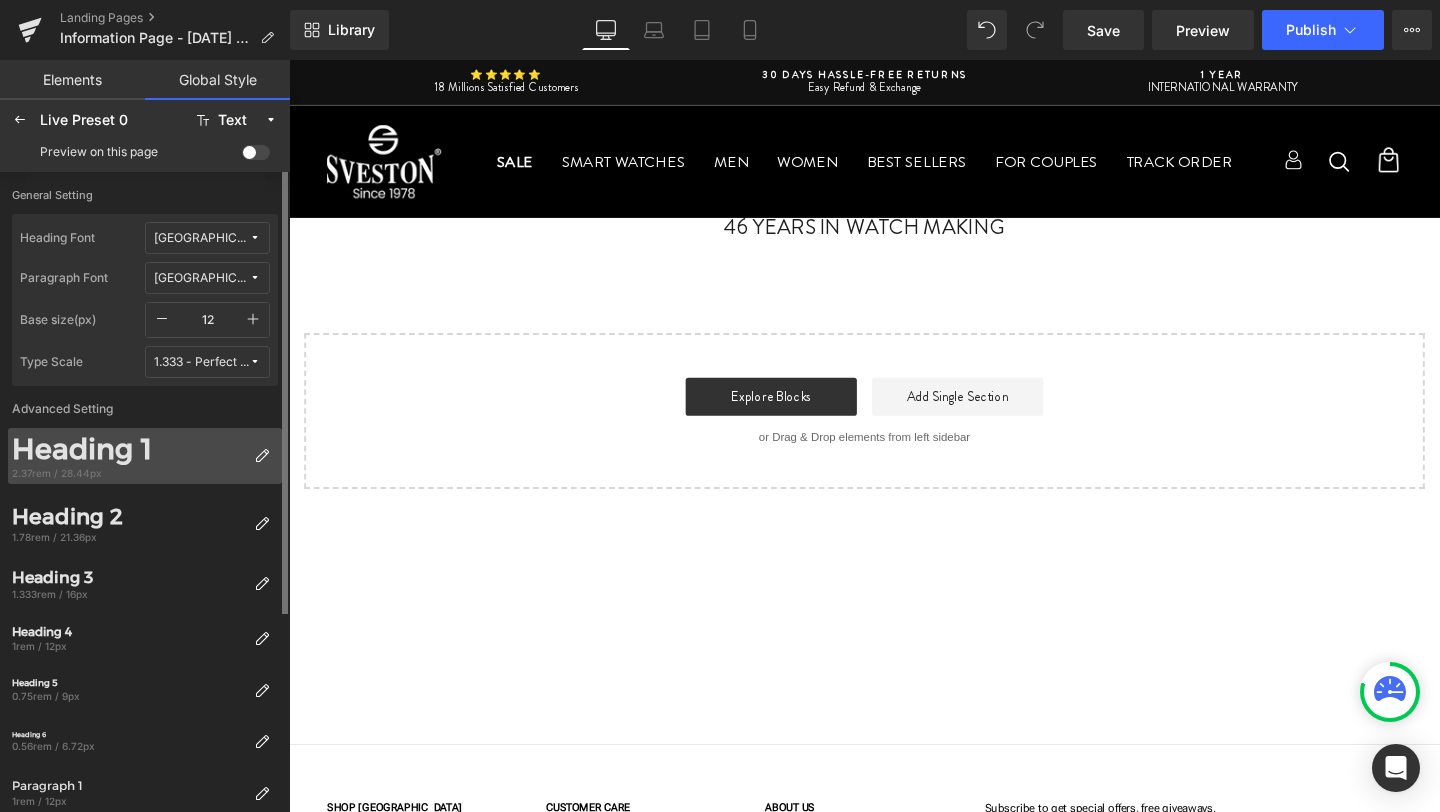 click on "Heading 1" at bounding box center (129, 449) 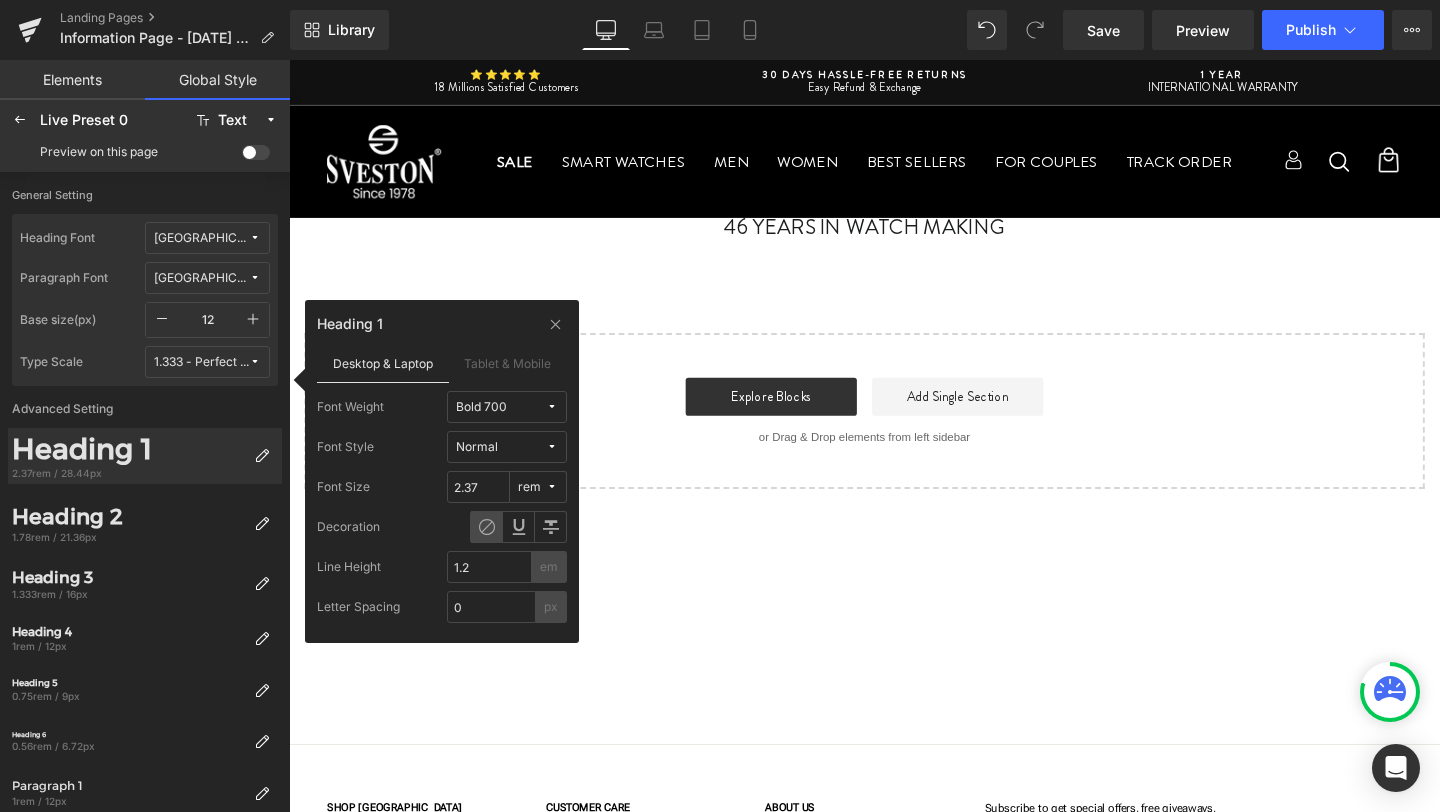 click on "Bold 700" at bounding box center (481, 407) 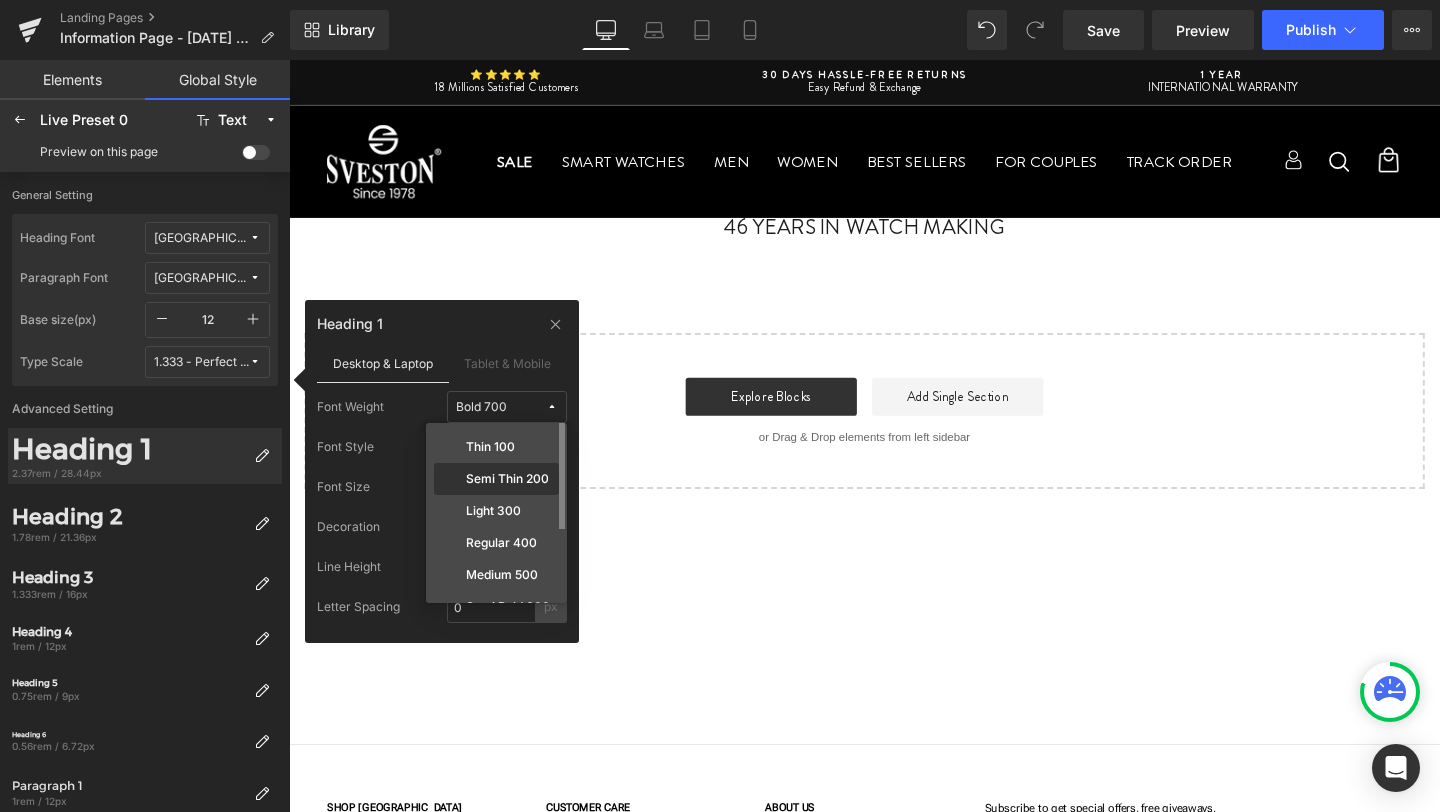 click on "Semi Thin 200" at bounding box center [507, 479] 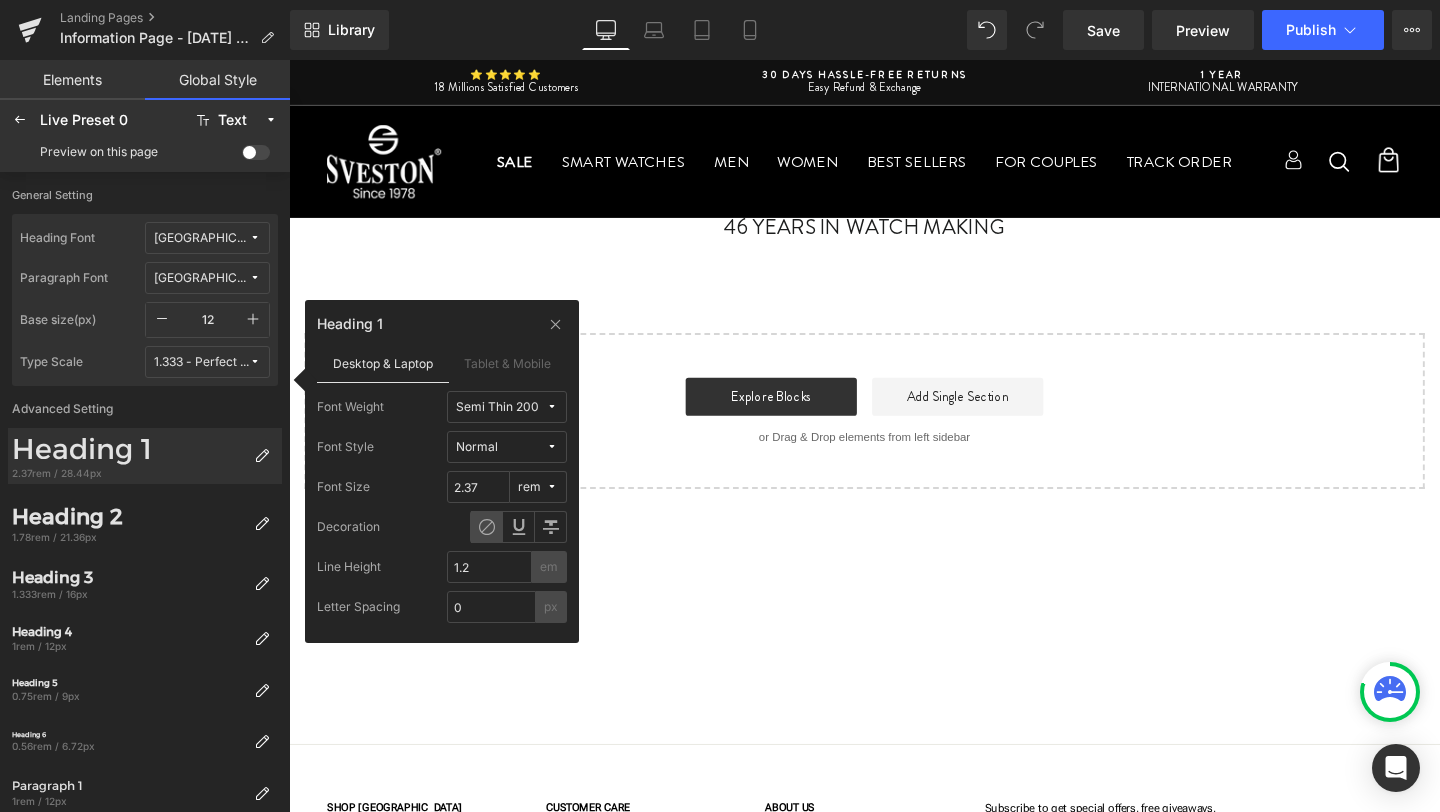 click on "Semi Thin 200" at bounding box center [497, 407] 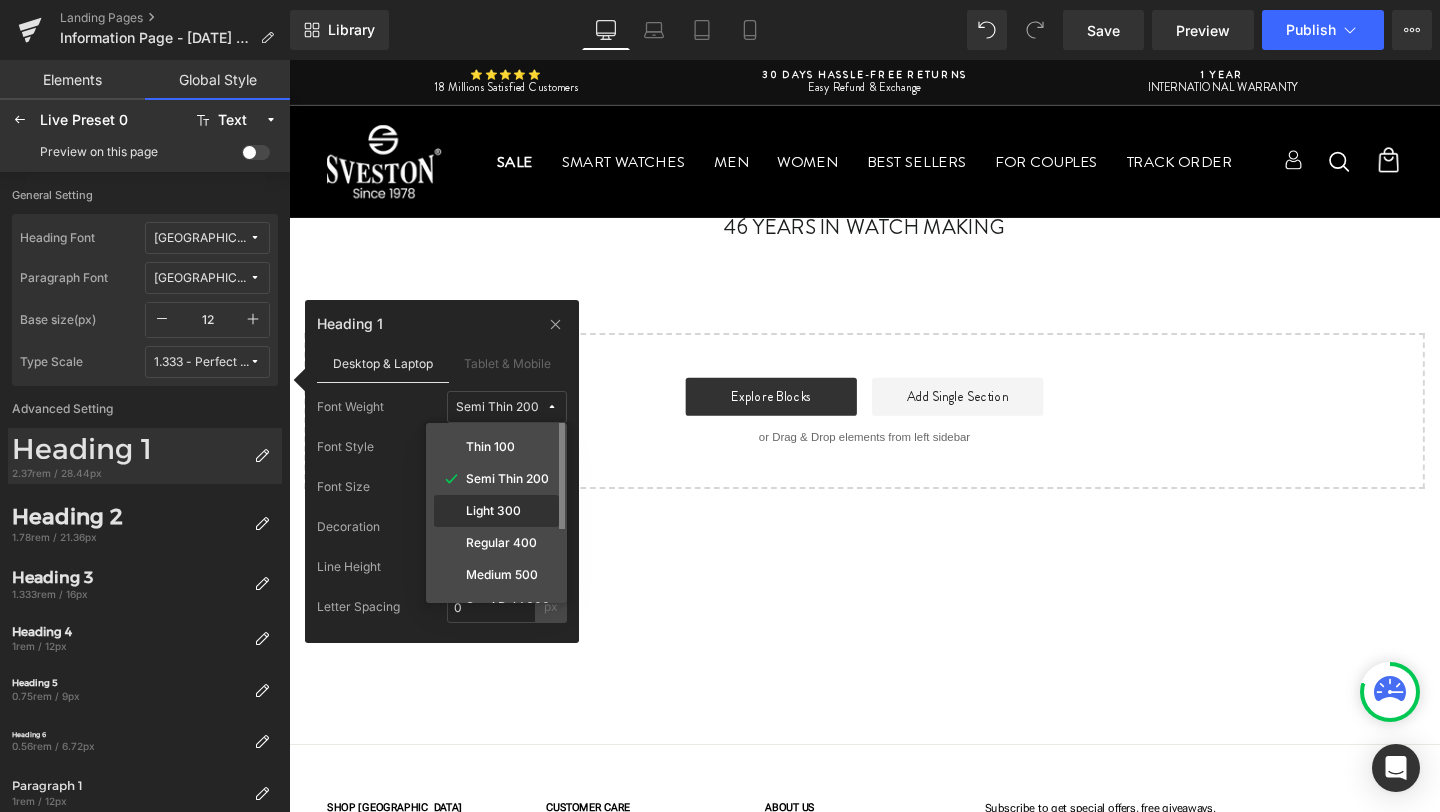 click on "Light 300" at bounding box center [493, 511] 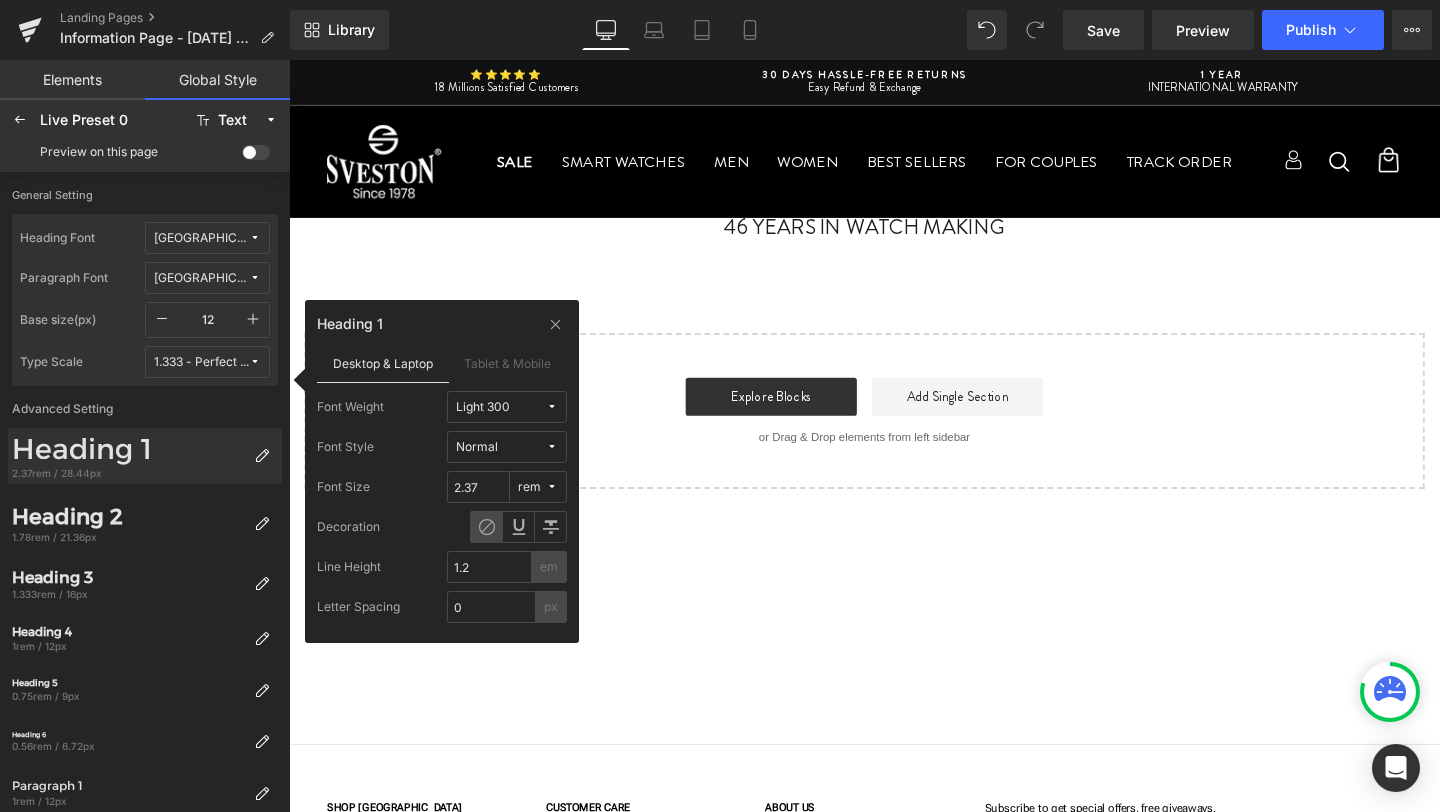 click on "Light 300" at bounding box center [483, 407] 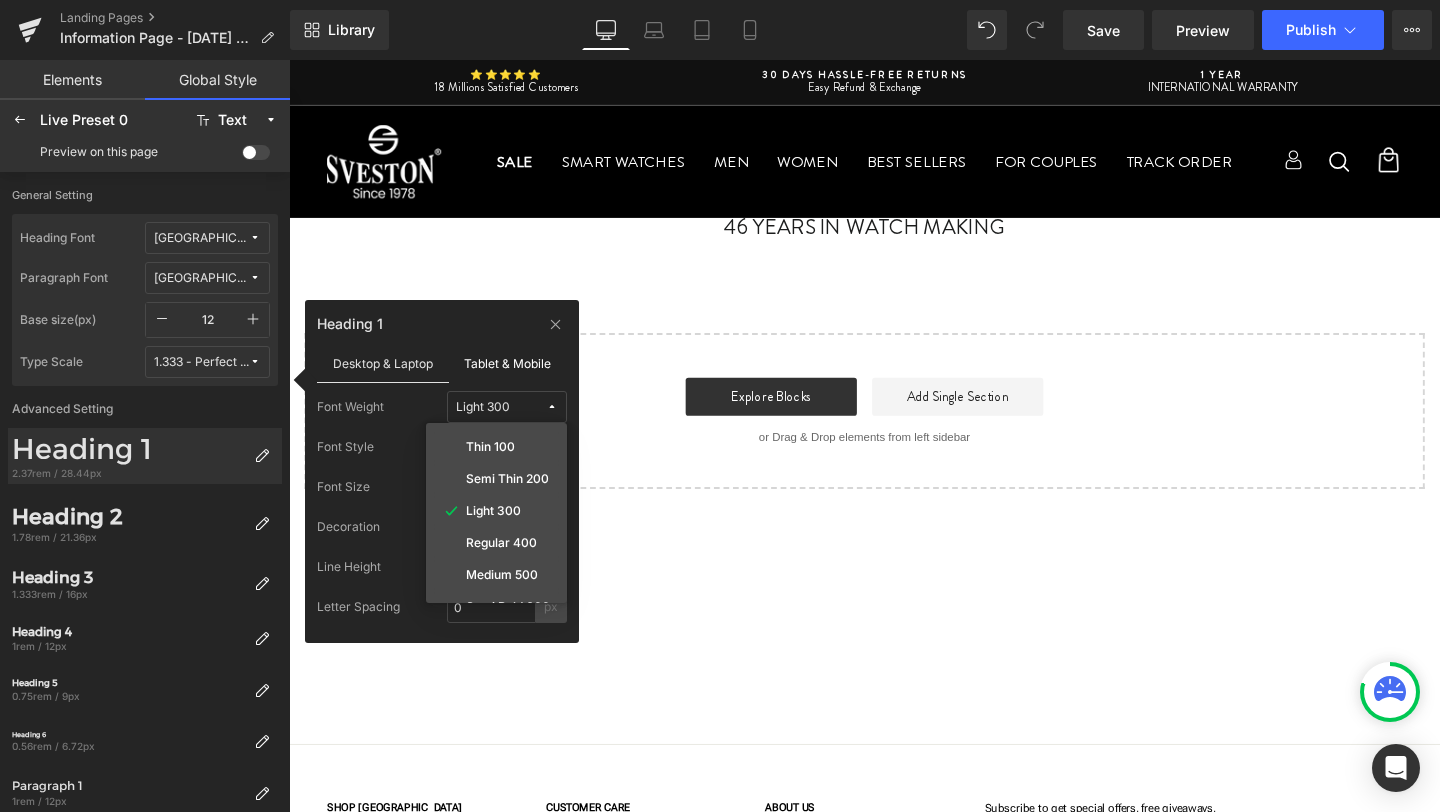 click on "Tablet & Mobile" at bounding box center [508, 363] 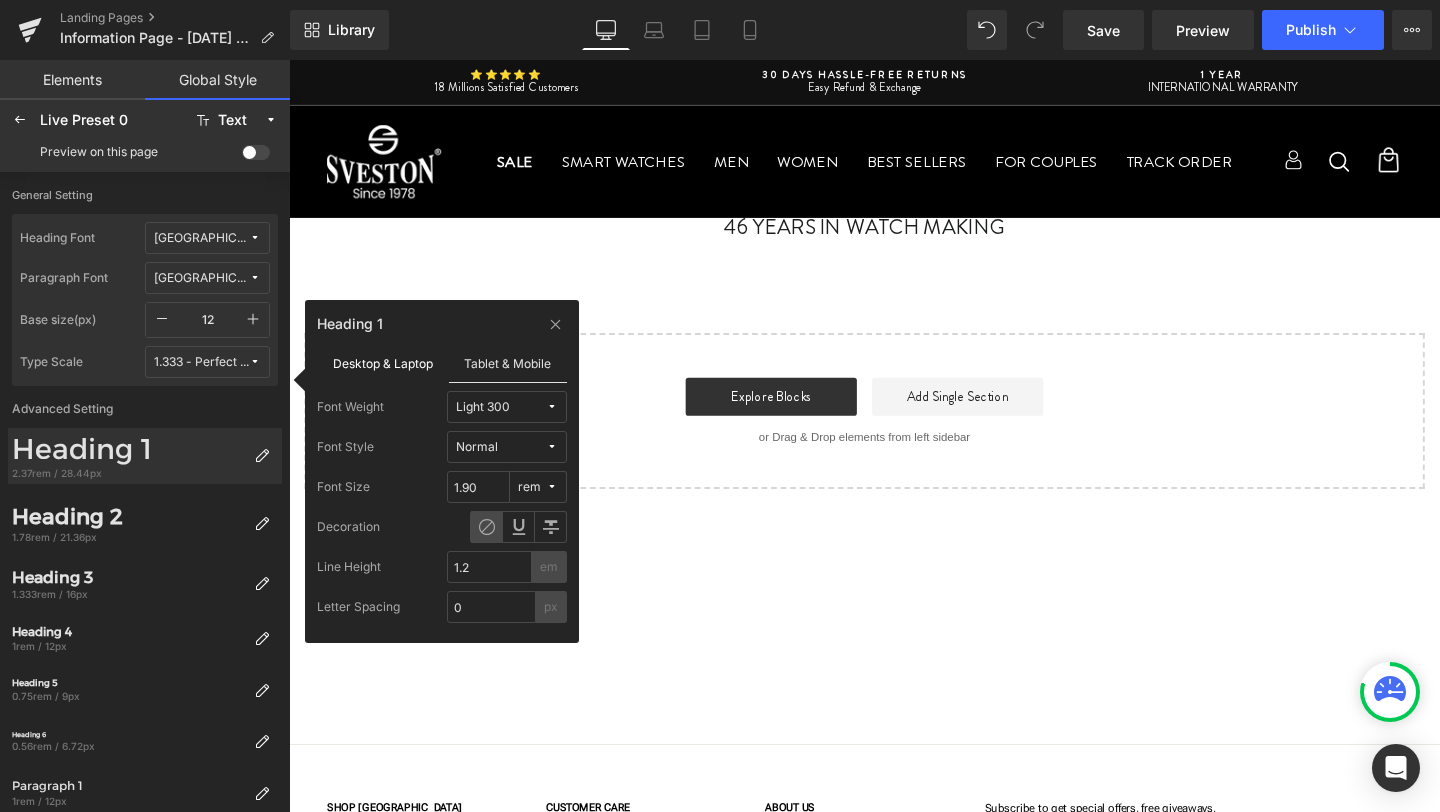 click on "Desktop & Laptop" at bounding box center [383, 363] 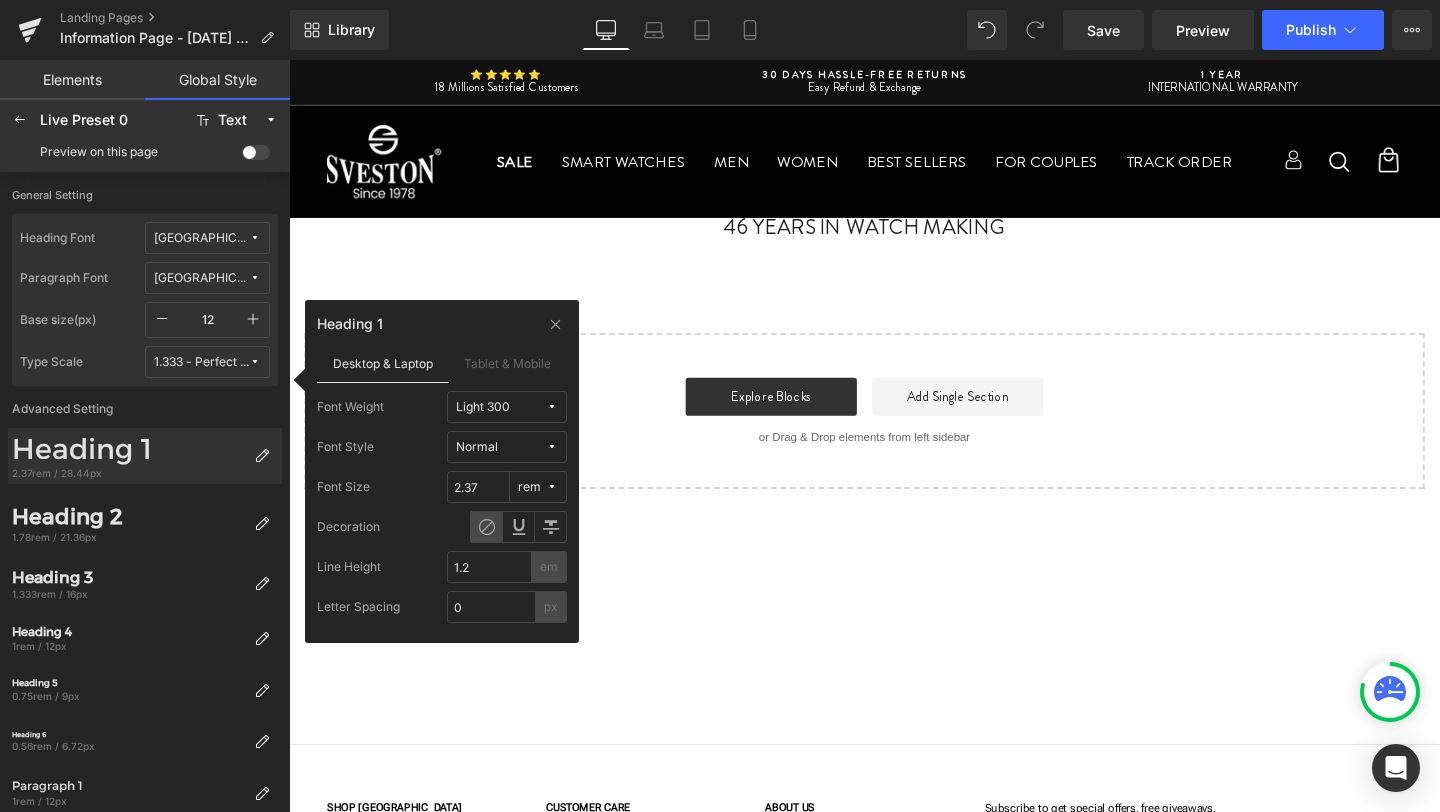 click on "Normal" at bounding box center [501, 447] 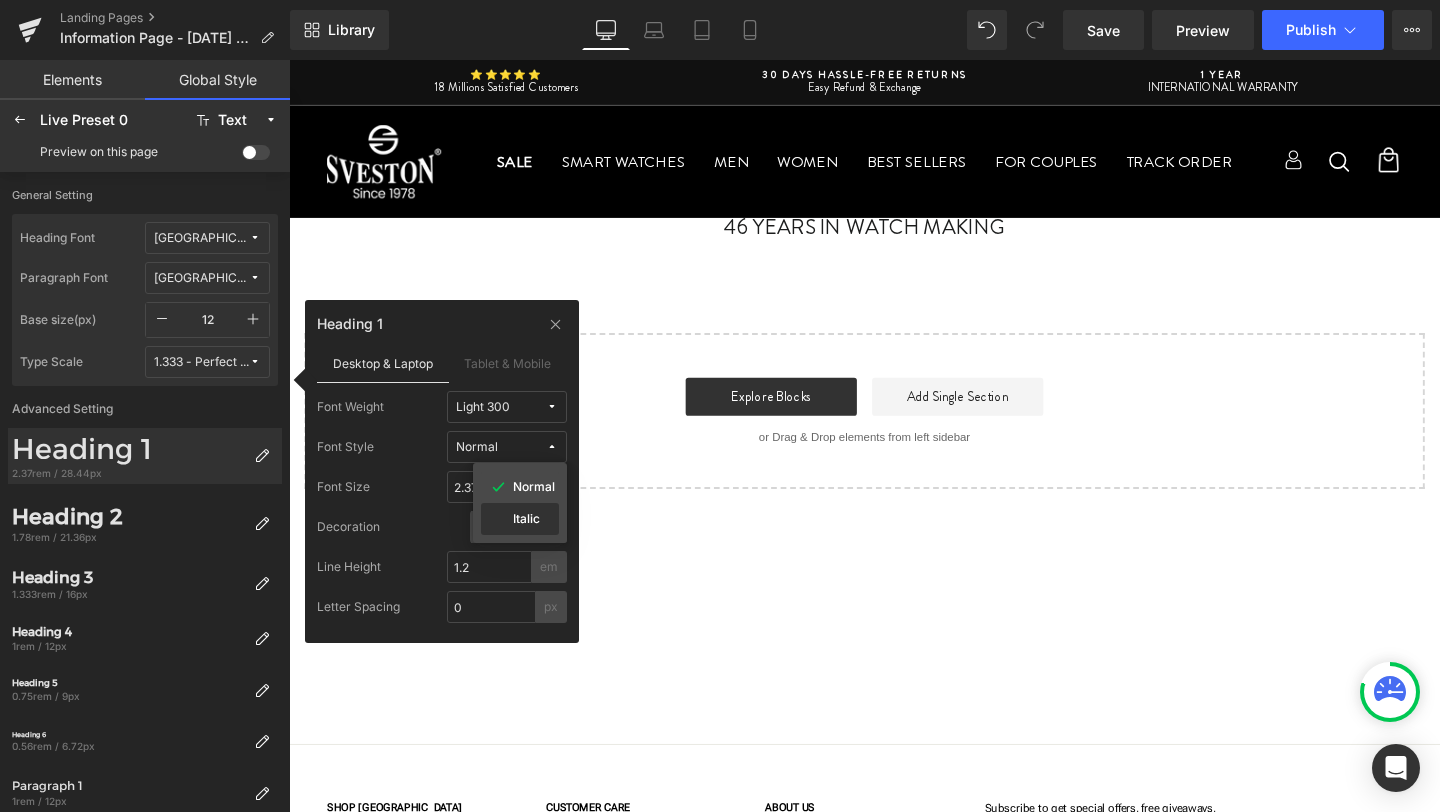 click on "Italic" at bounding box center (526, 519) 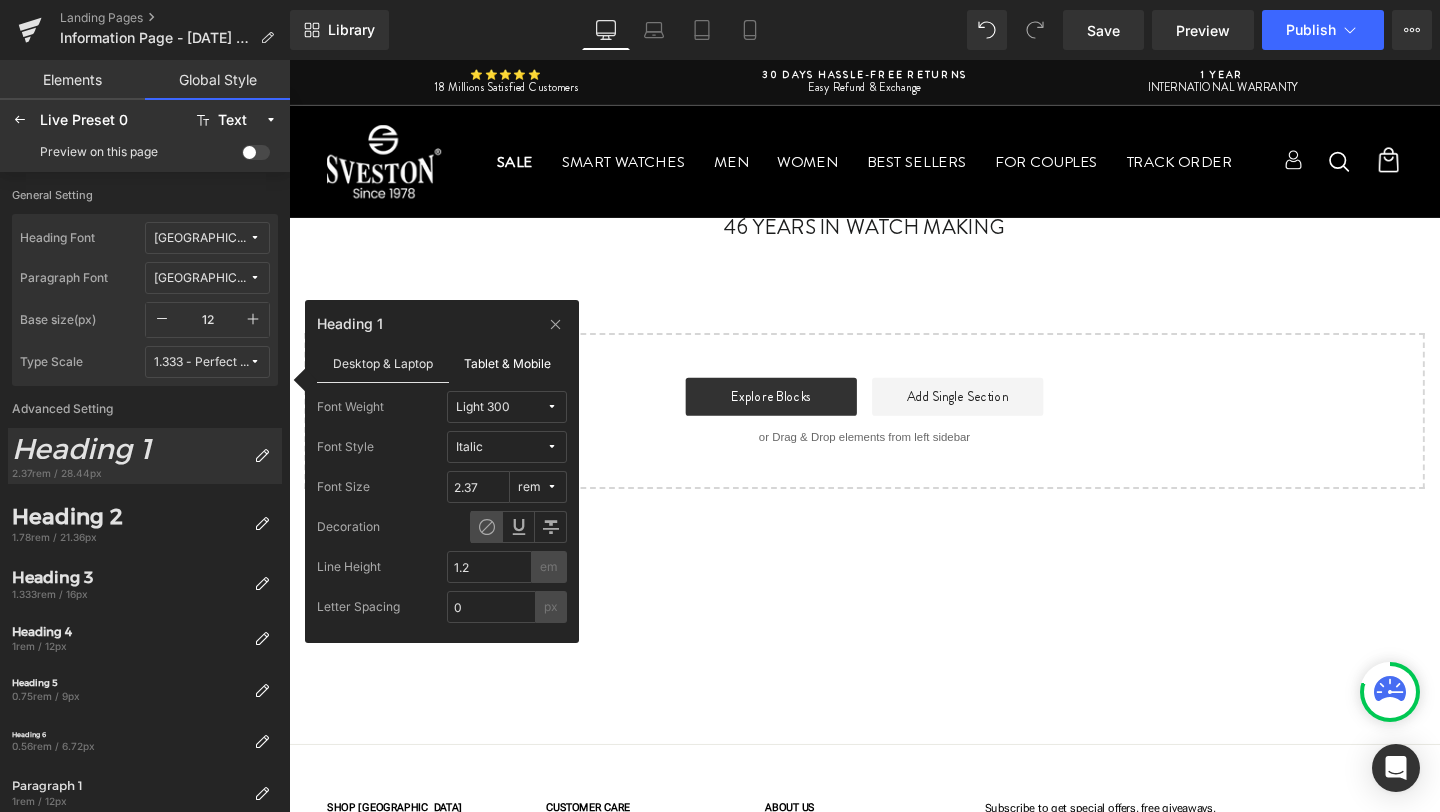 click on "Tablet & Mobile" at bounding box center [508, 363] 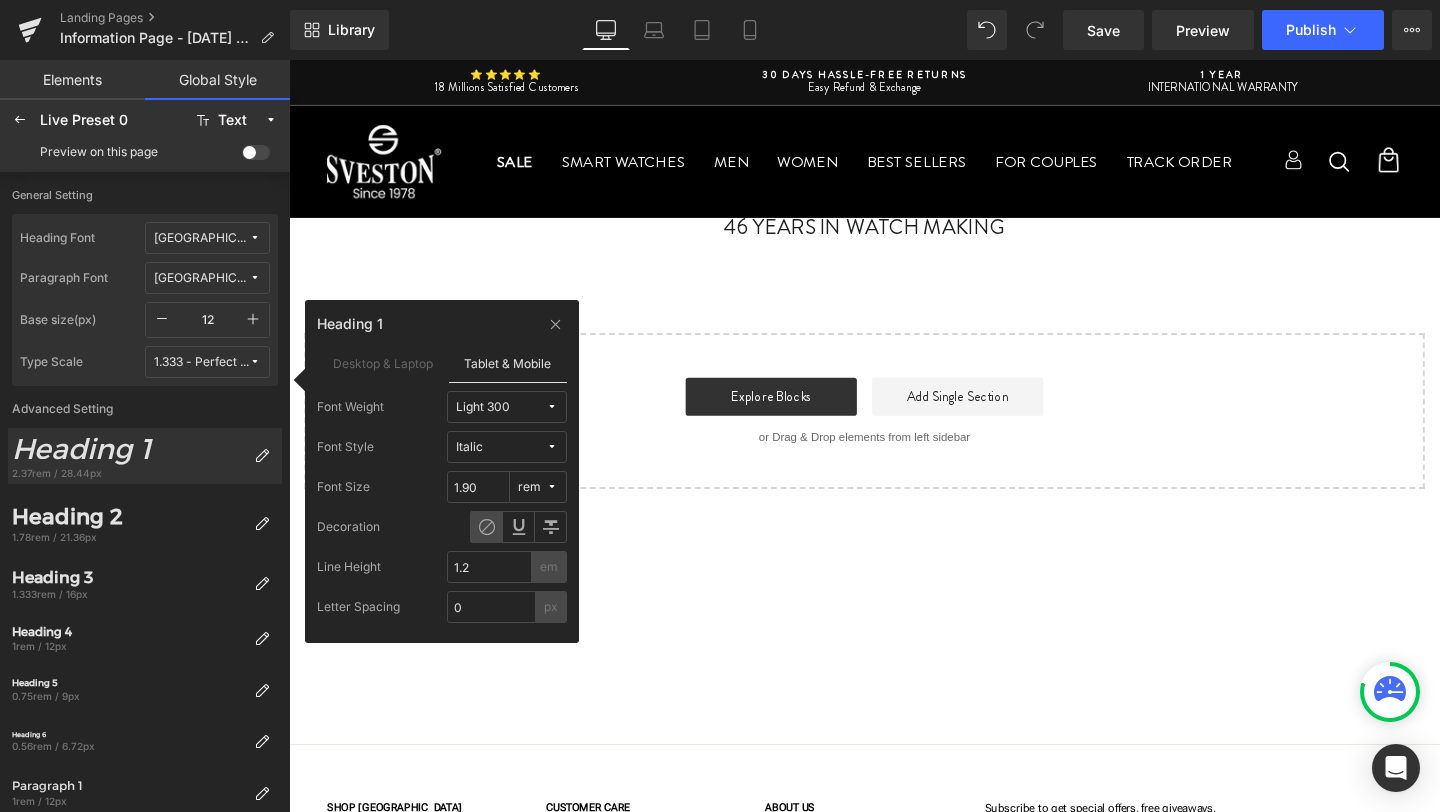 click on "Italic" at bounding box center (501, 447) 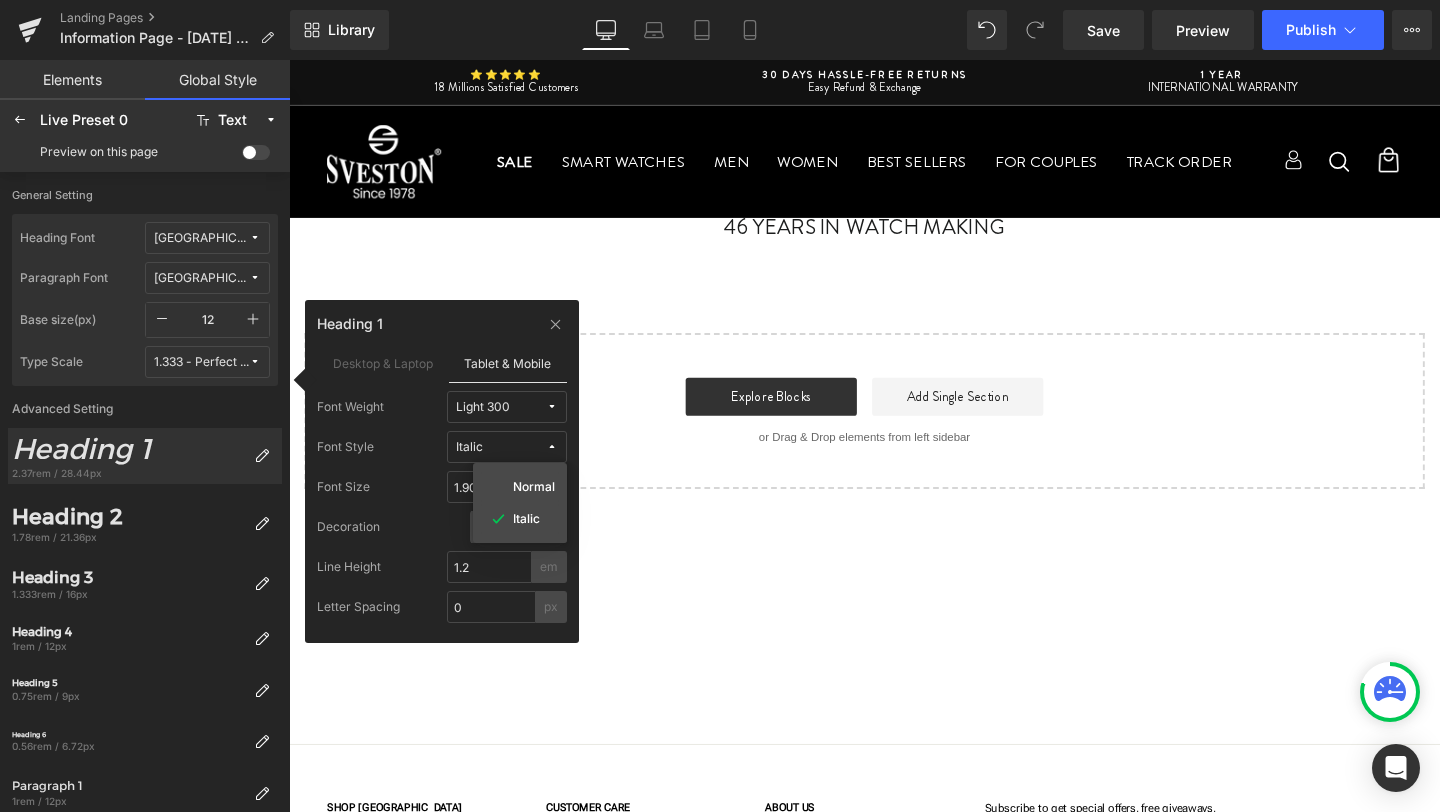 click on "Font Weight Light 300 Font Style Italic Normal Italic Font Size 1.90 rem Decoration Line Height 1.2 em Letter Spacing 0 px" 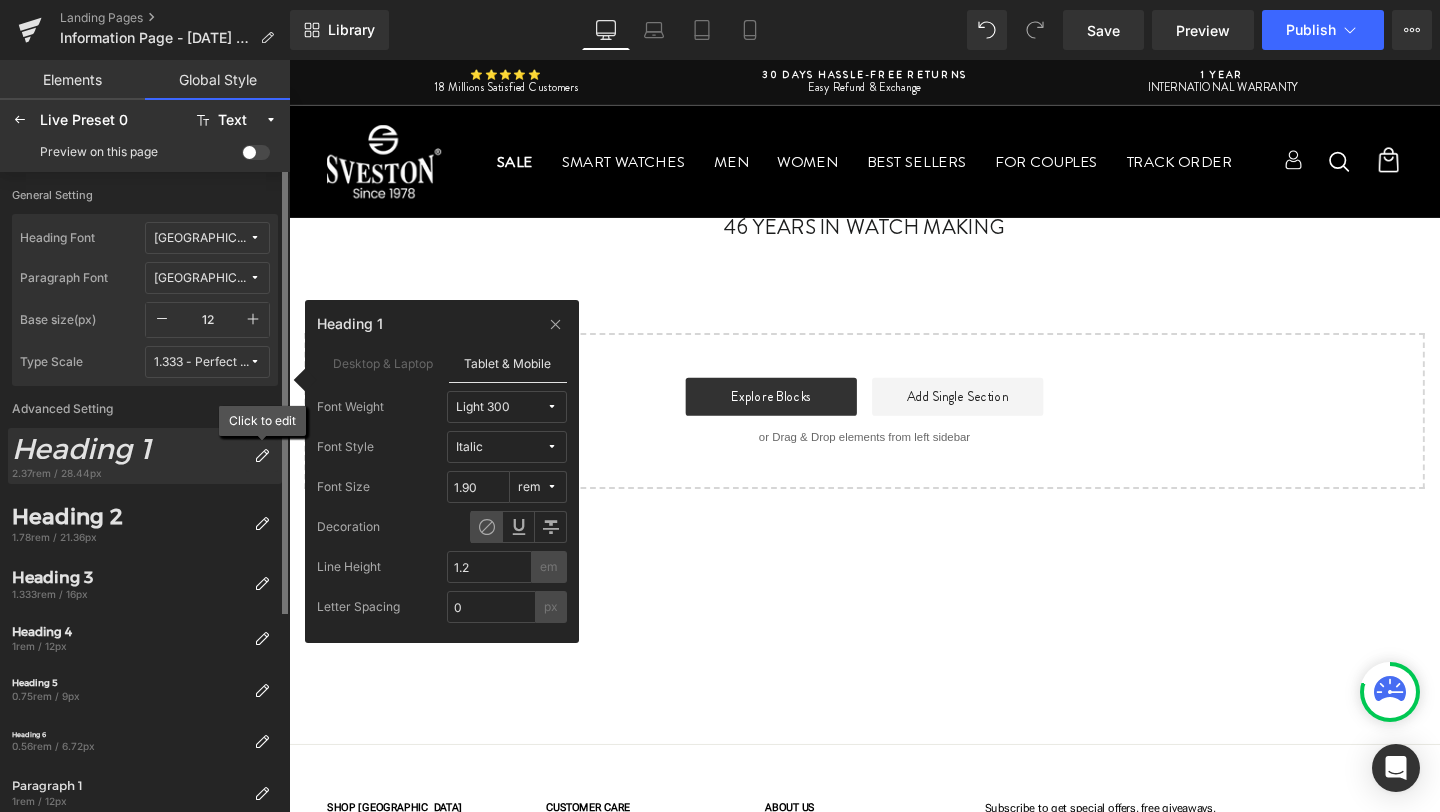 click at bounding box center [262, 456] 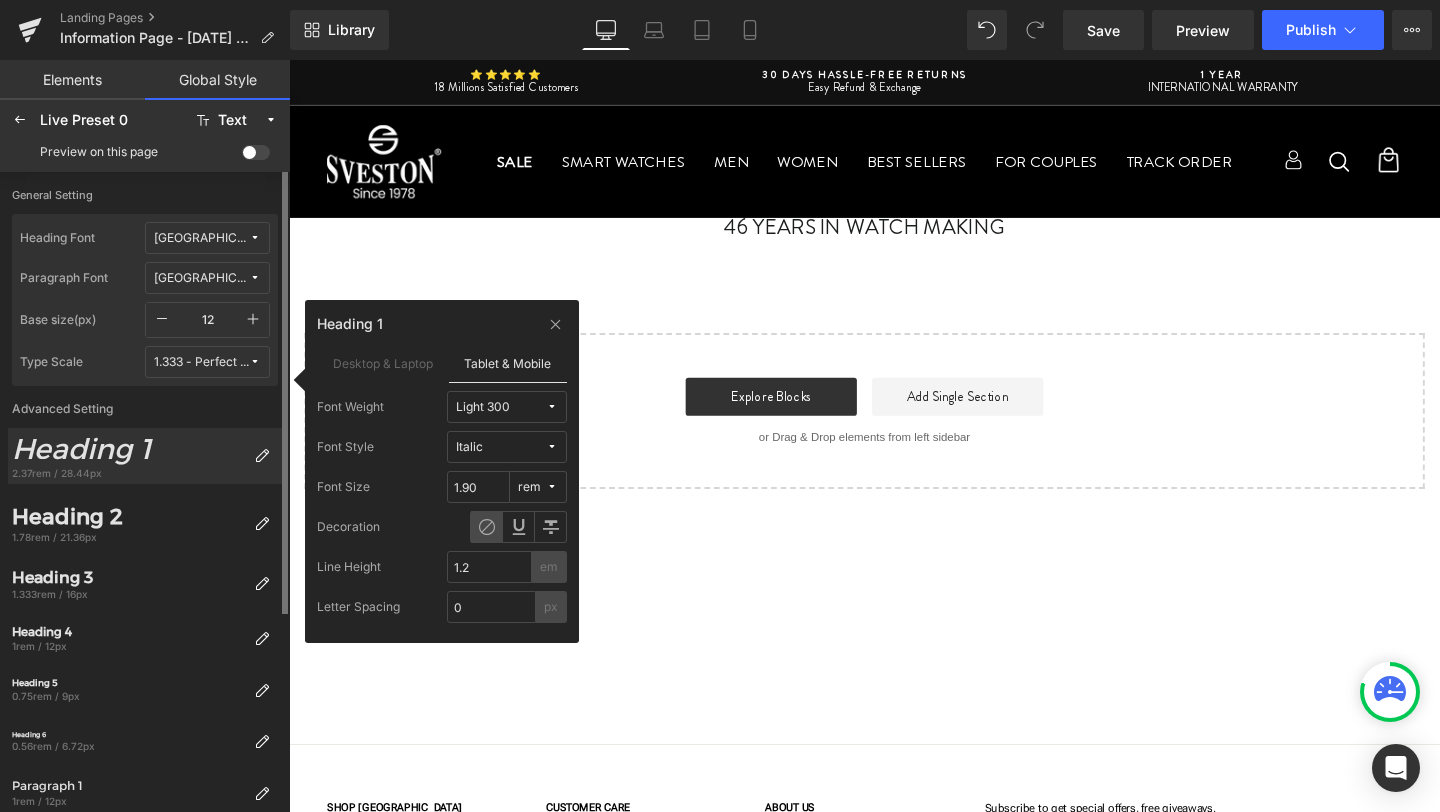 click on "[GEOGRAPHIC_DATA]" at bounding box center (201, 238) 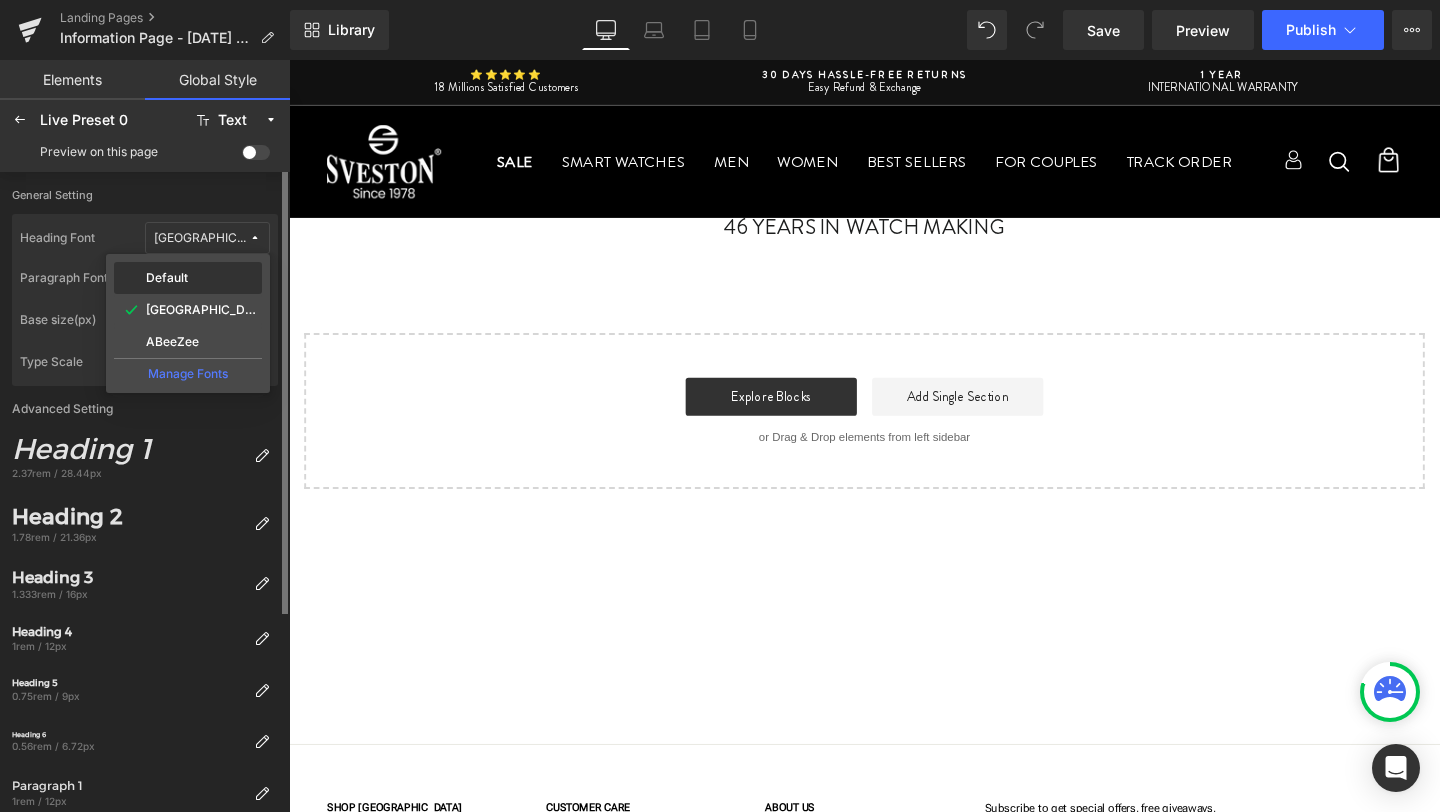 click on "Default" at bounding box center (188, 278) 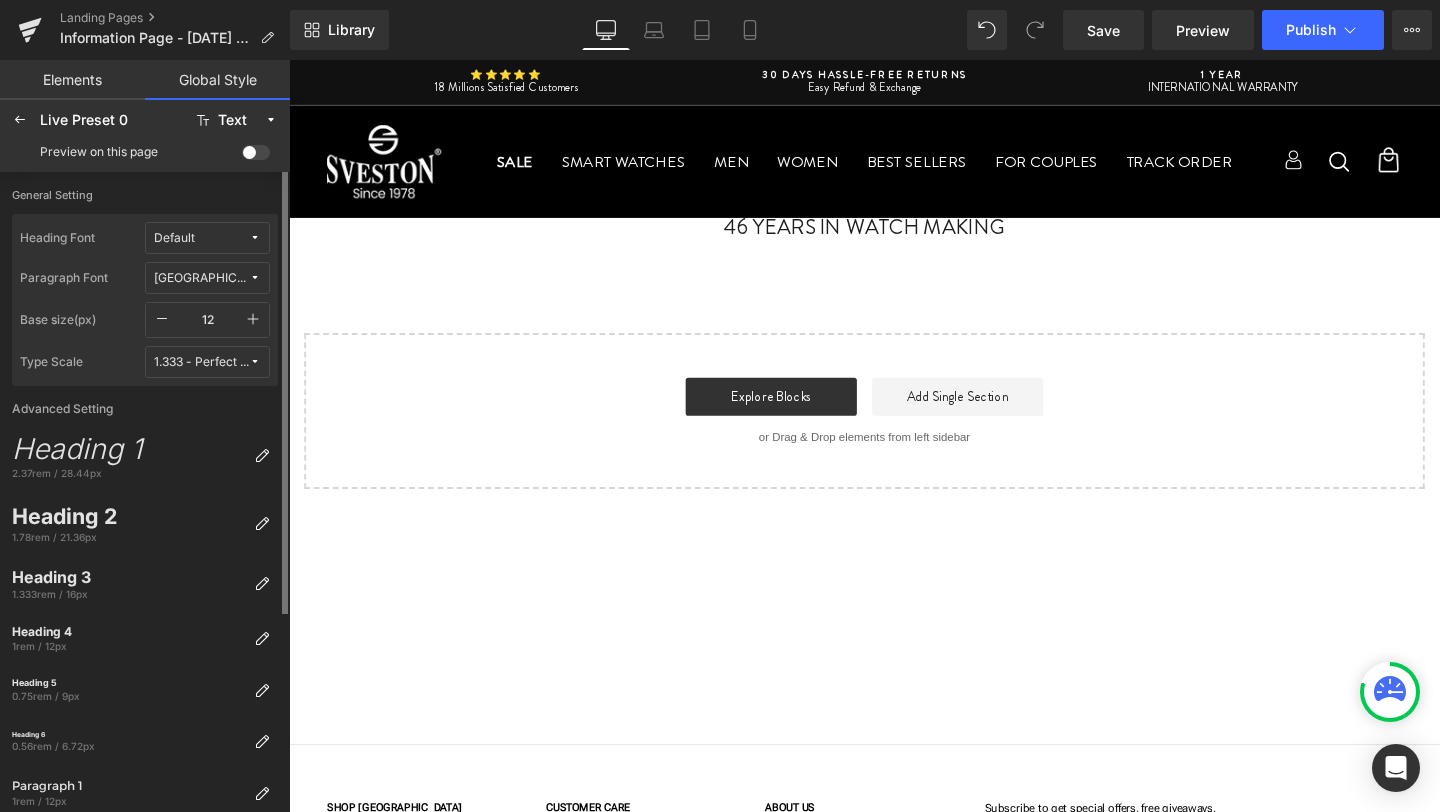 click on "Default" at bounding box center [201, 238] 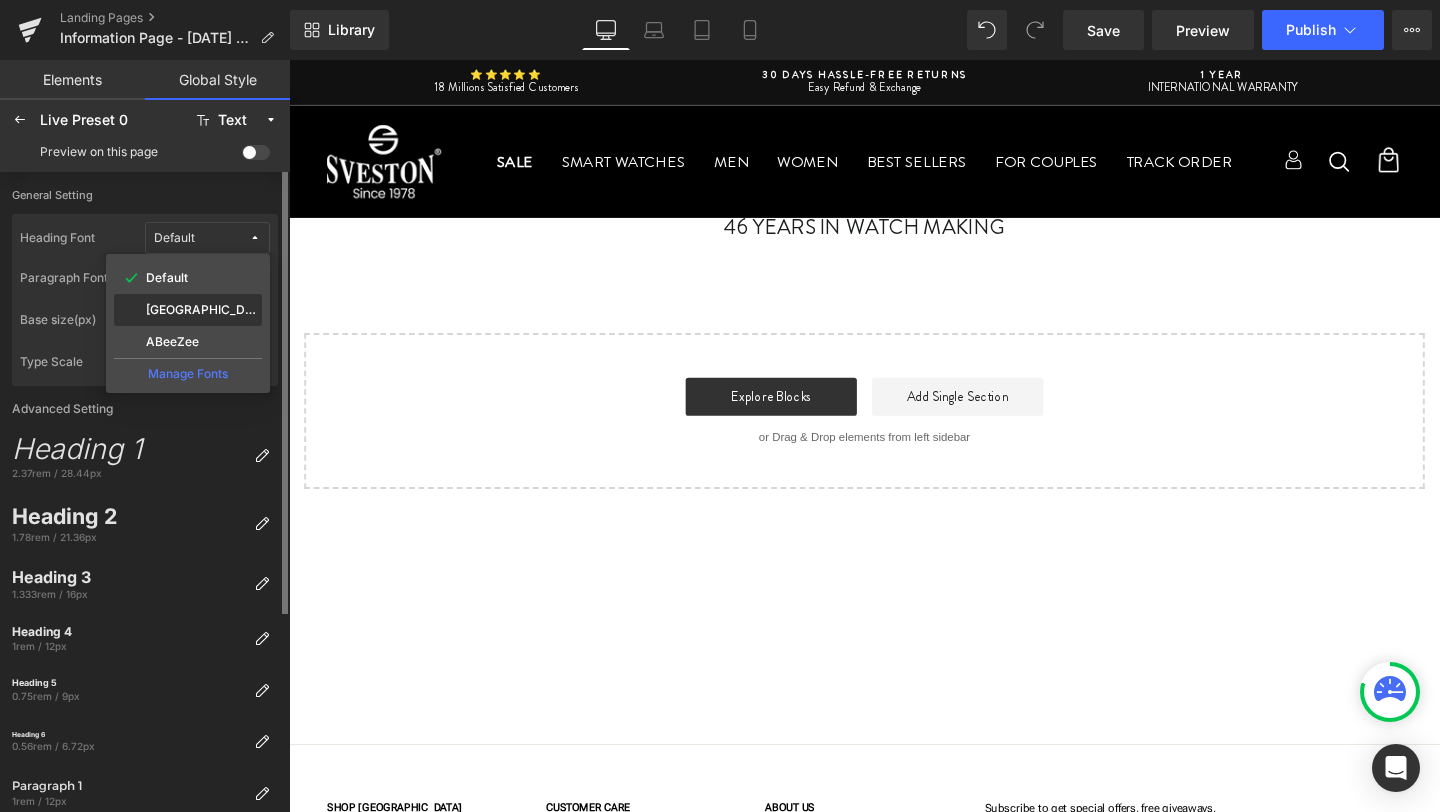click on "[GEOGRAPHIC_DATA]" at bounding box center [188, 310] 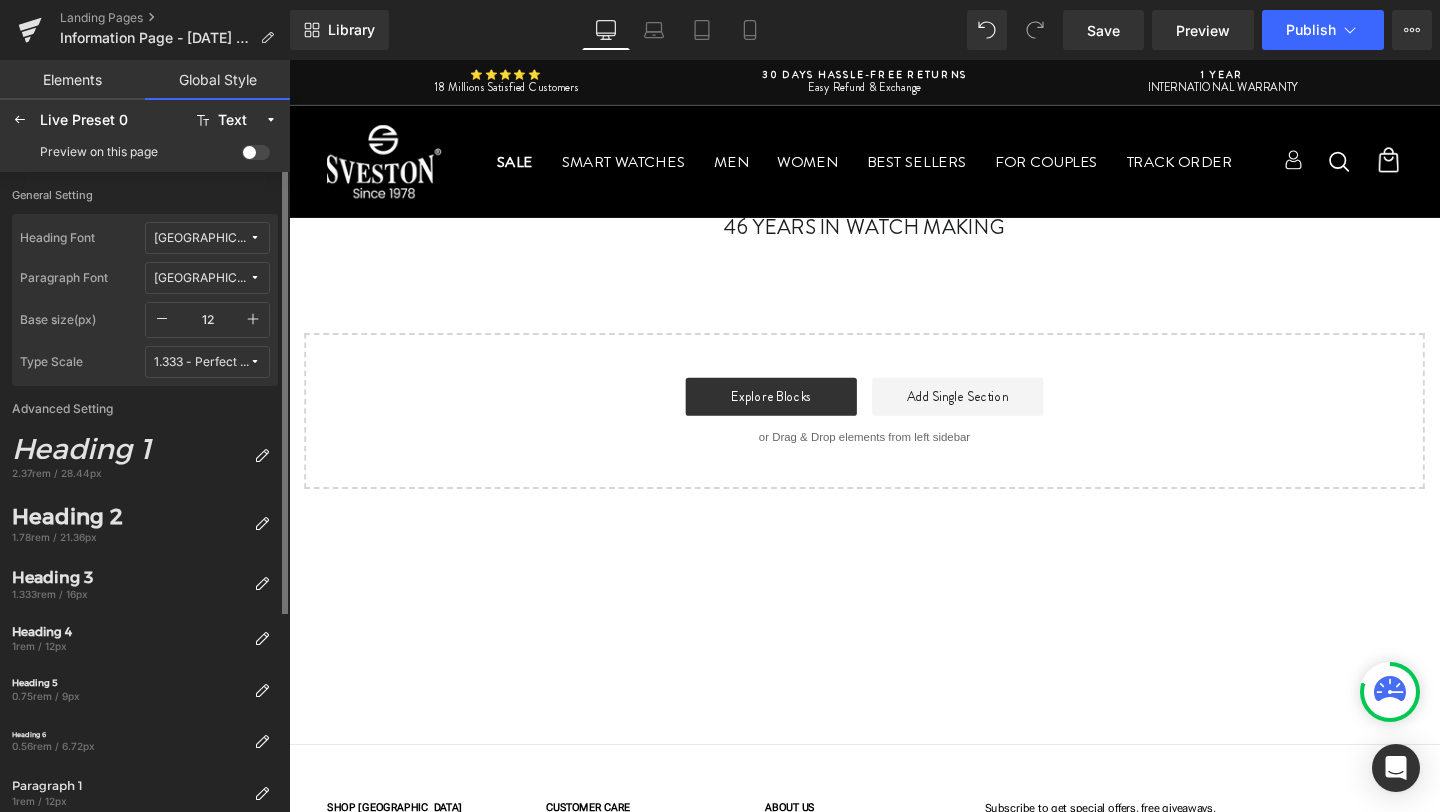 click 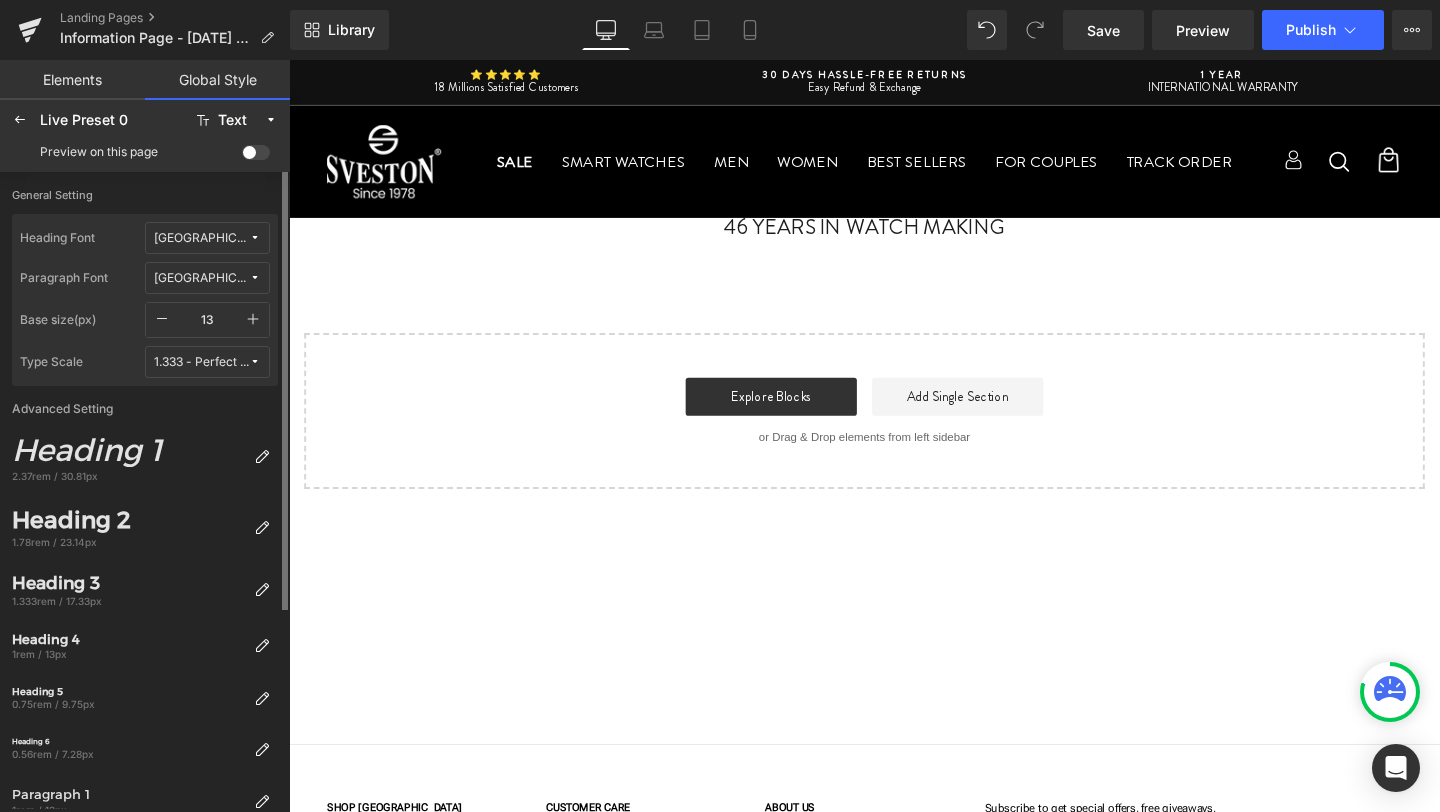 click 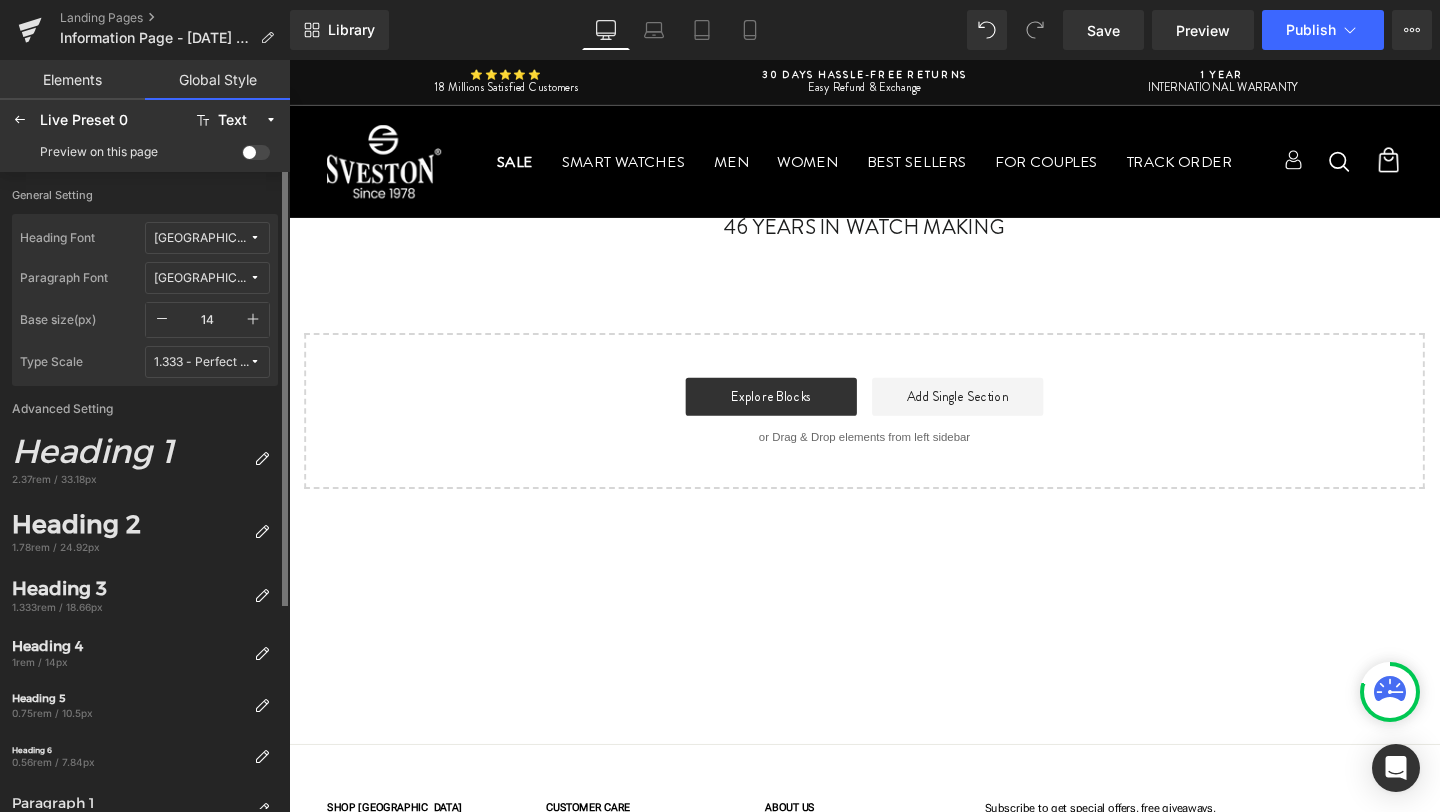 click 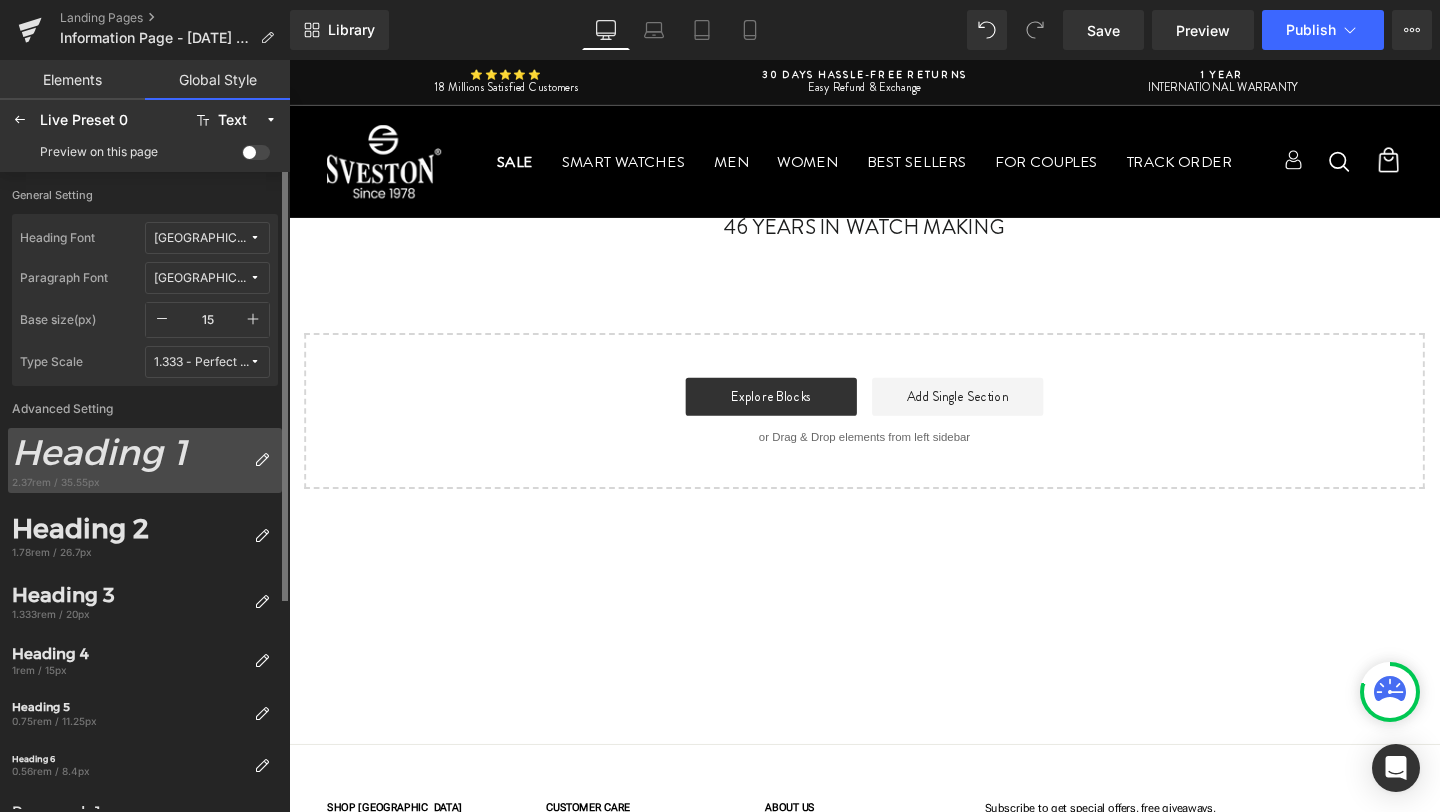 click on "2.37rem / 35.55px" at bounding box center (129, 482) 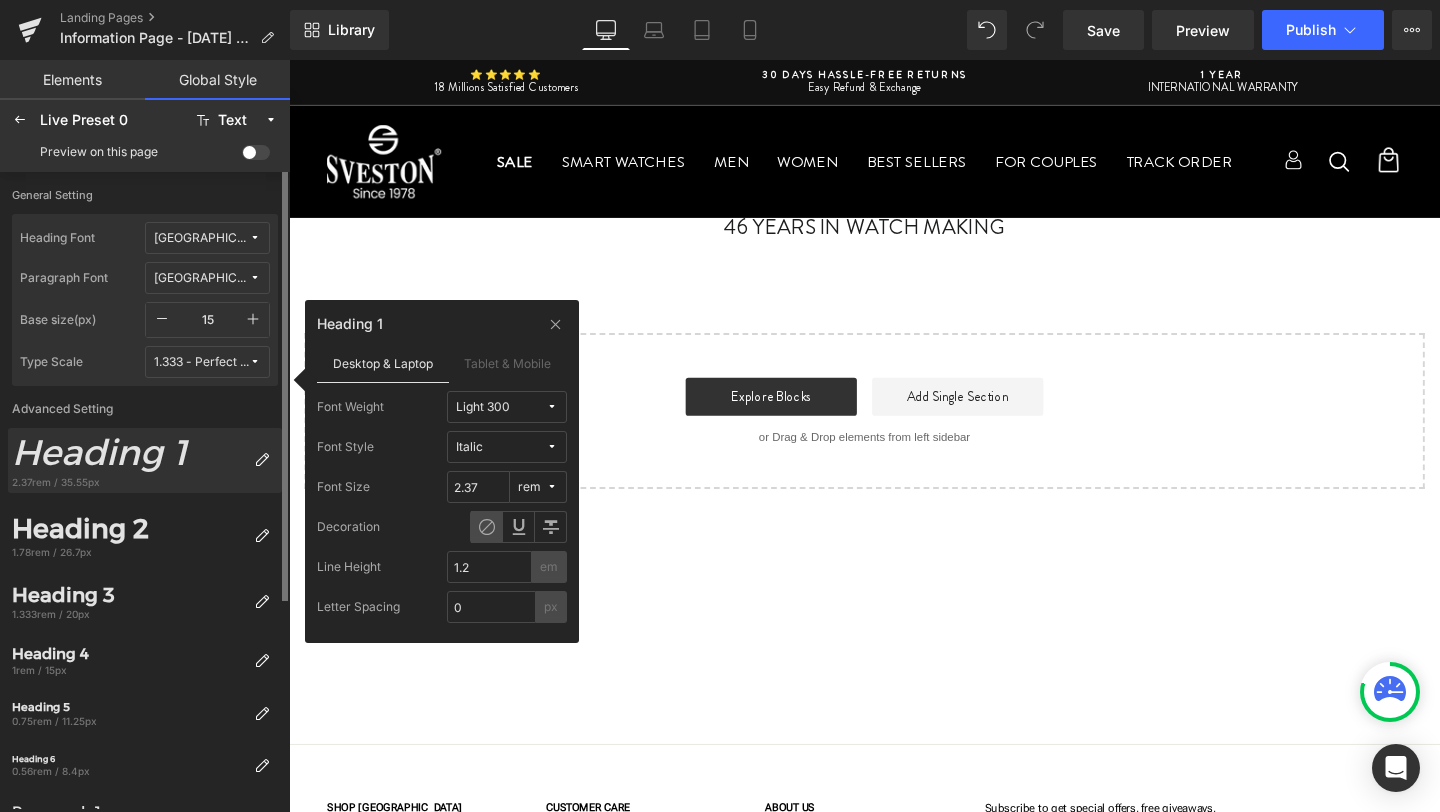 click on "2.37rem / 35.55px" at bounding box center [129, 482] 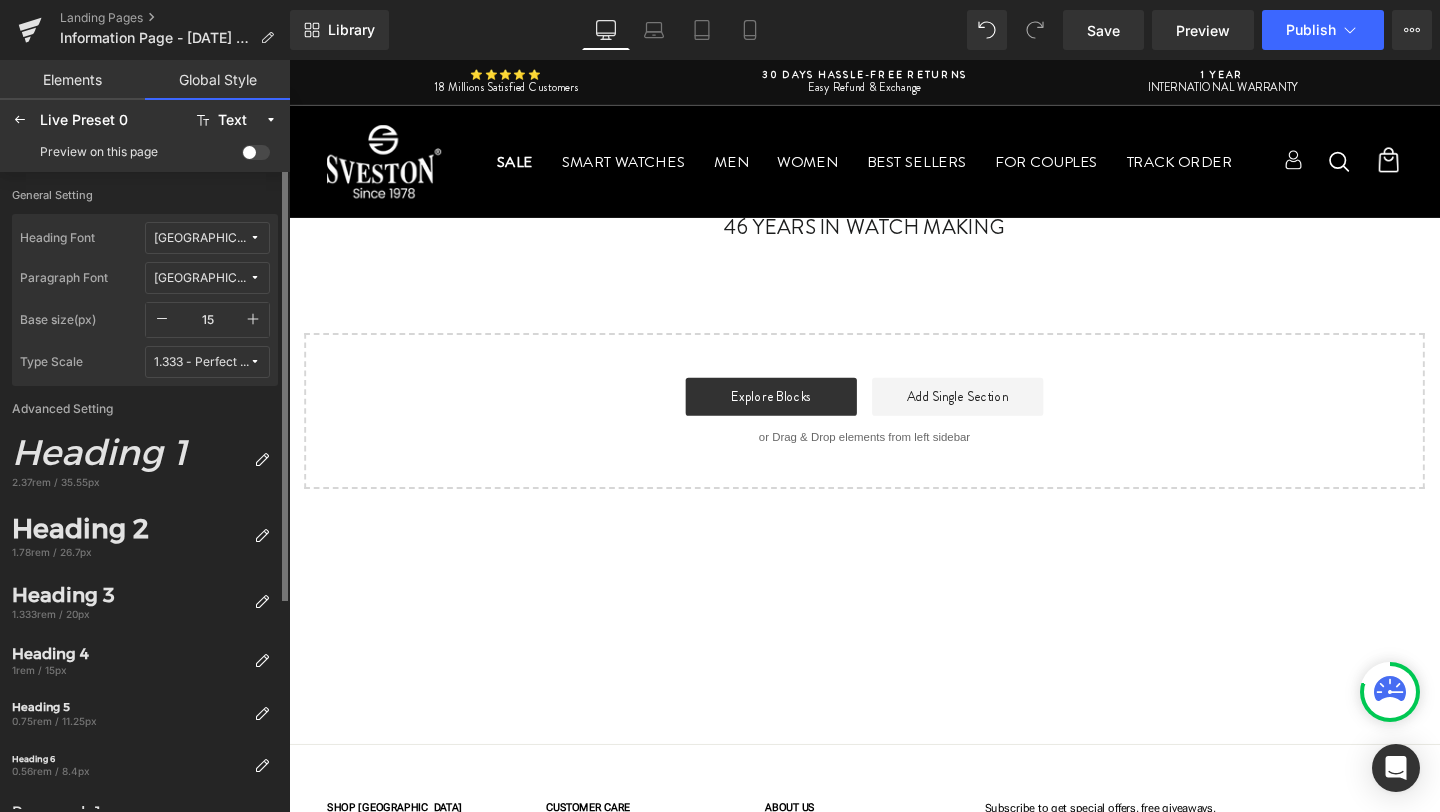 click on "[GEOGRAPHIC_DATA]" at bounding box center [201, 278] 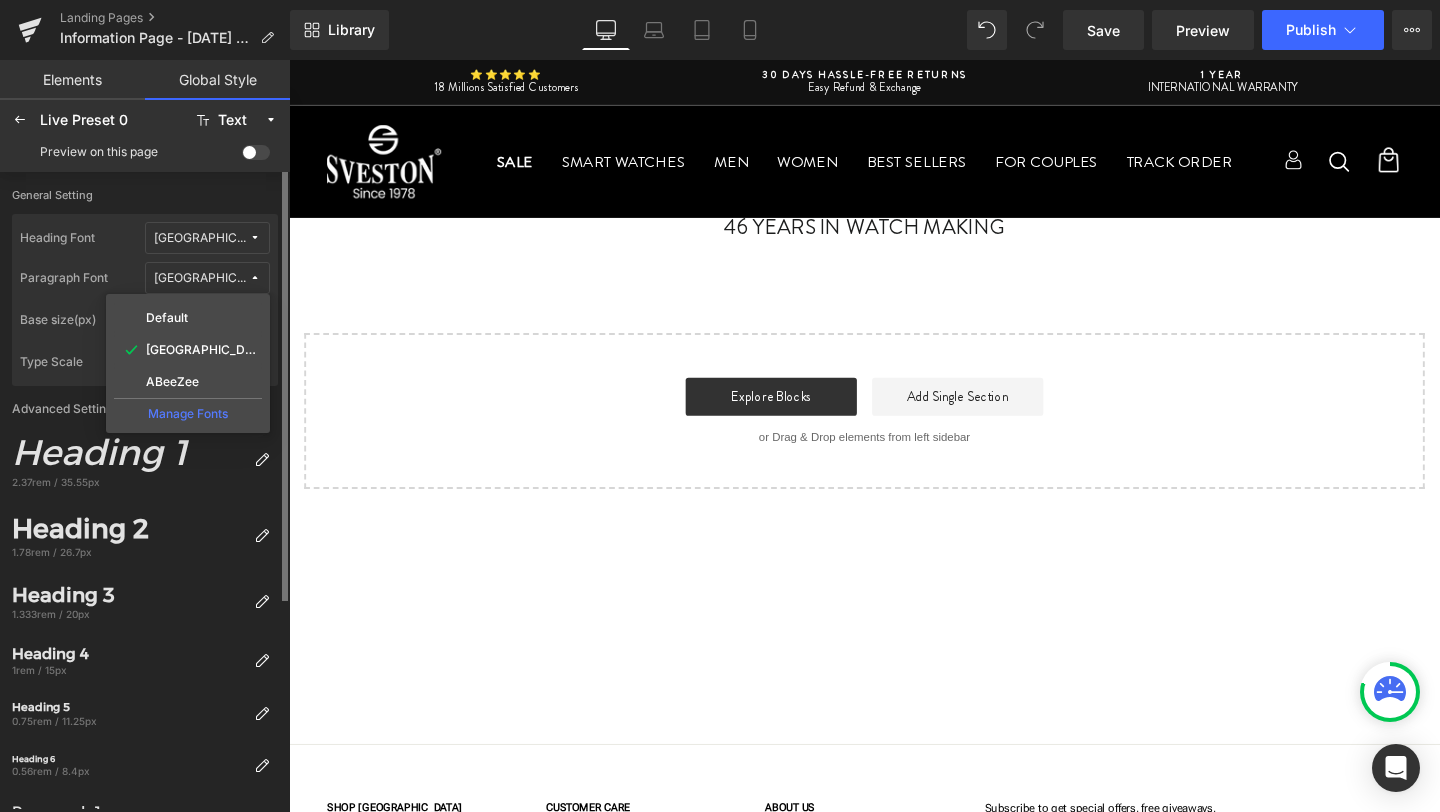click on "[GEOGRAPHIC_DATA]" at bounding box center [201, 278] 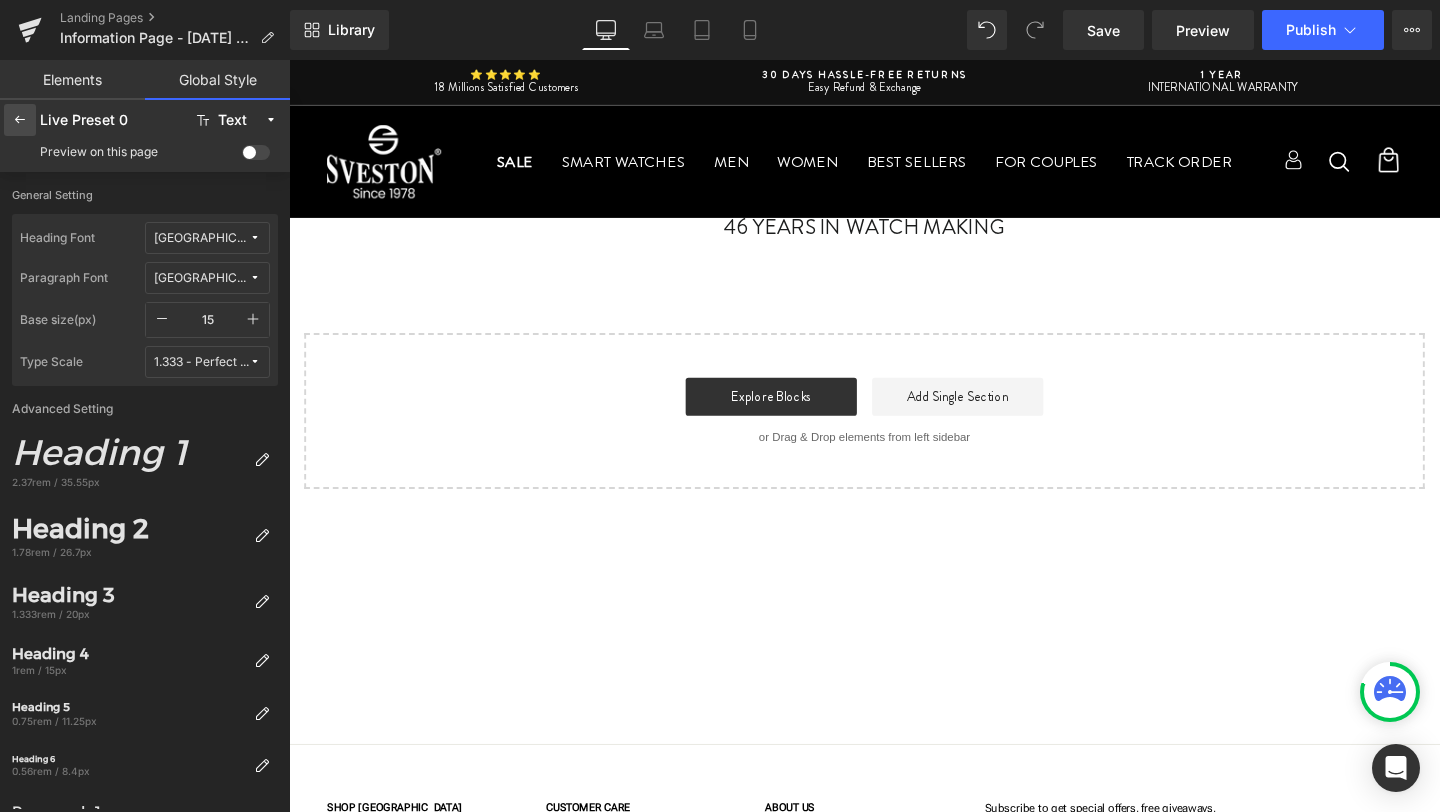 click at bounding box center (20, 120) 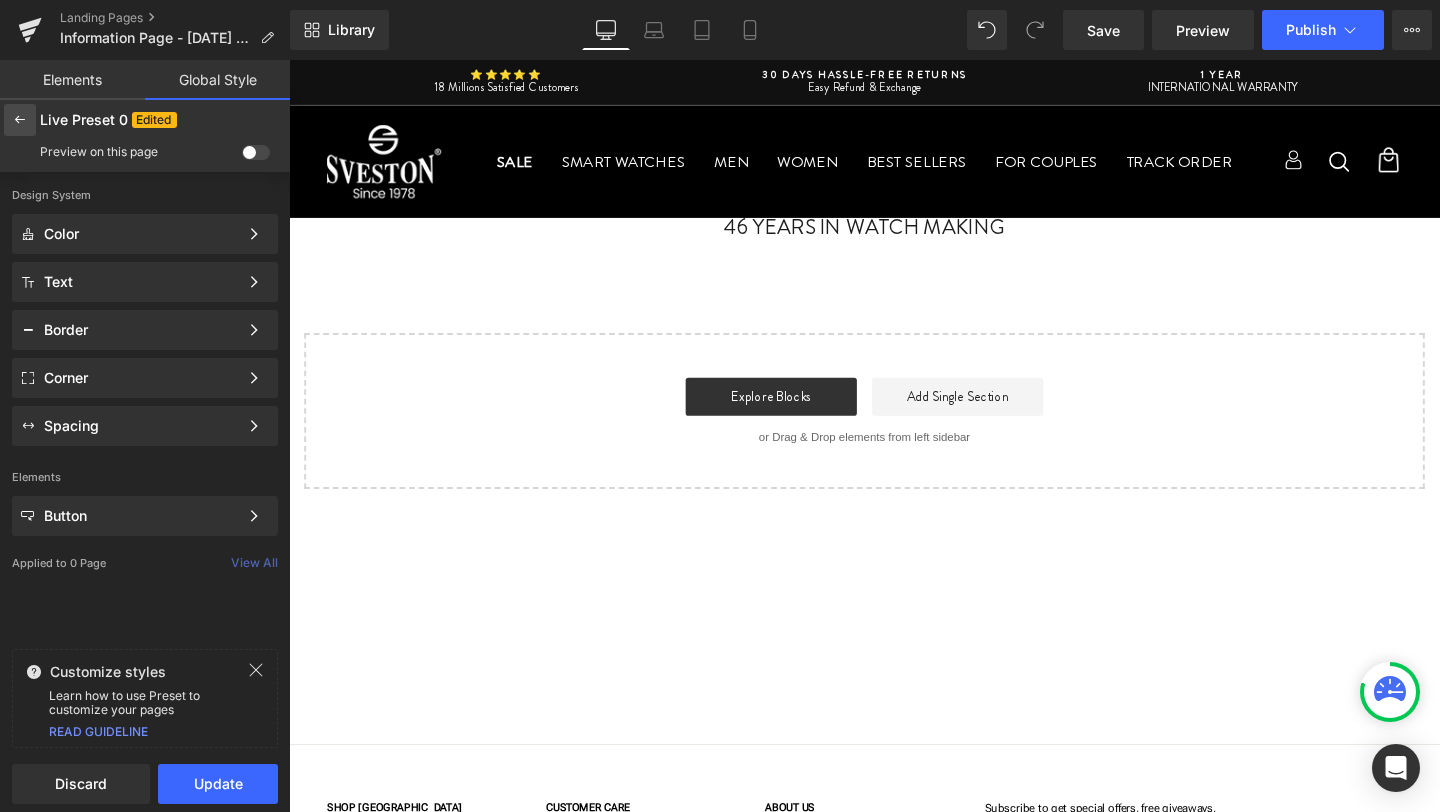 click at bounding box center [20, 120] 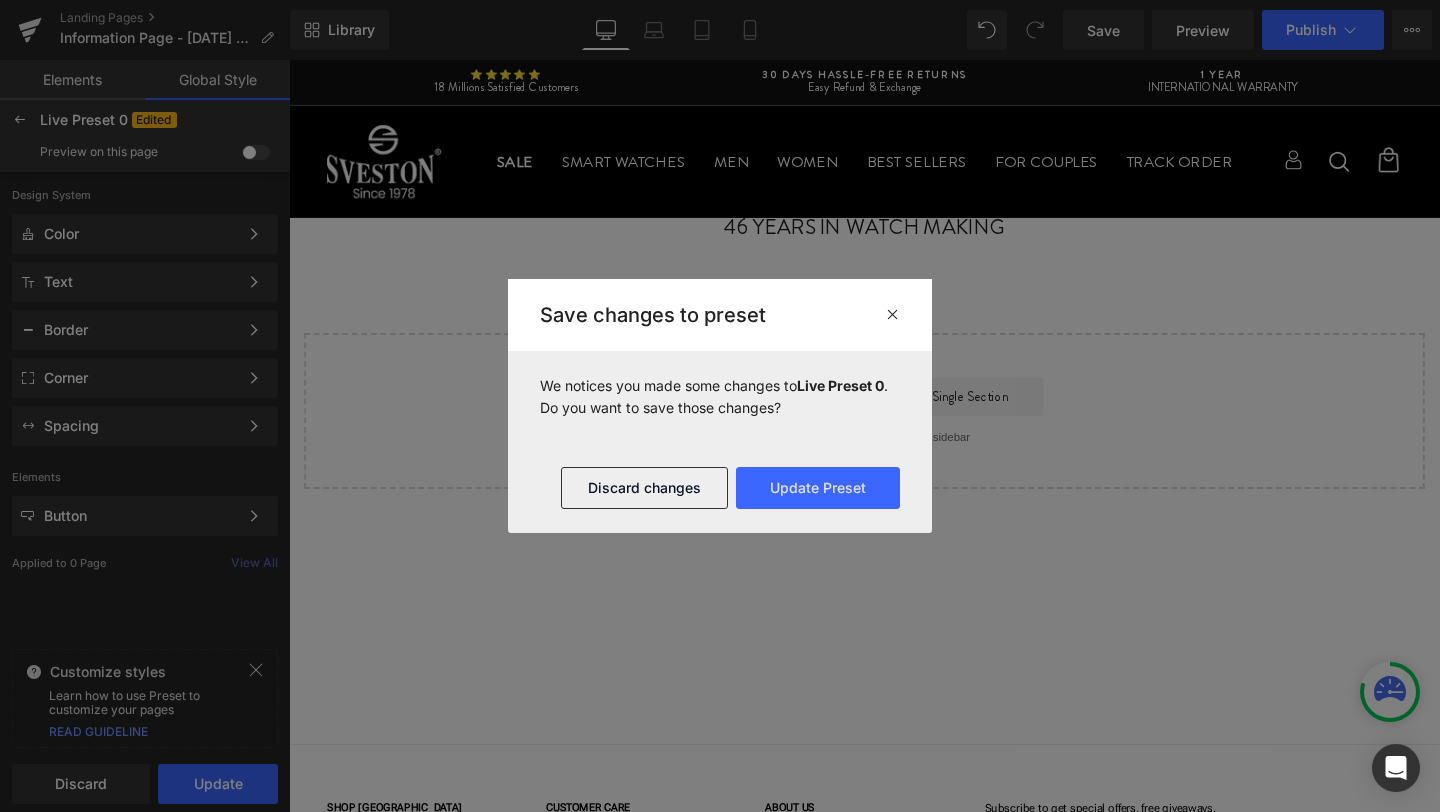 click at bounding box center (892, 314) 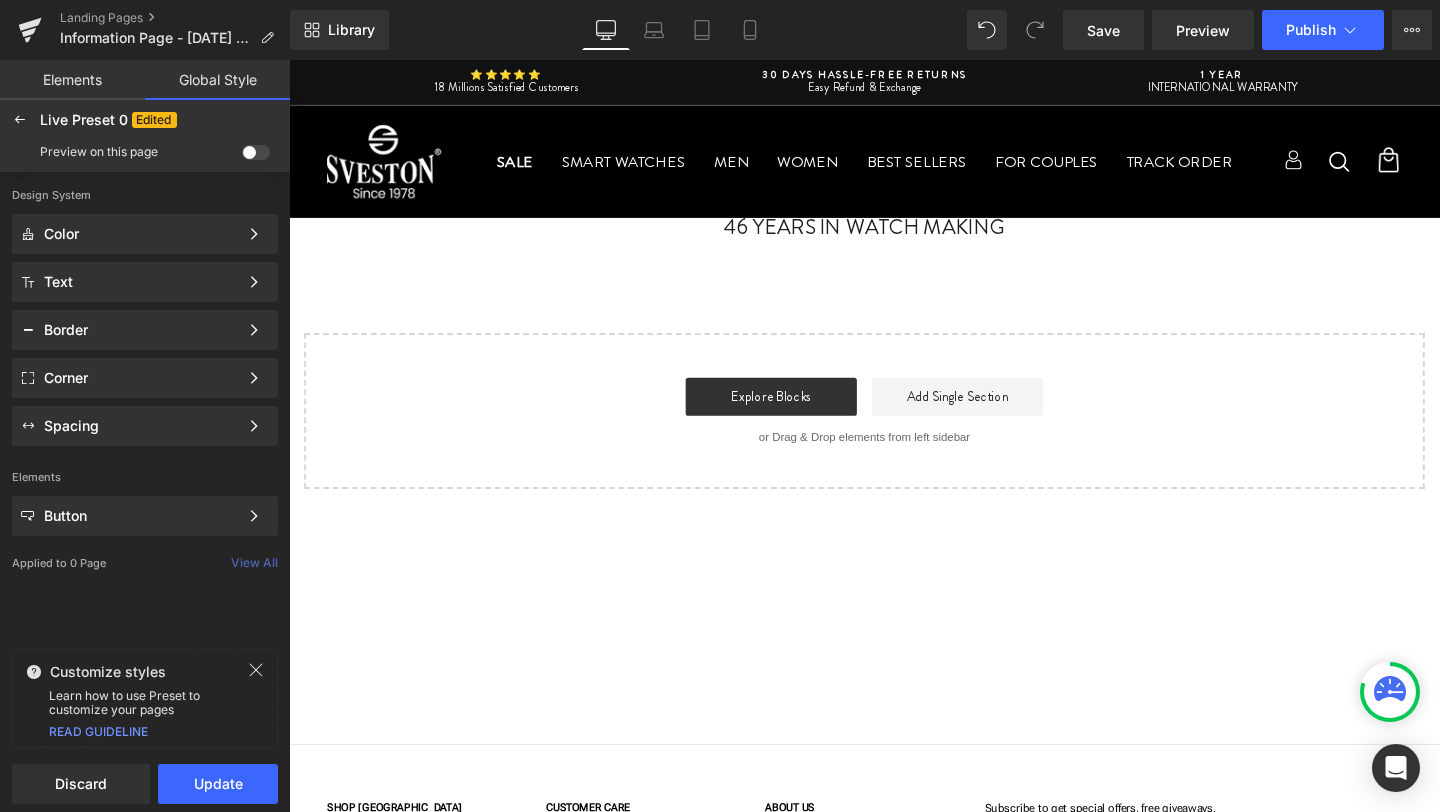 click on "Elements" at bounding box center (72, 80) 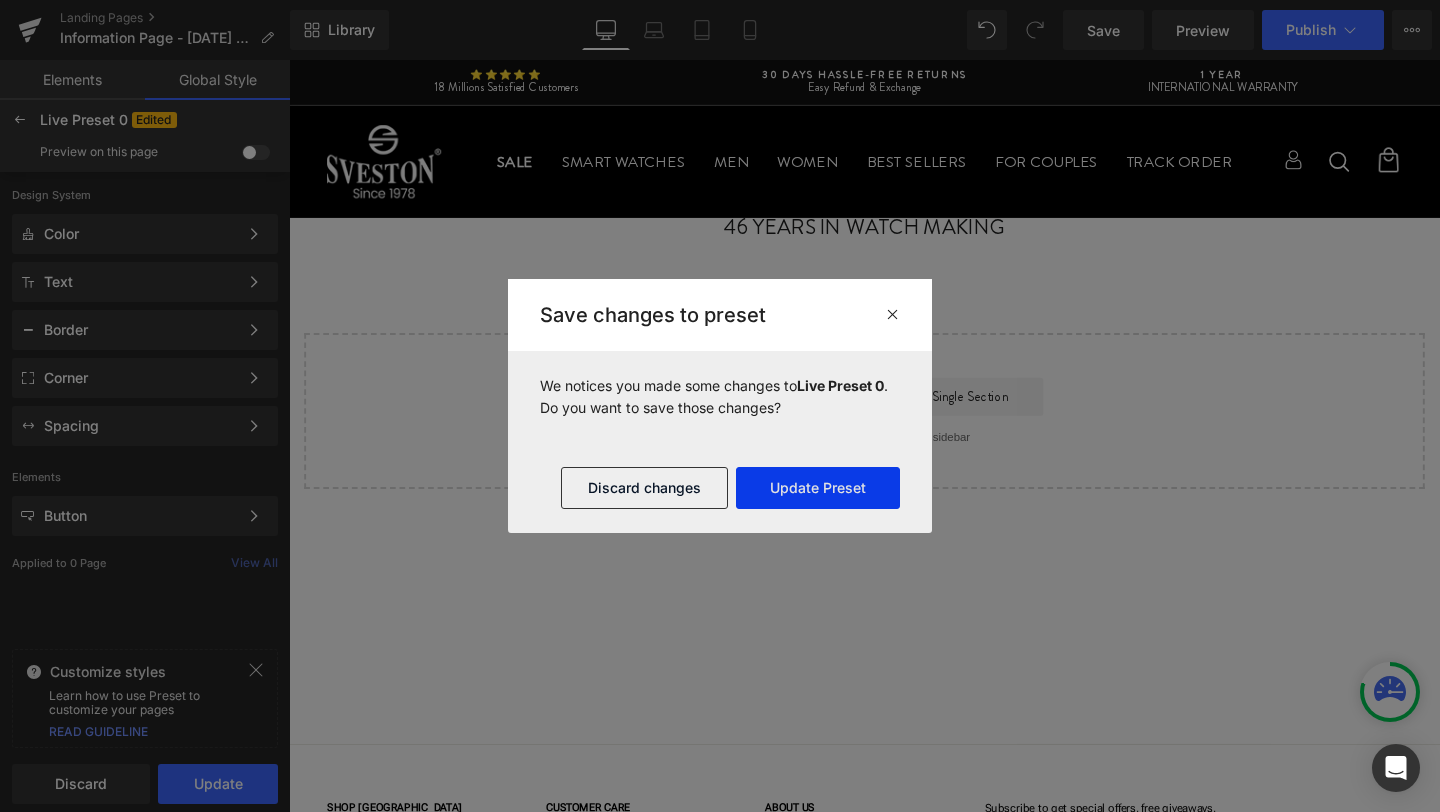 click on "Update Preset" at bounding box center (818, 488) 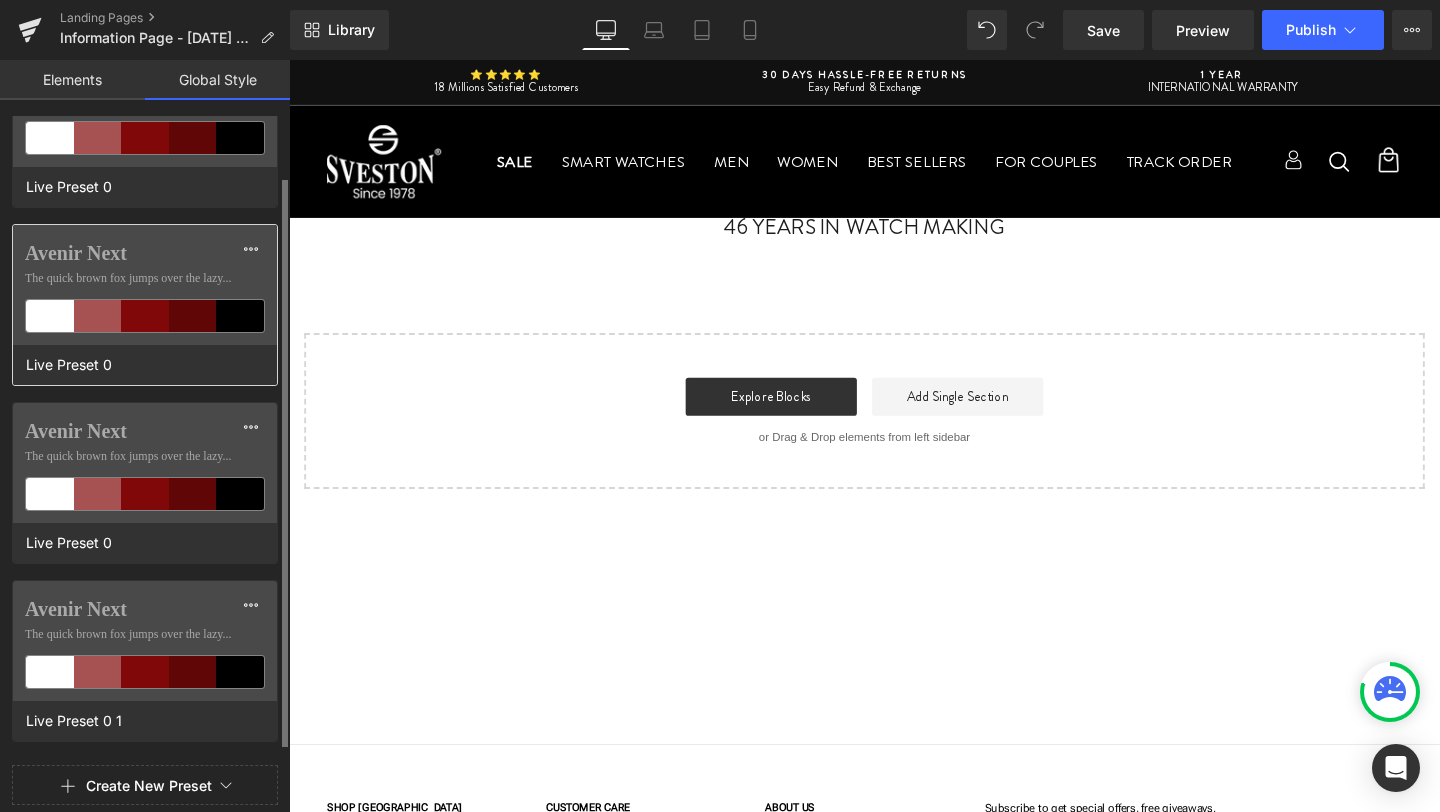 scroll, scrollTop: 0, scrollLeft: 0, axis: both 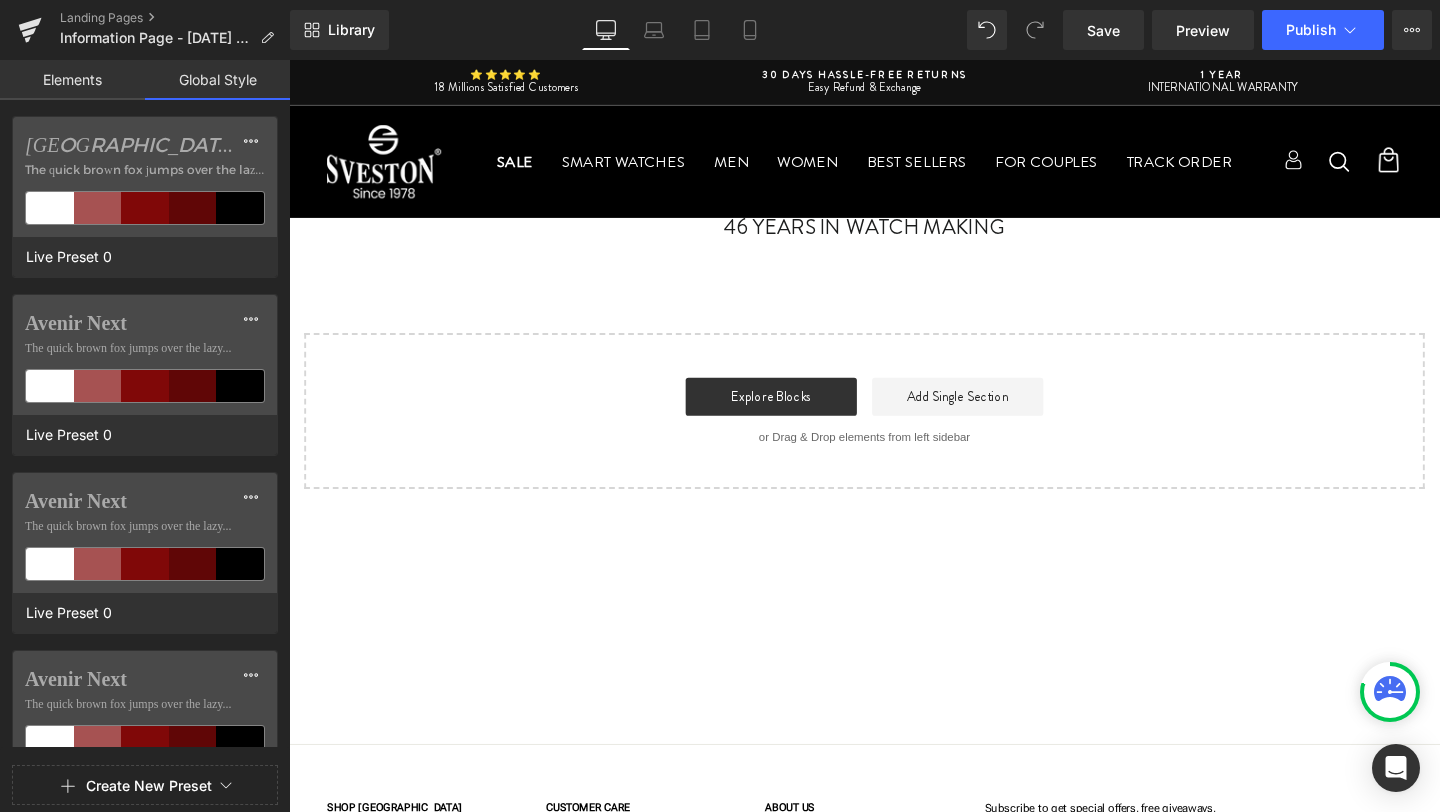 click on "Elements" at bounding box center (72, 80) 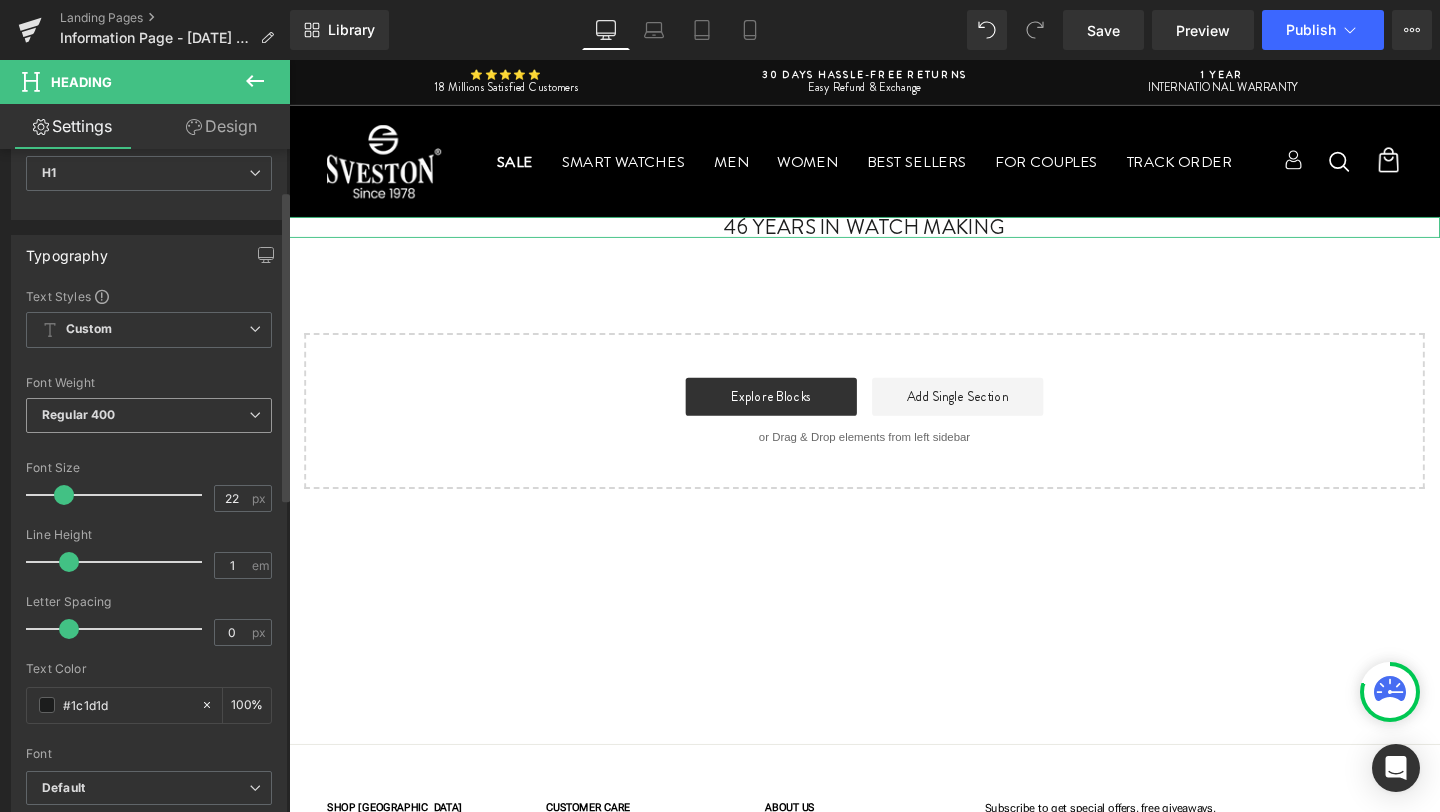 click on "Regular 400" at bounding box center [149, 415] 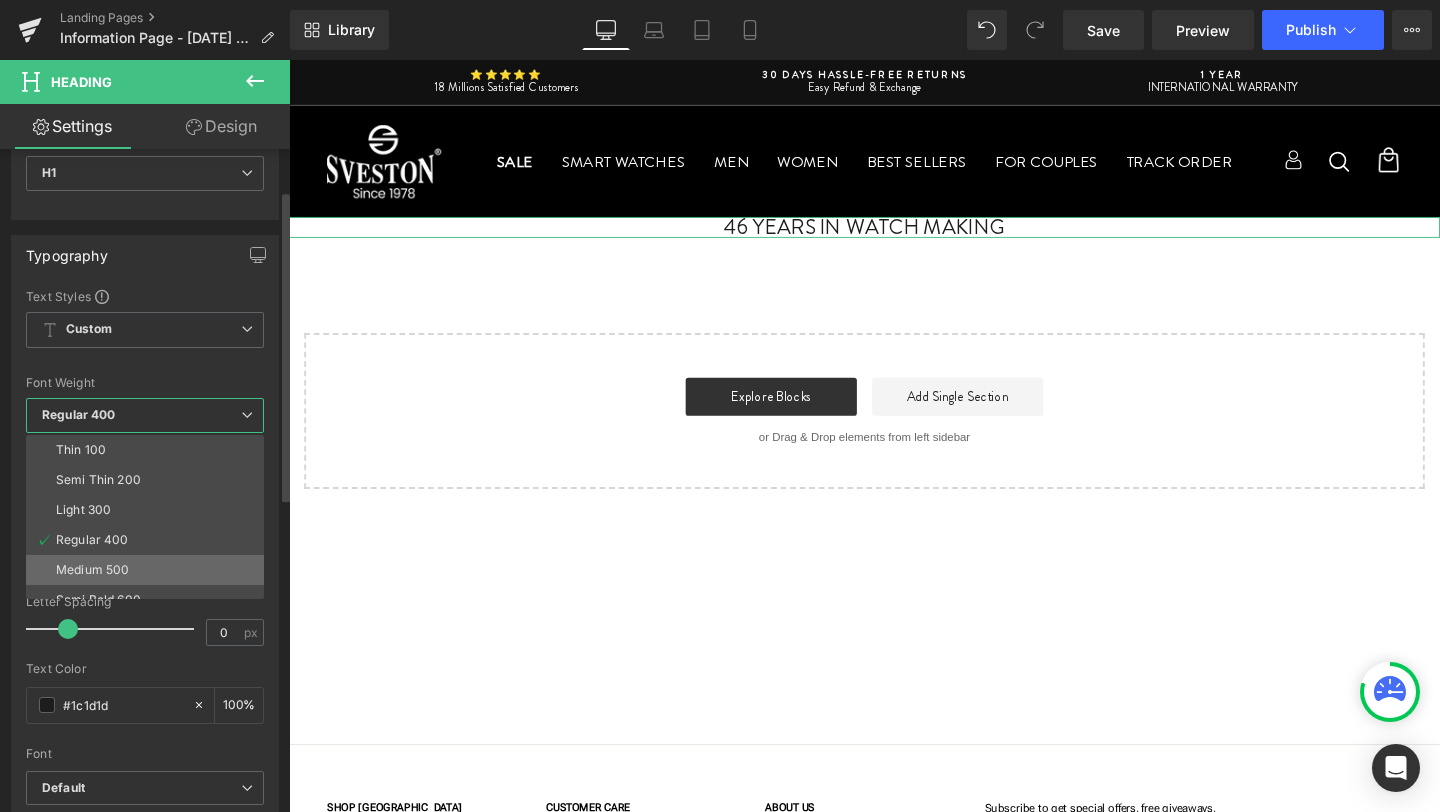 click on "Medium 500" at bounding box center (149, 570) 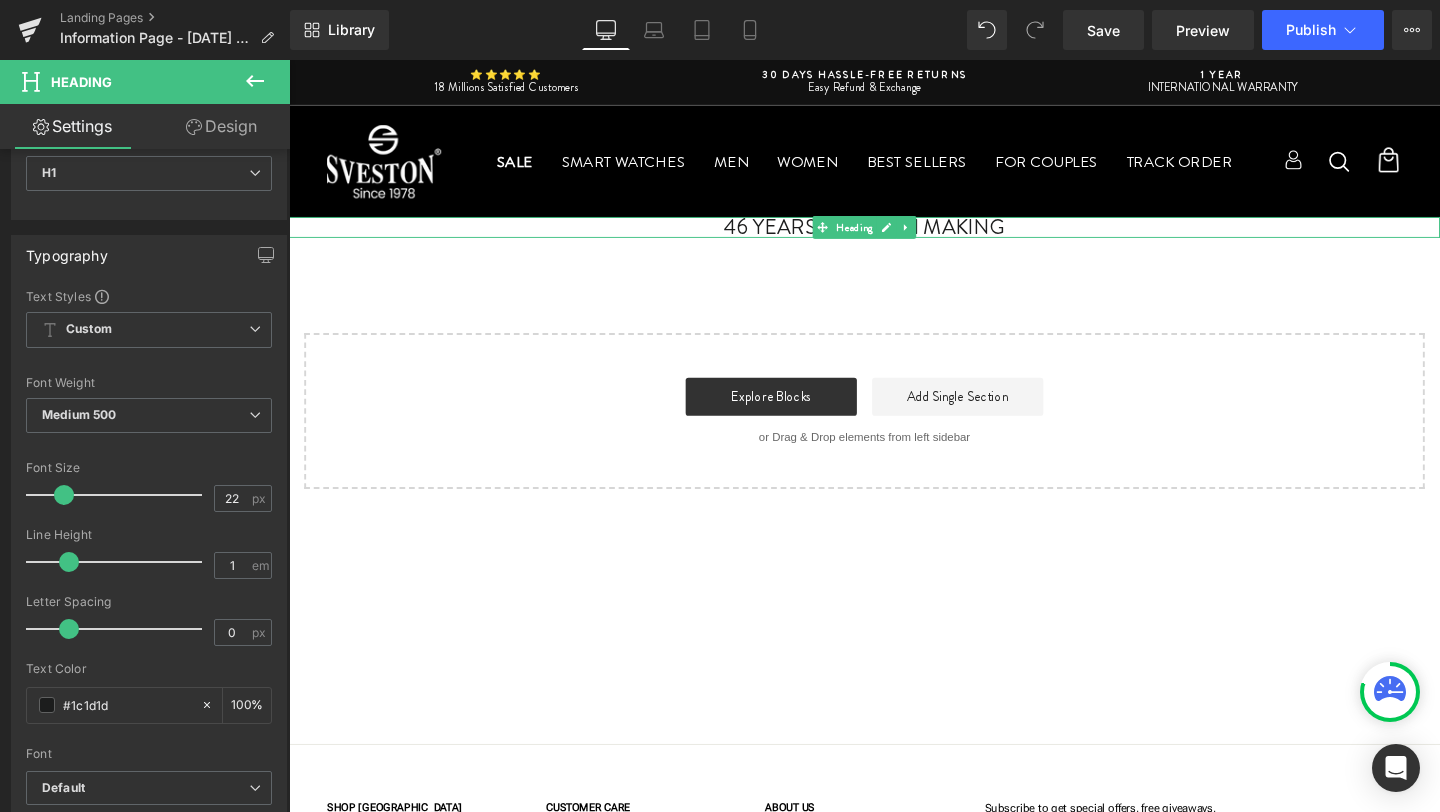 click on "46 Years in watch making" at bounding box center [894, 236] 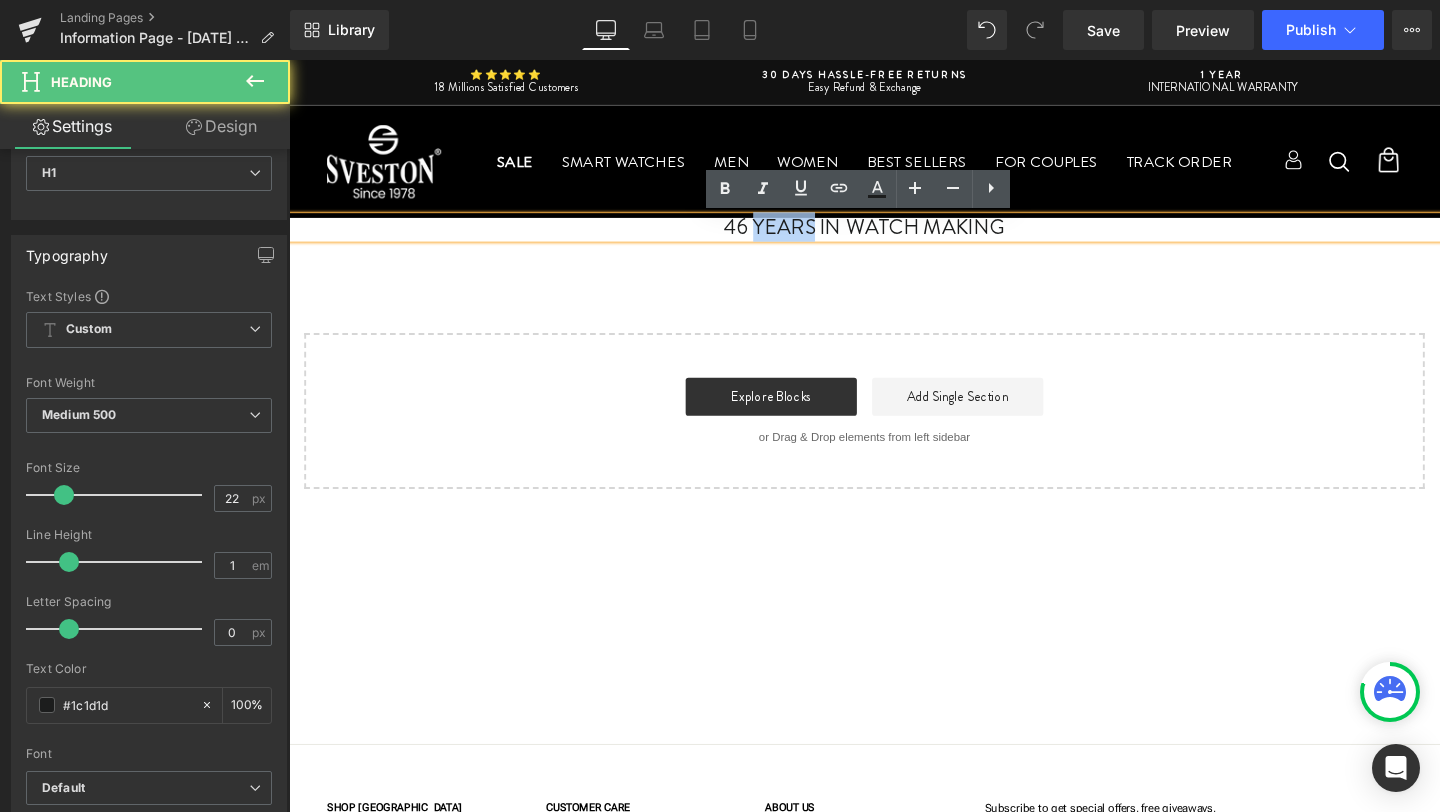 click on "46 Years in watch making" at bounding box center [894, 236] 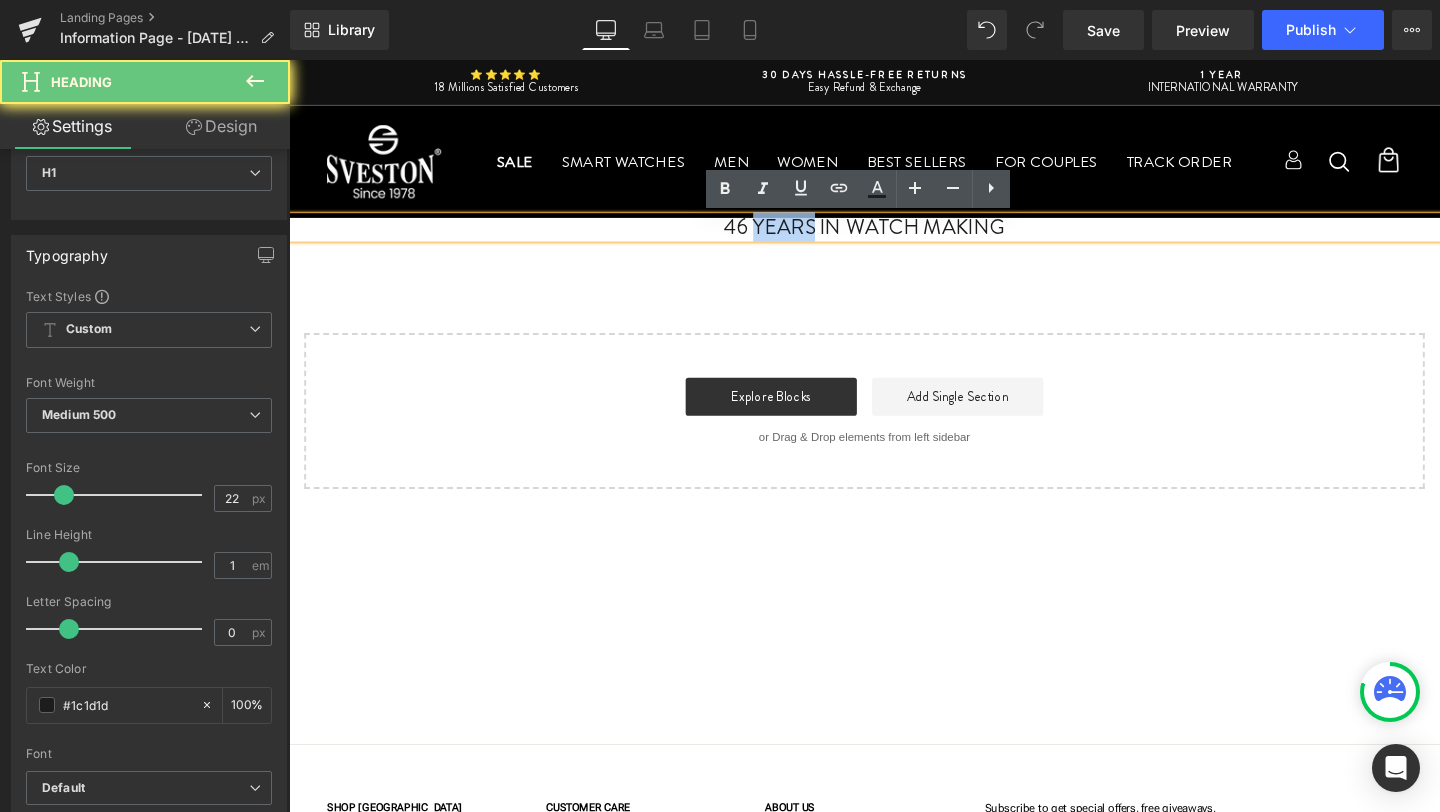 click on "46 Years in watch making" at bounding box center [894, 236] 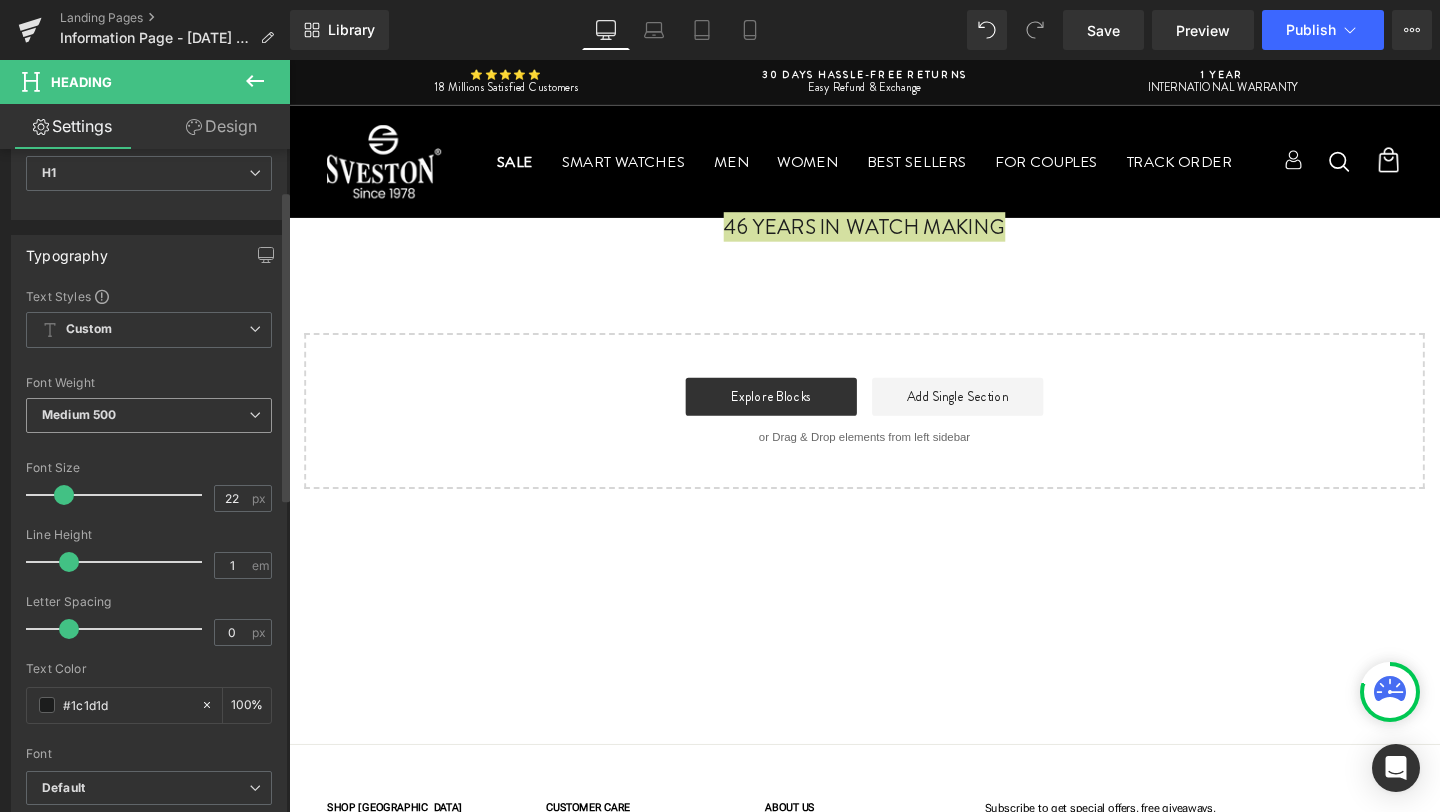 click on "Medium 500" at bounding box center [149, 415] 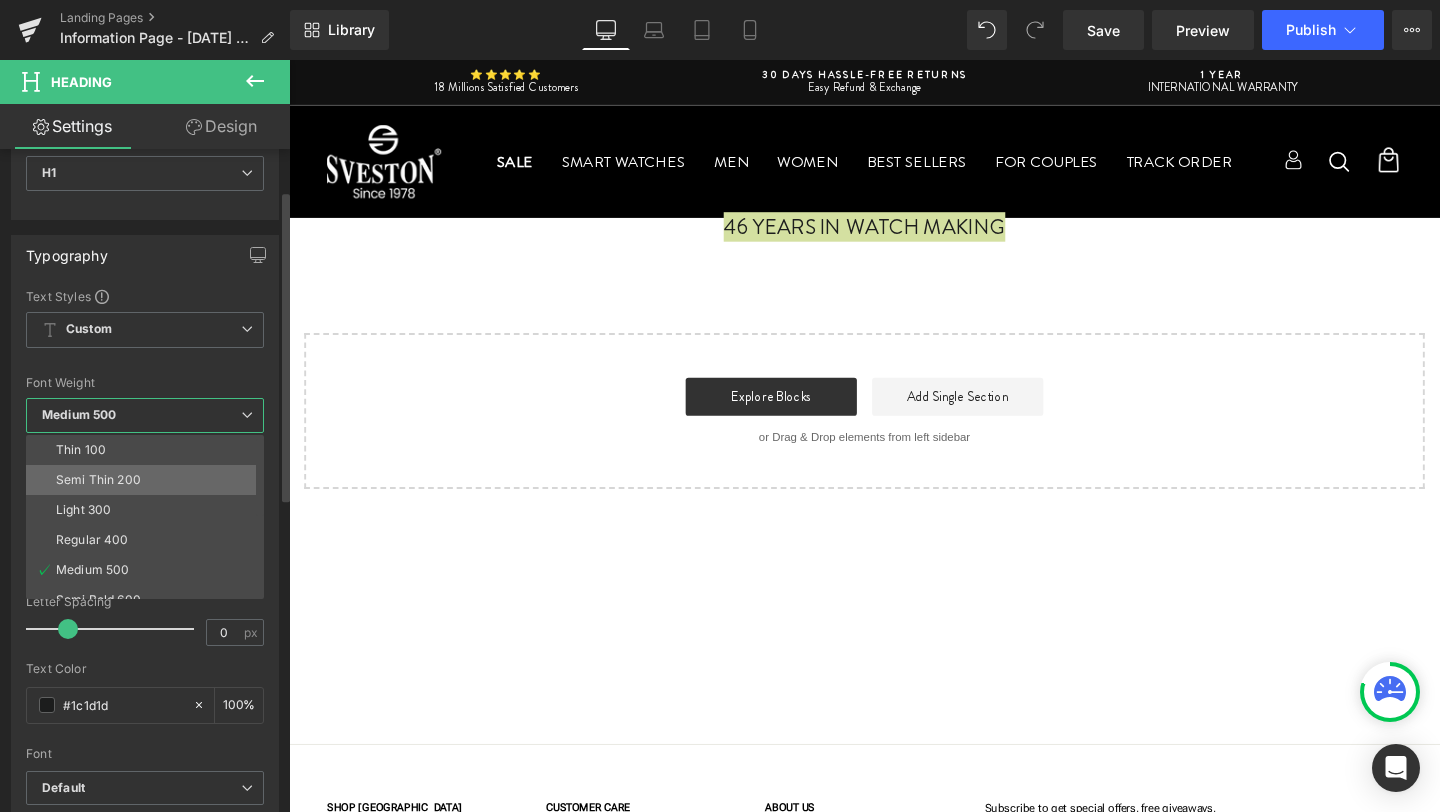 click on "Semi Thin 200" at bounding box center [149, 480] 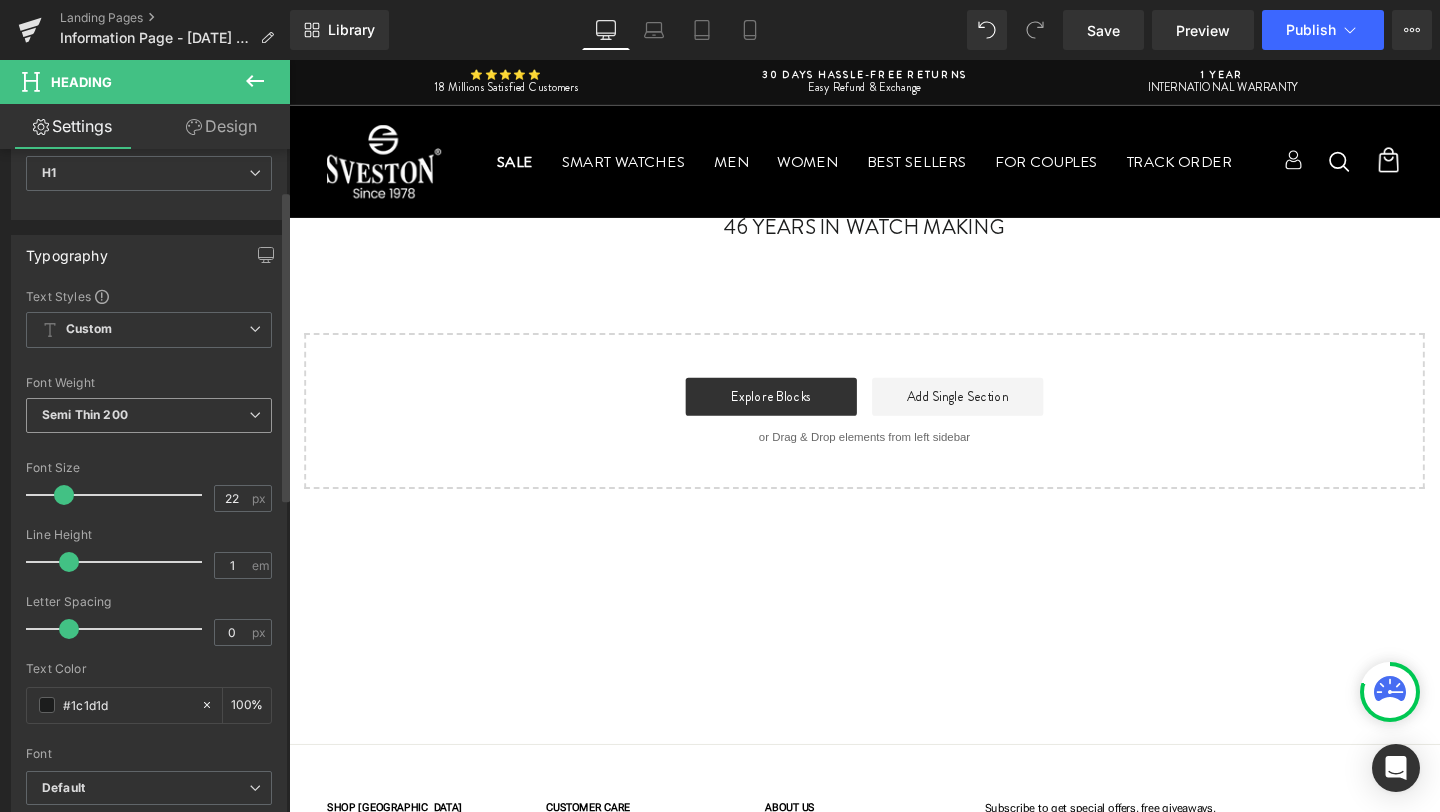click on "Semi Thin 200" at bounding box center (149, 415) 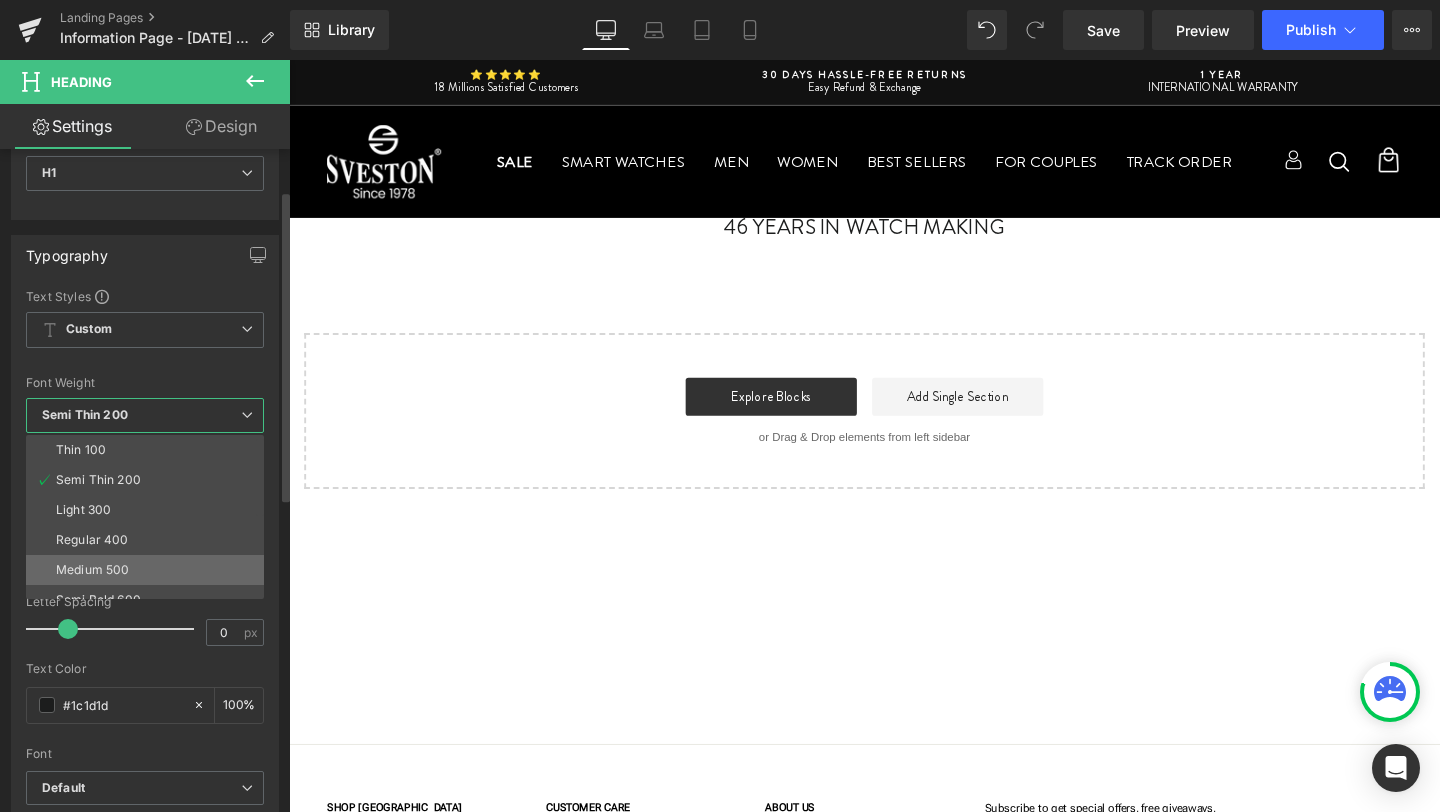 click on "Medium 500" at bounding box center (149, 570) 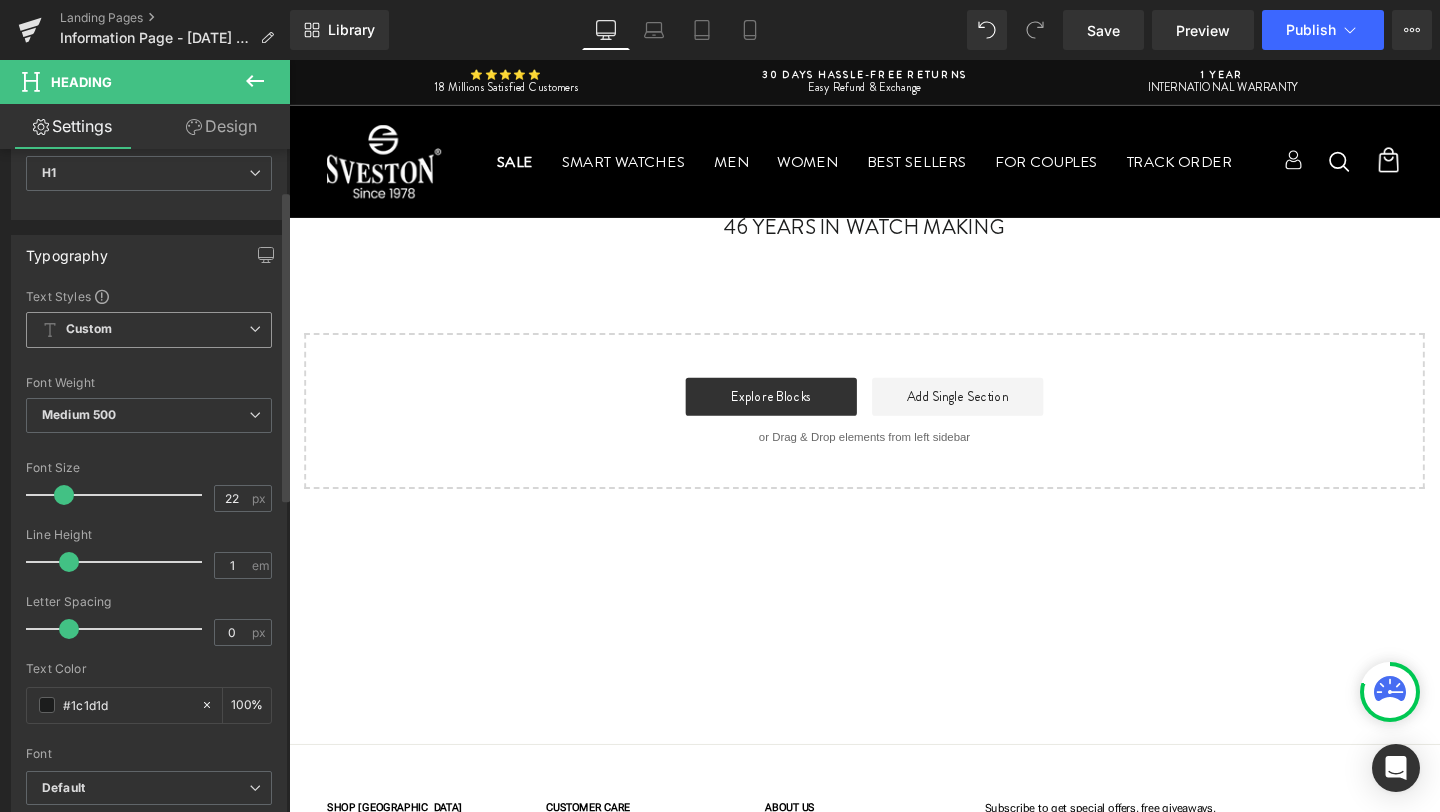 click on "Custom
Setup Global Style" at bounding box center [149, 330] 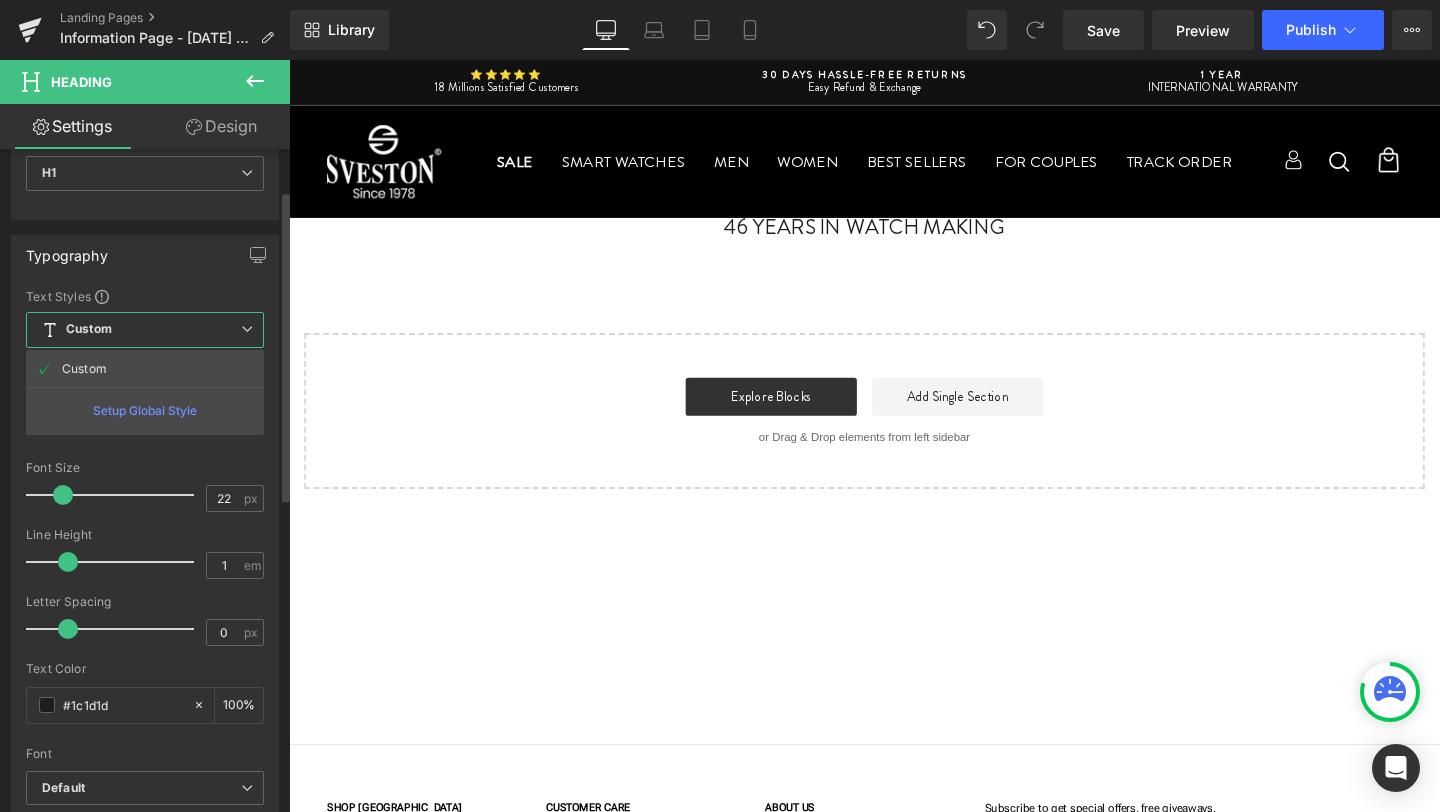 click on "Custom
Setup Global Style" at bounding box center (145, 330) 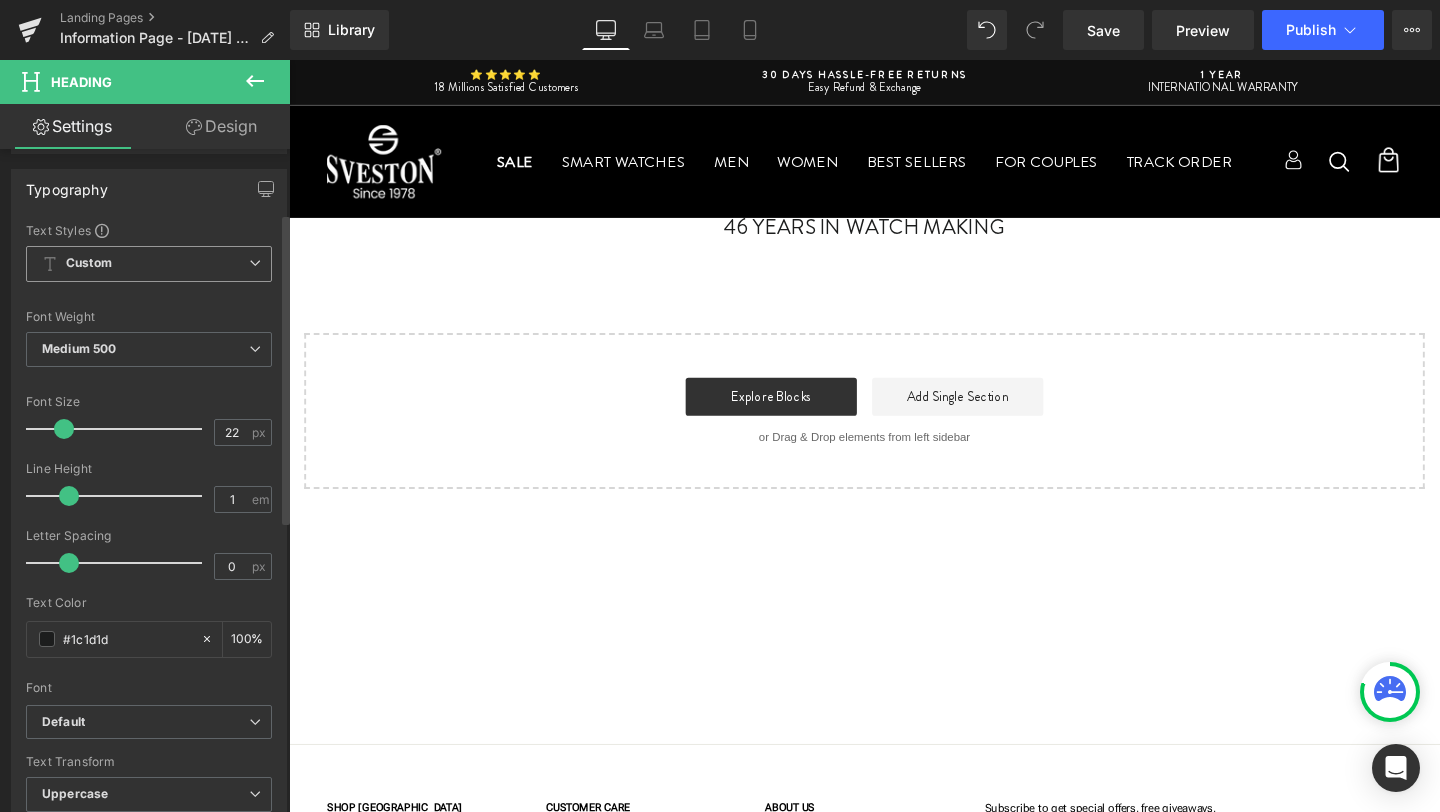 scroll, scrollTop: 176, scrollLeft: 0, axis: vertical 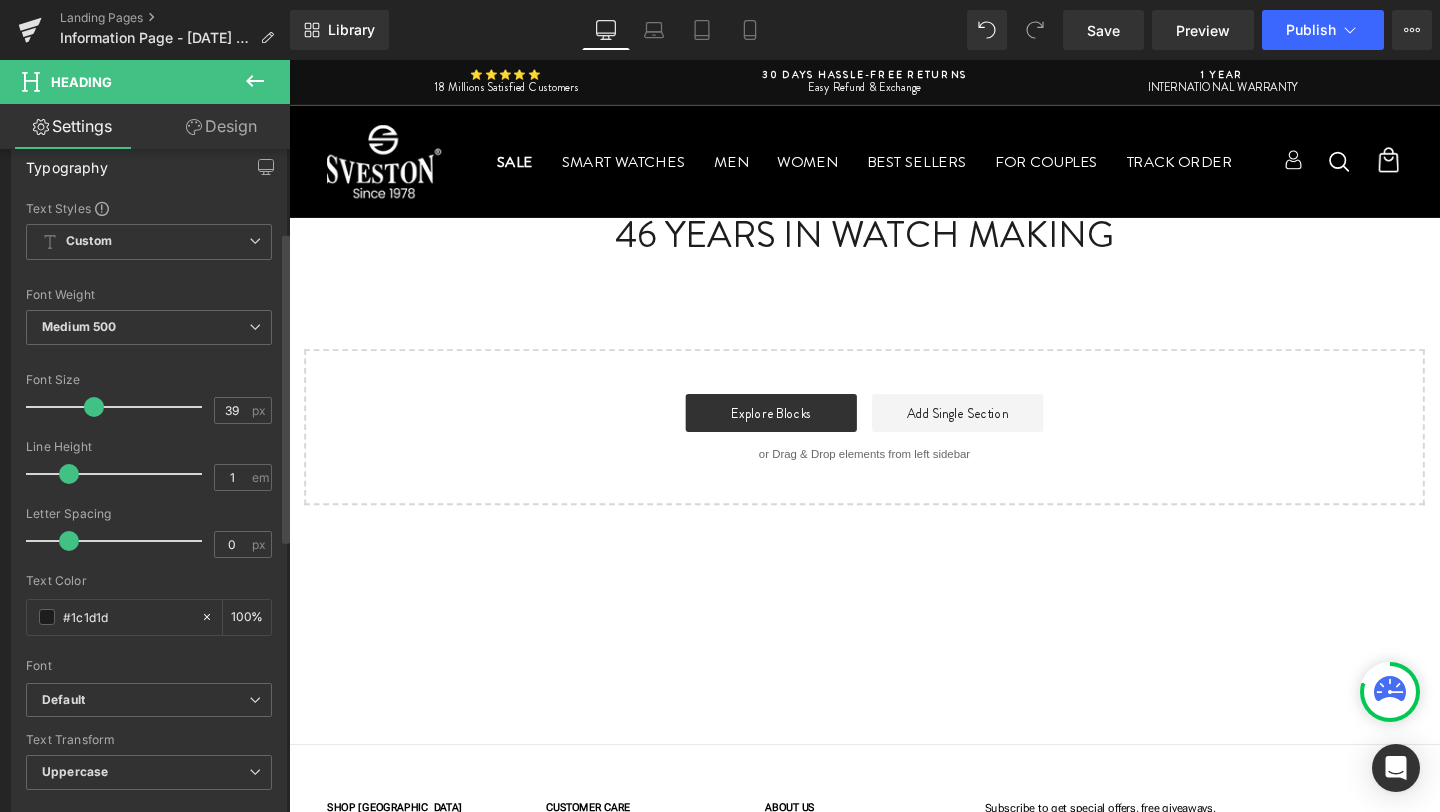 type on "40" 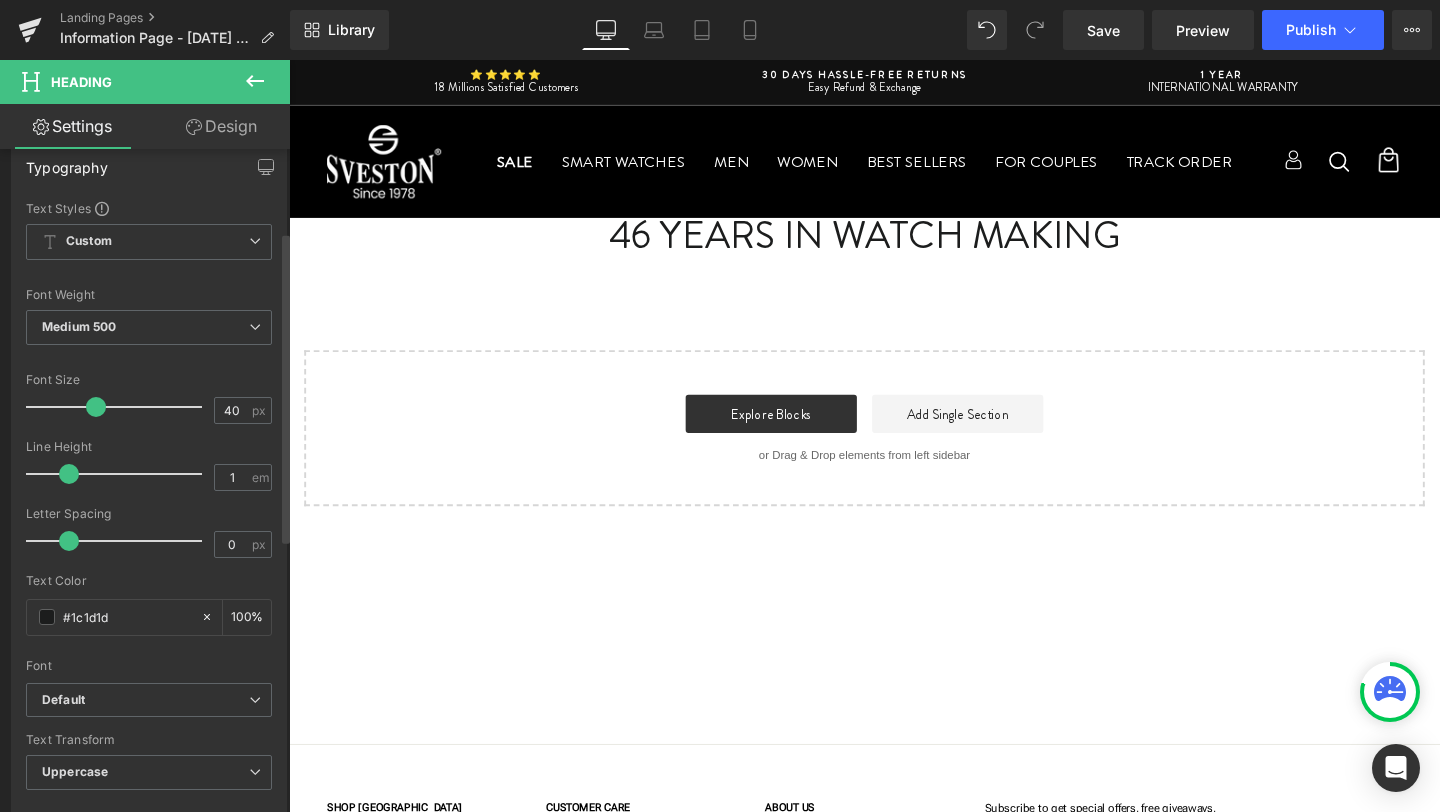 drag, startPoint x: 65, startPoint y: 410, endPoint x: 96, endPoint y: 410, distance: 31 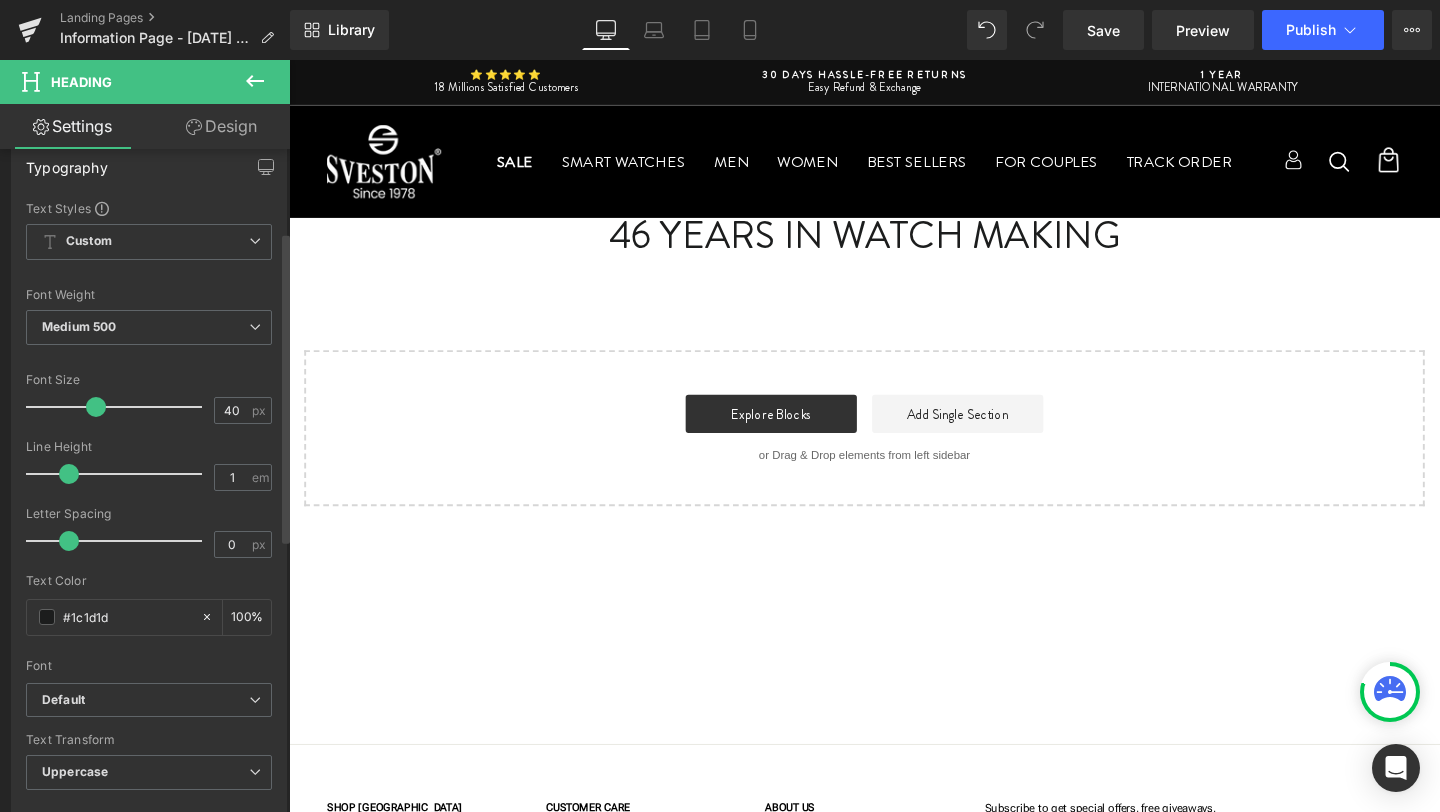 click at bounding box center (96, 407) 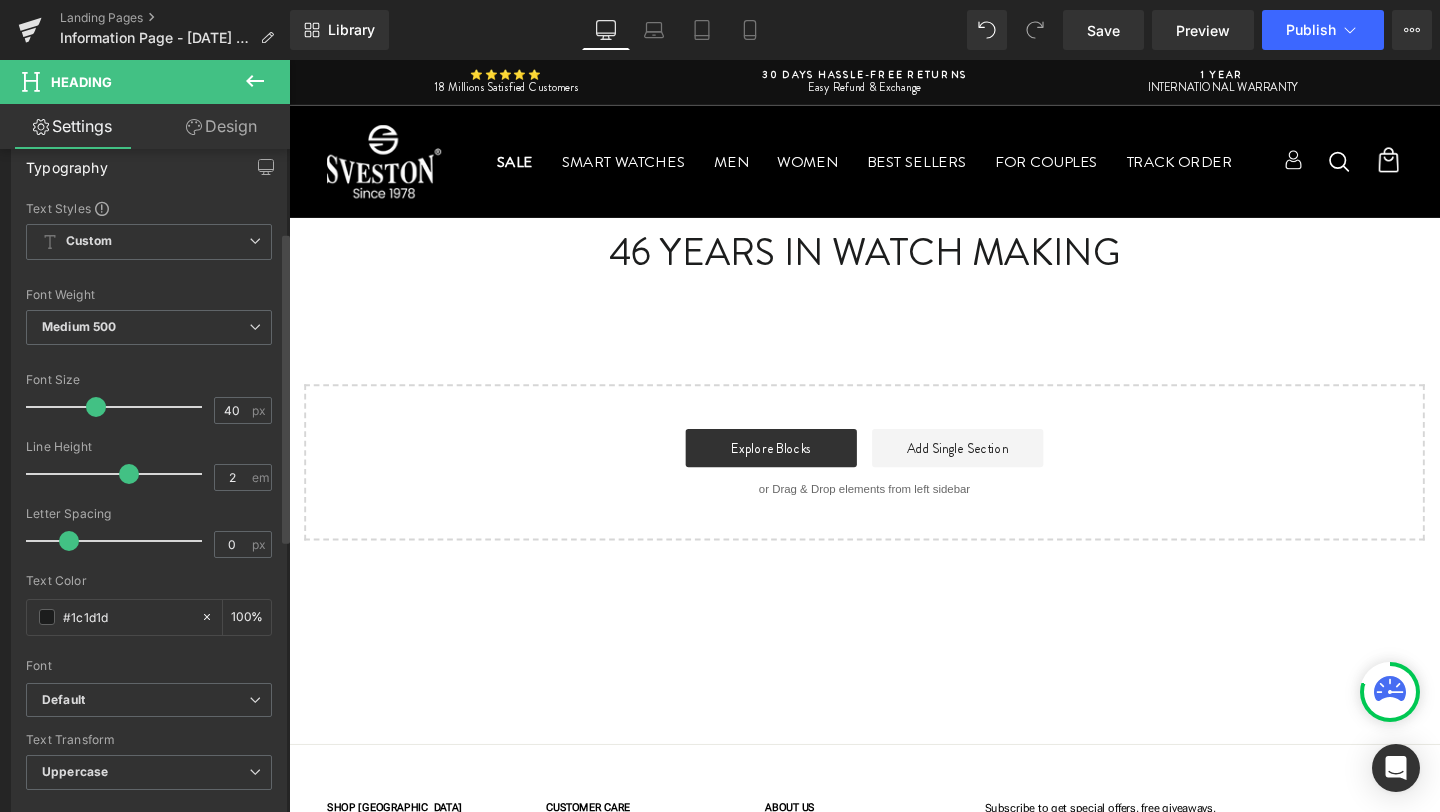 type on "2.1" 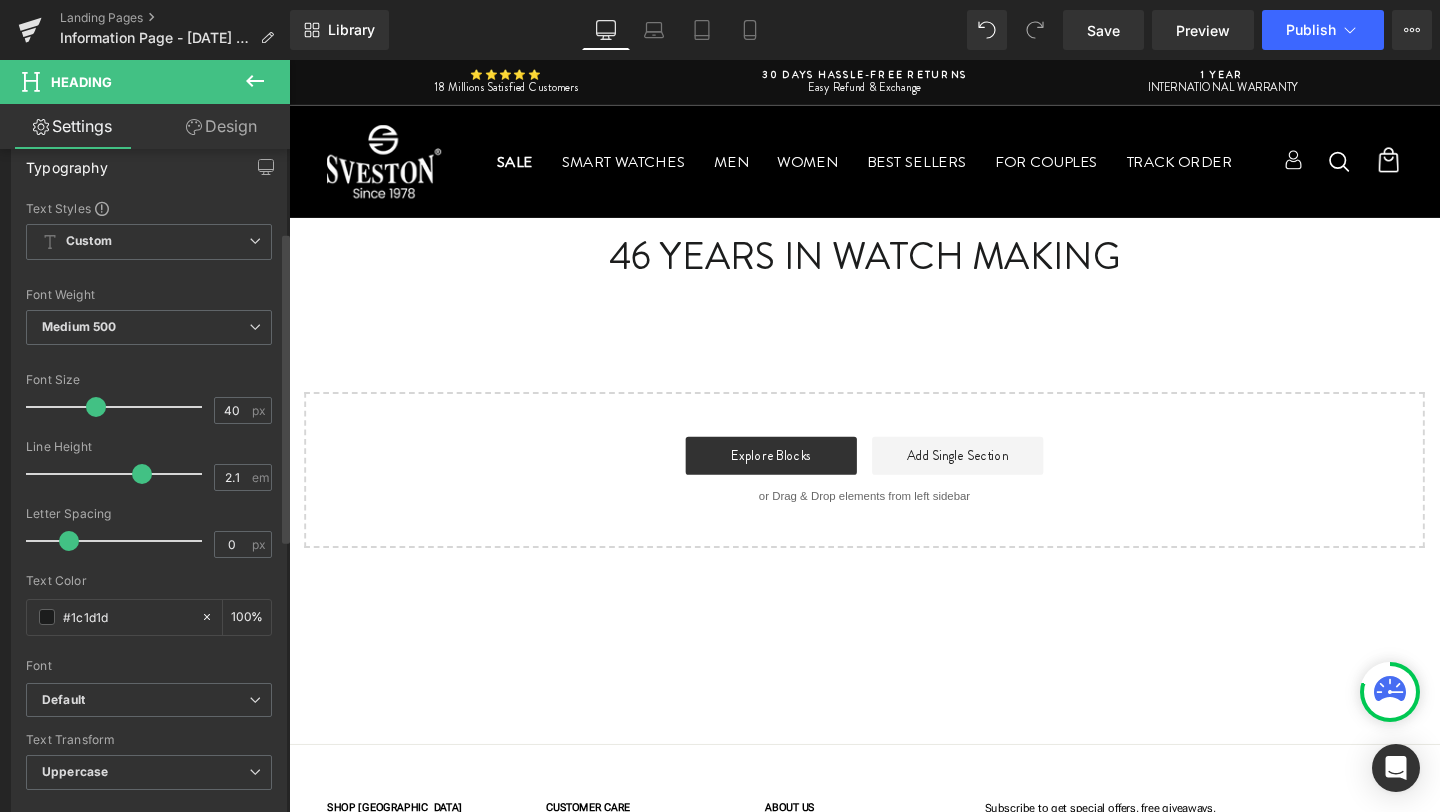 drag, startPoint x: 70, startPoint y: 475, endPoint x: 138, endPoint y: 492, distance: 70.0928 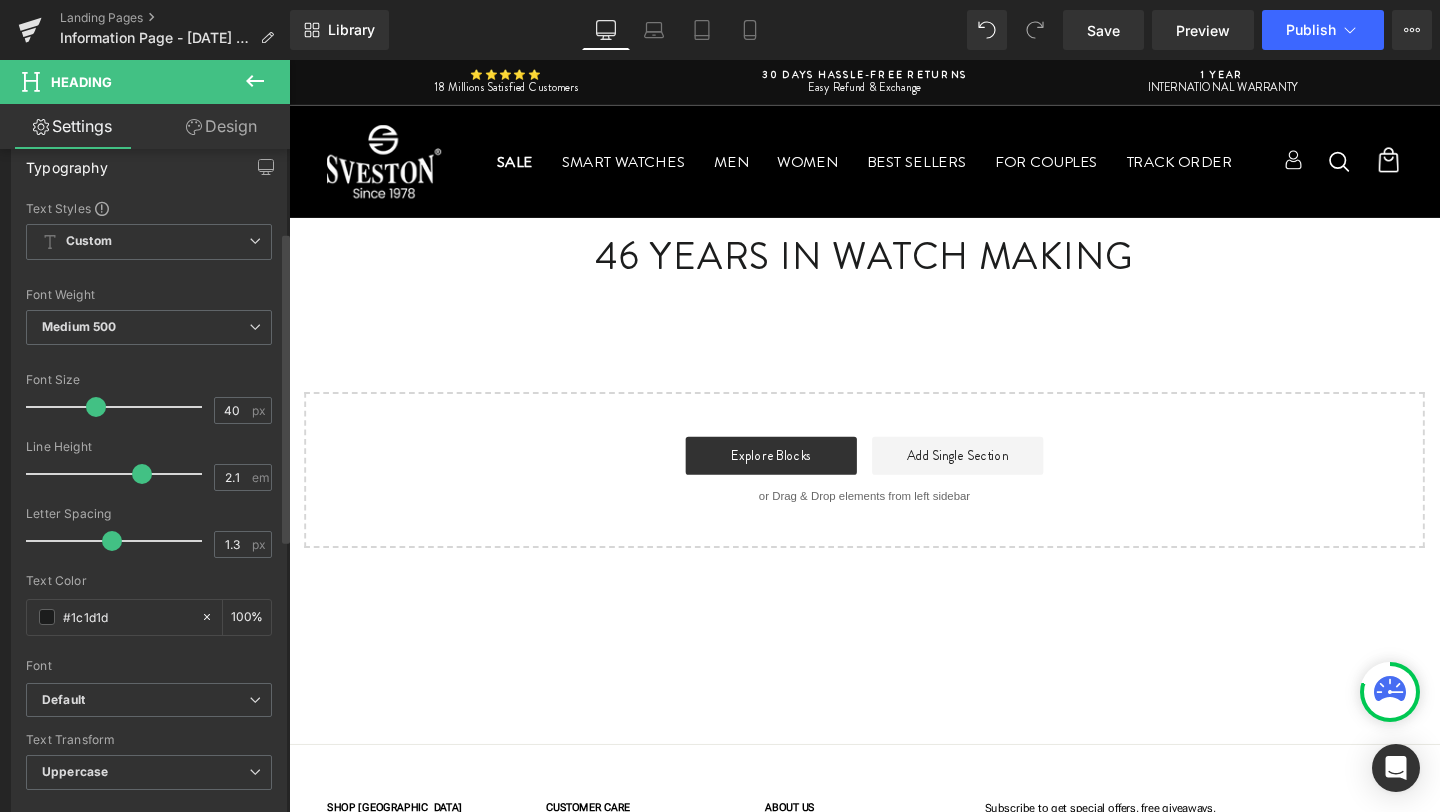 type on "1.4" 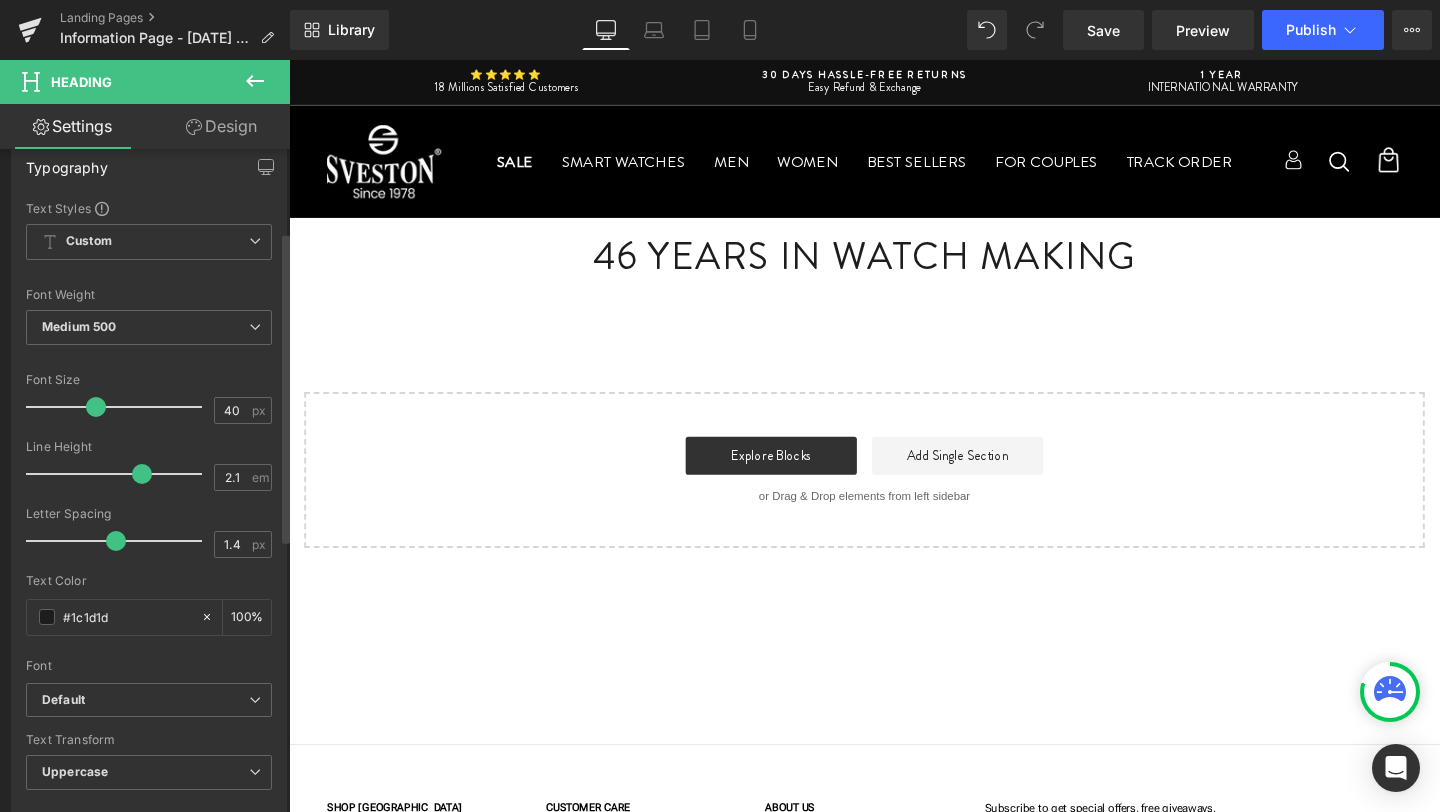 drag, startPoint x: 71, startPoint y: 543, endPoint x: 115, endPoint y: 547, distance: 44.181442 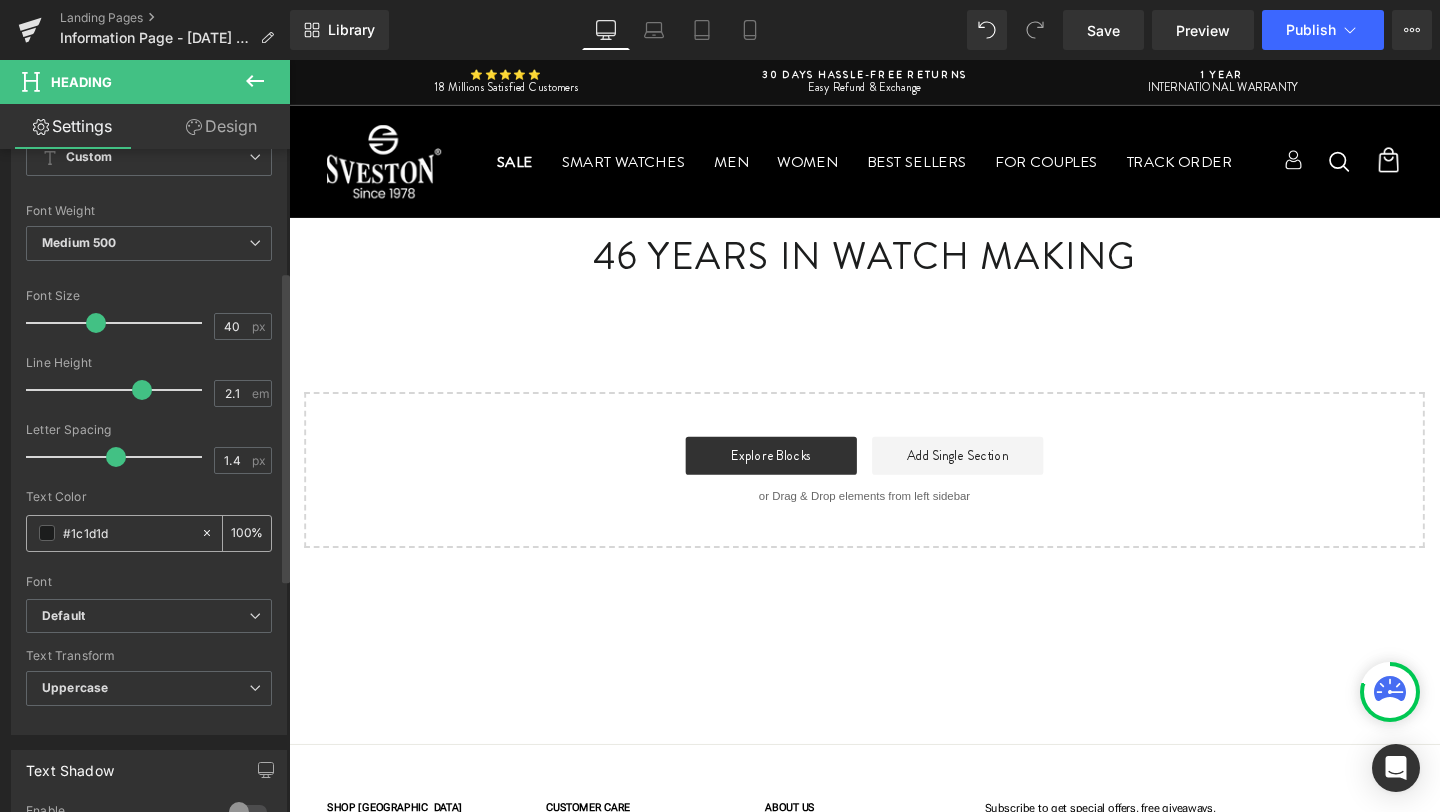 scroll, scrollTop: 306, scrollLeft: 0, axis: vertical 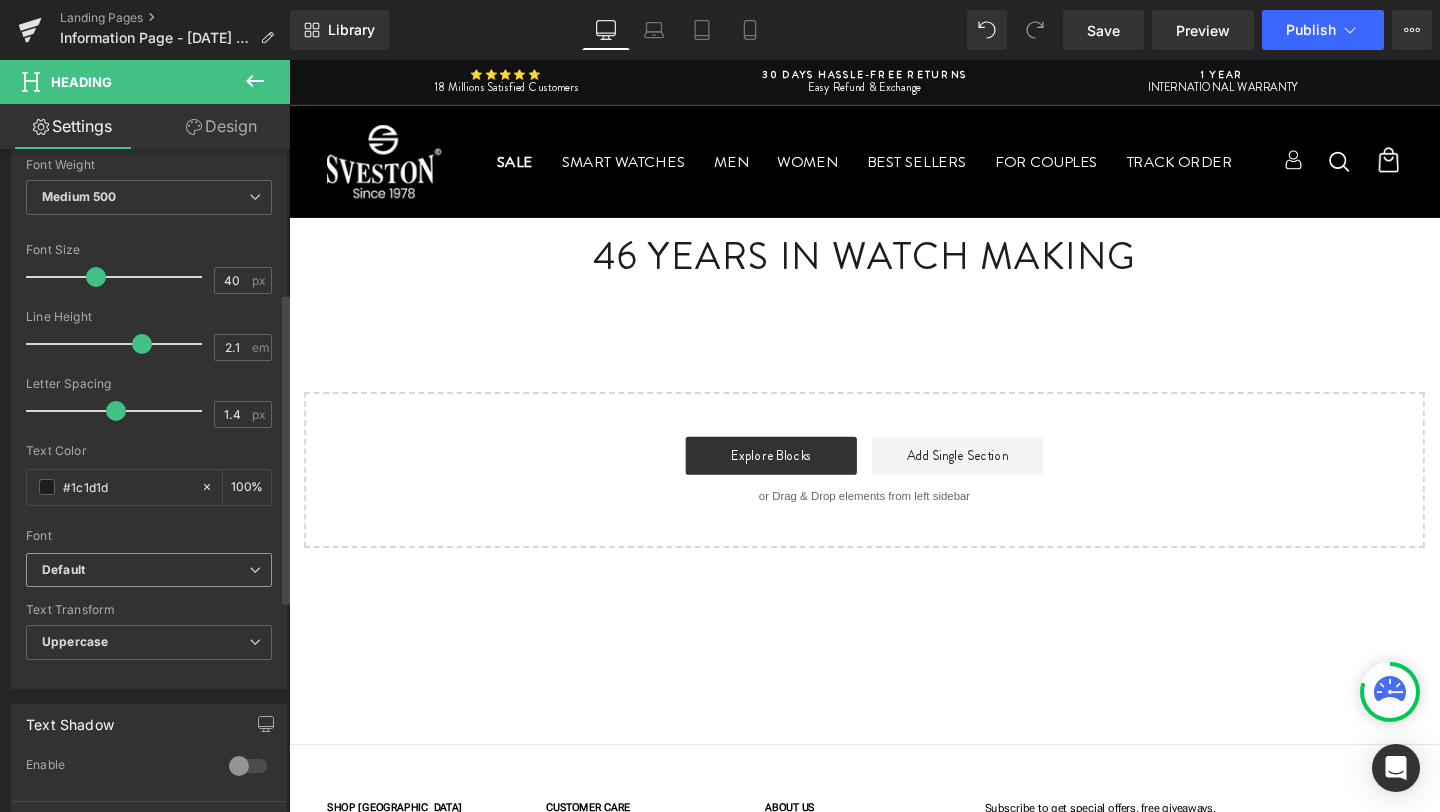 click on "Default" at bounding box center (149, 570) 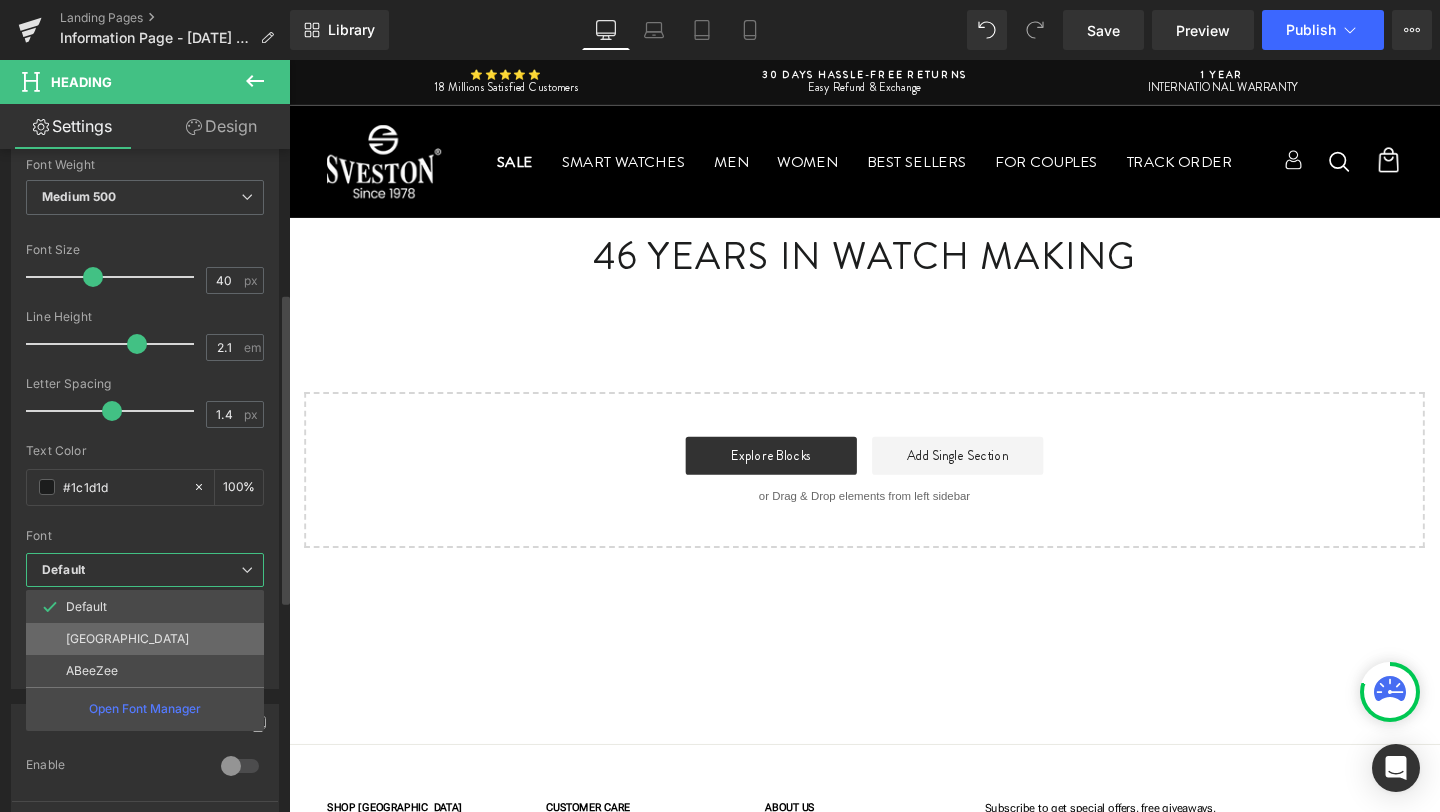 click on "[GEOGRAPHIC_DATA]" at bounding box center (145, 639) 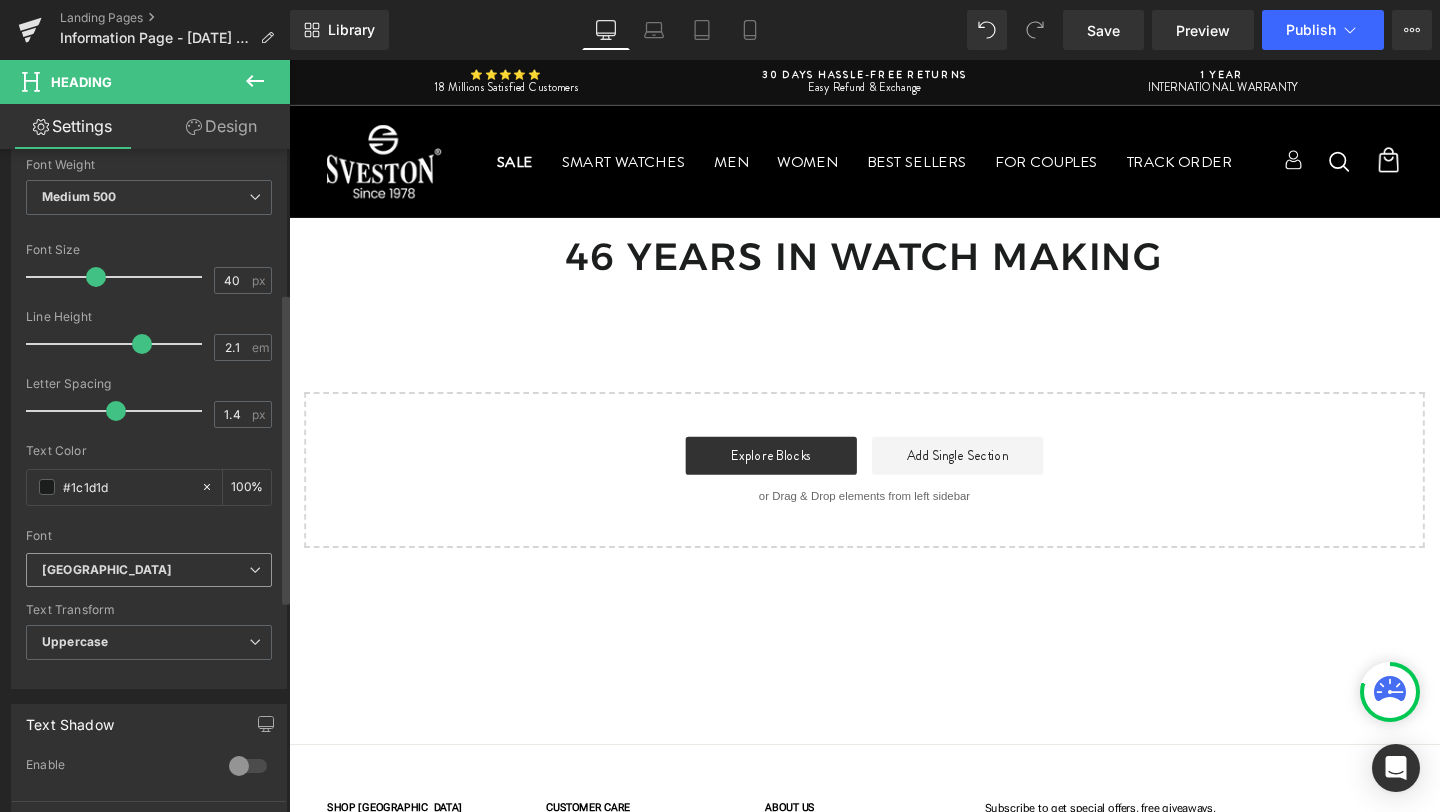 click on "[GEOGRAPHIC_DATA]" at bounding box center (145, 570) 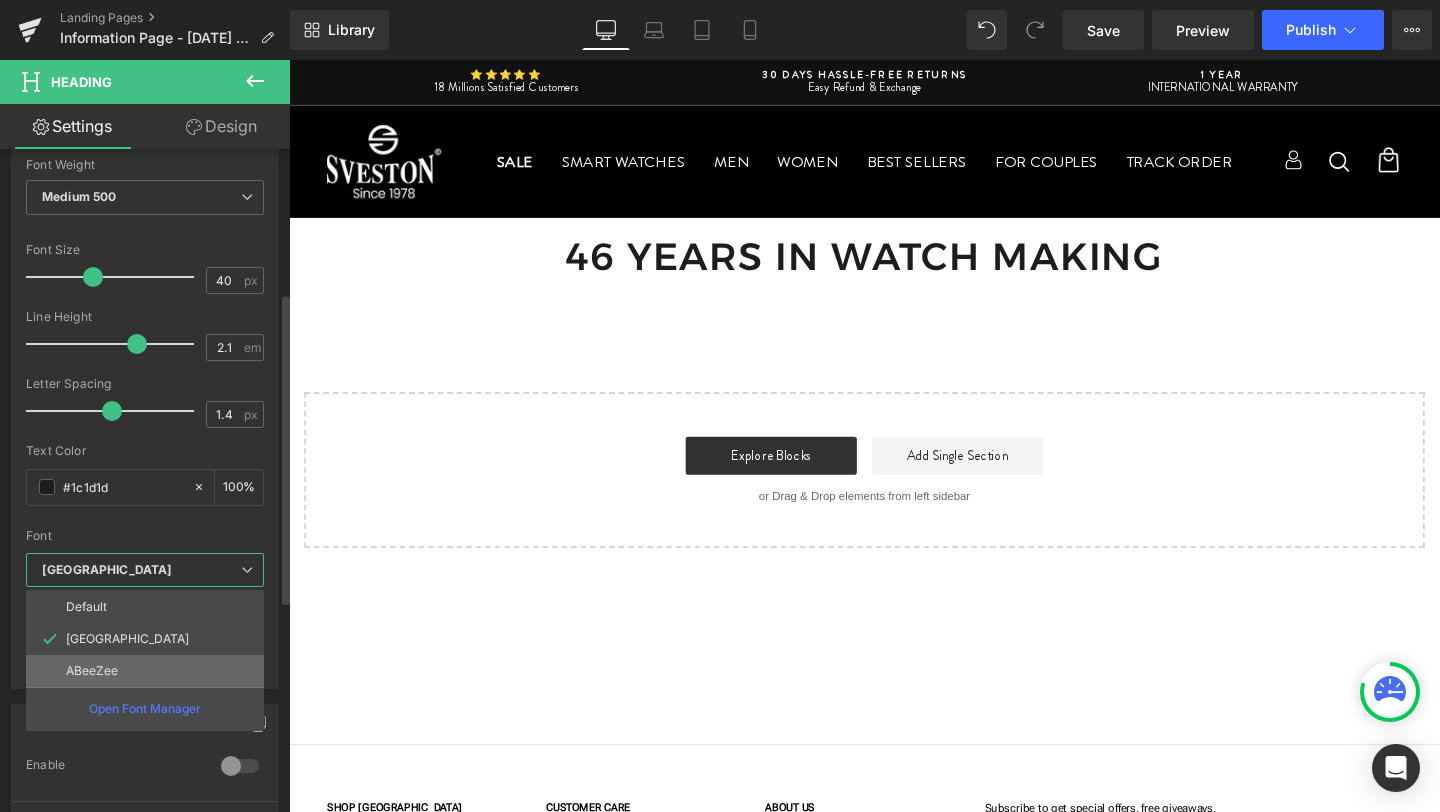 click on "ABeeZee" at bounding box center [145, 671] 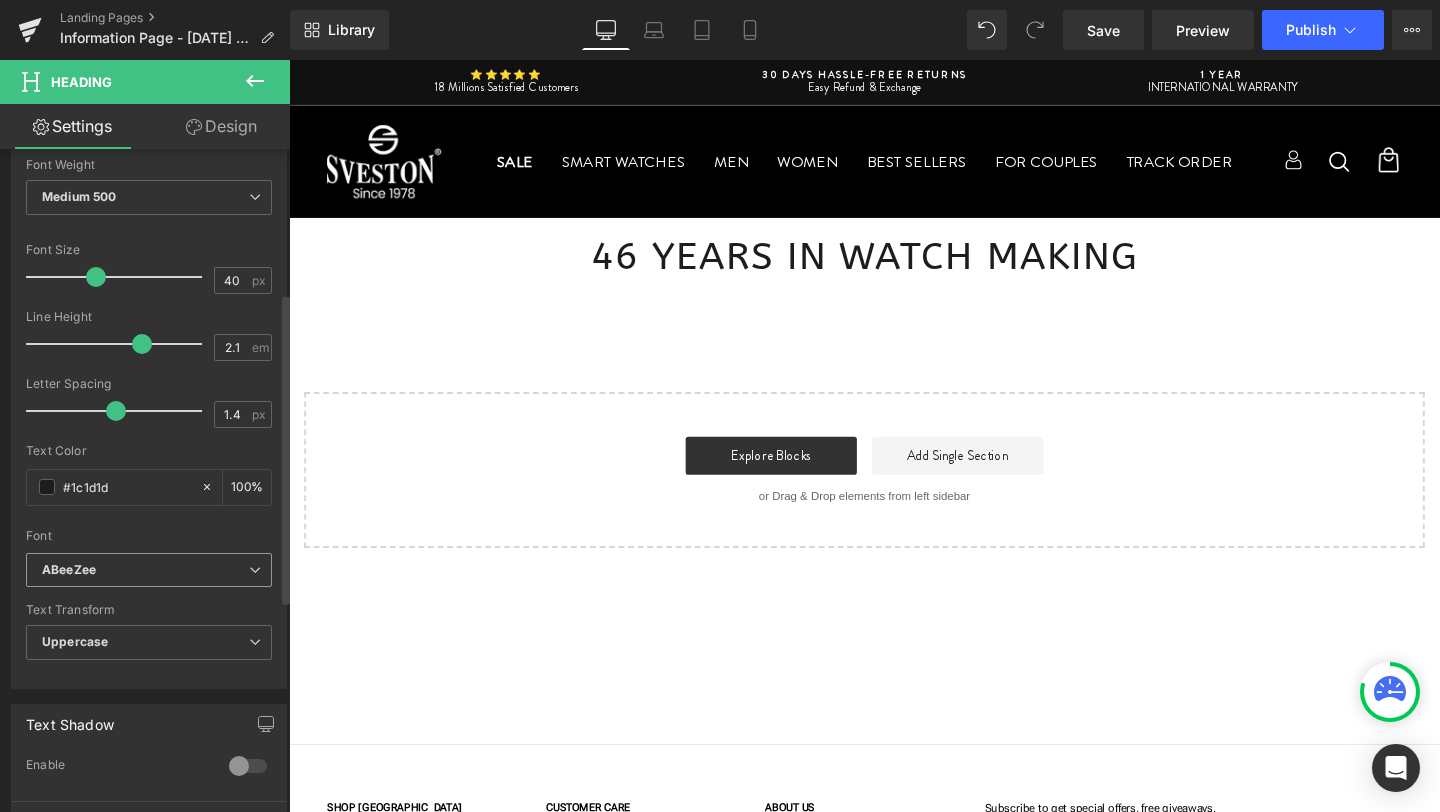 click on "ABeeZee" at bounding box center (145, 570) 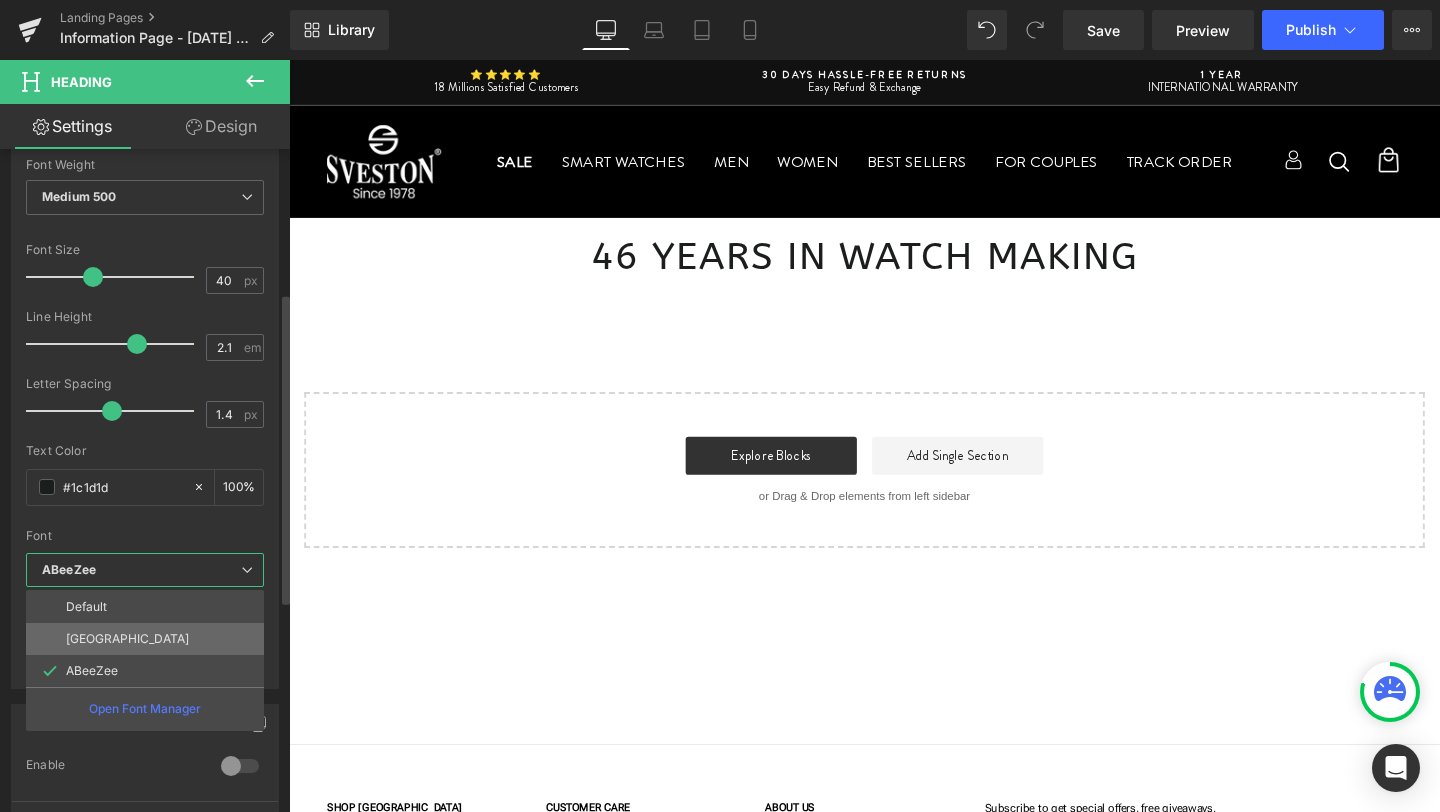 click on "[GEOGRAPHIC_DATA]" at bounding box center [145, 639] 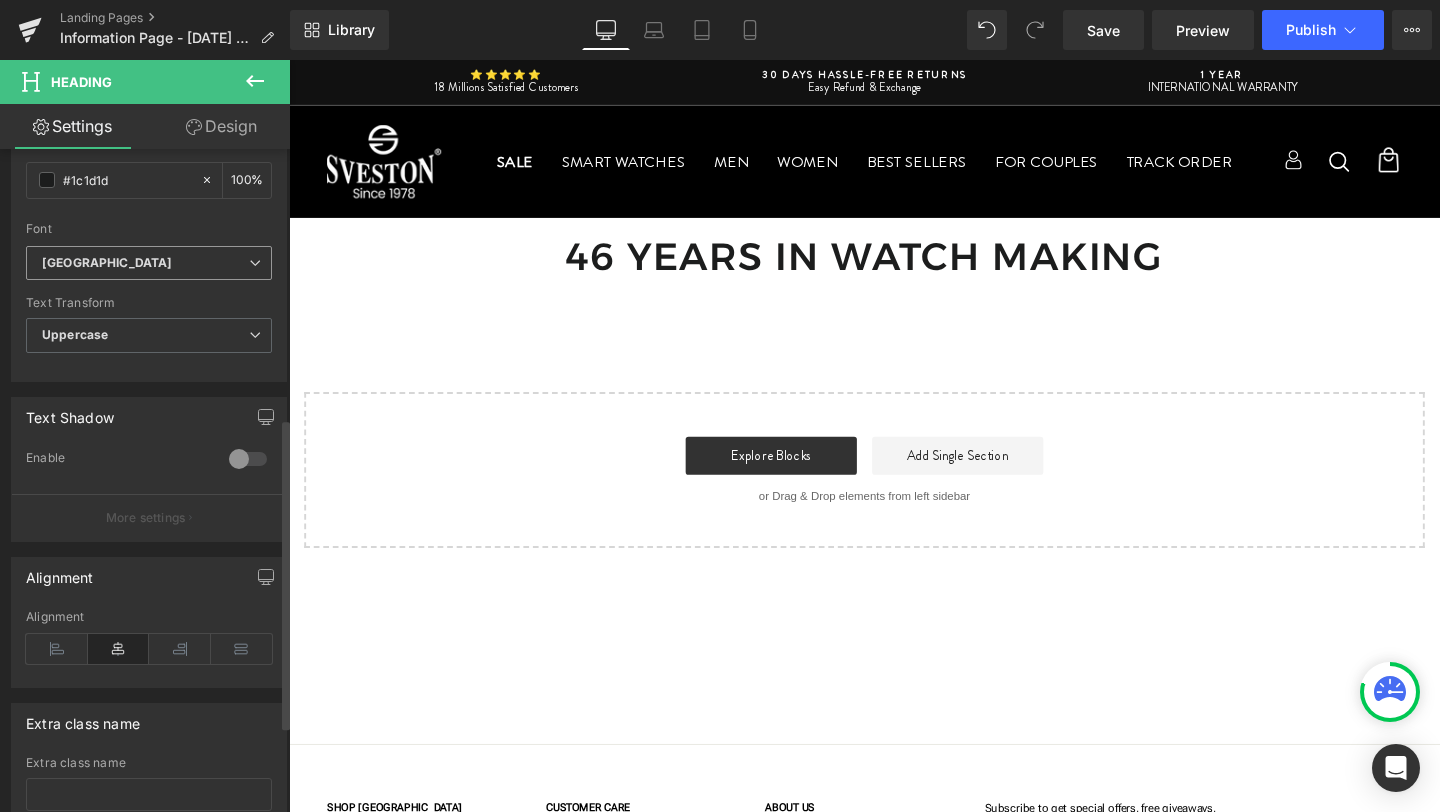 scroll, scrollTop: 618, scrollLeft: 0, axis: vertical 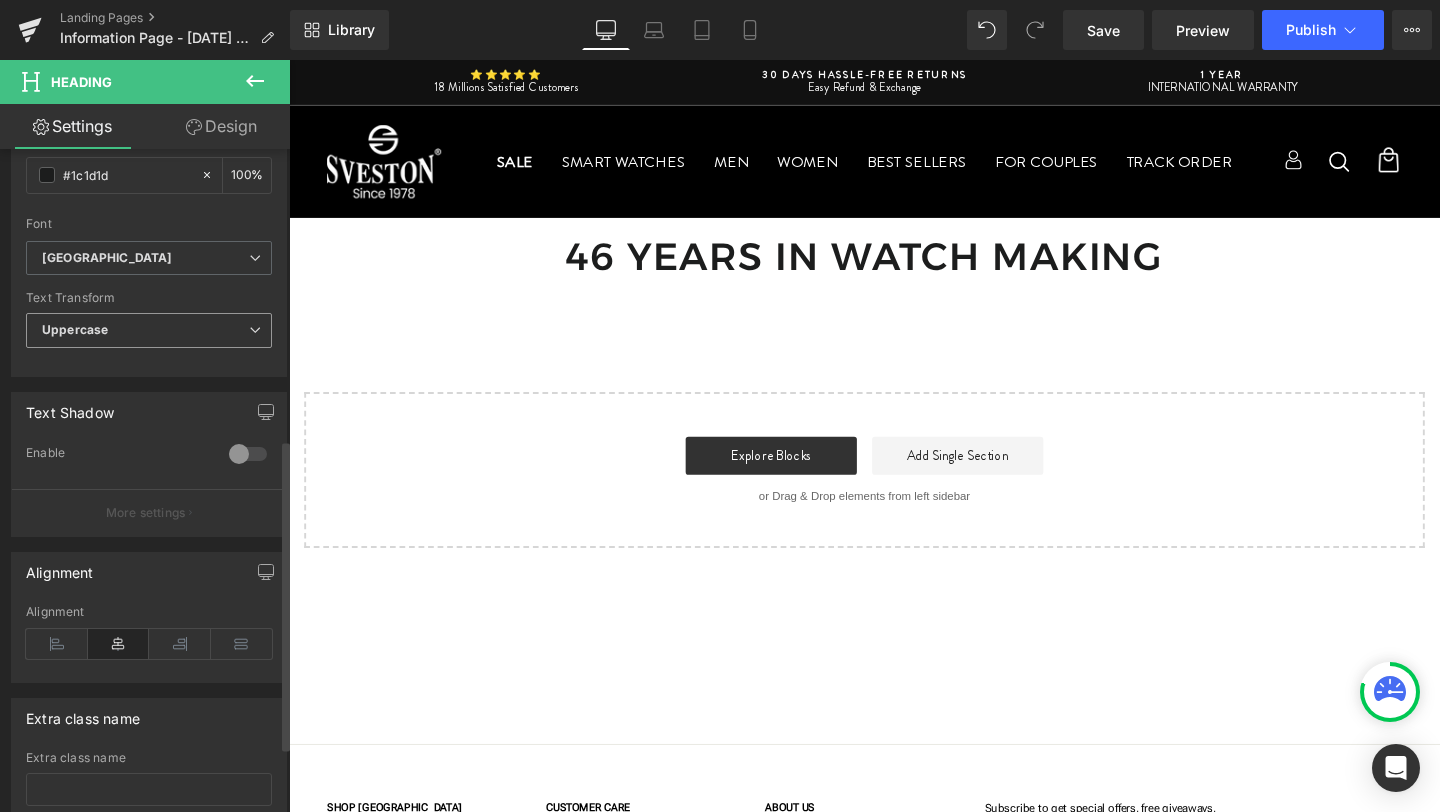 click on "Uppercase" at bounding box center (149, 330) 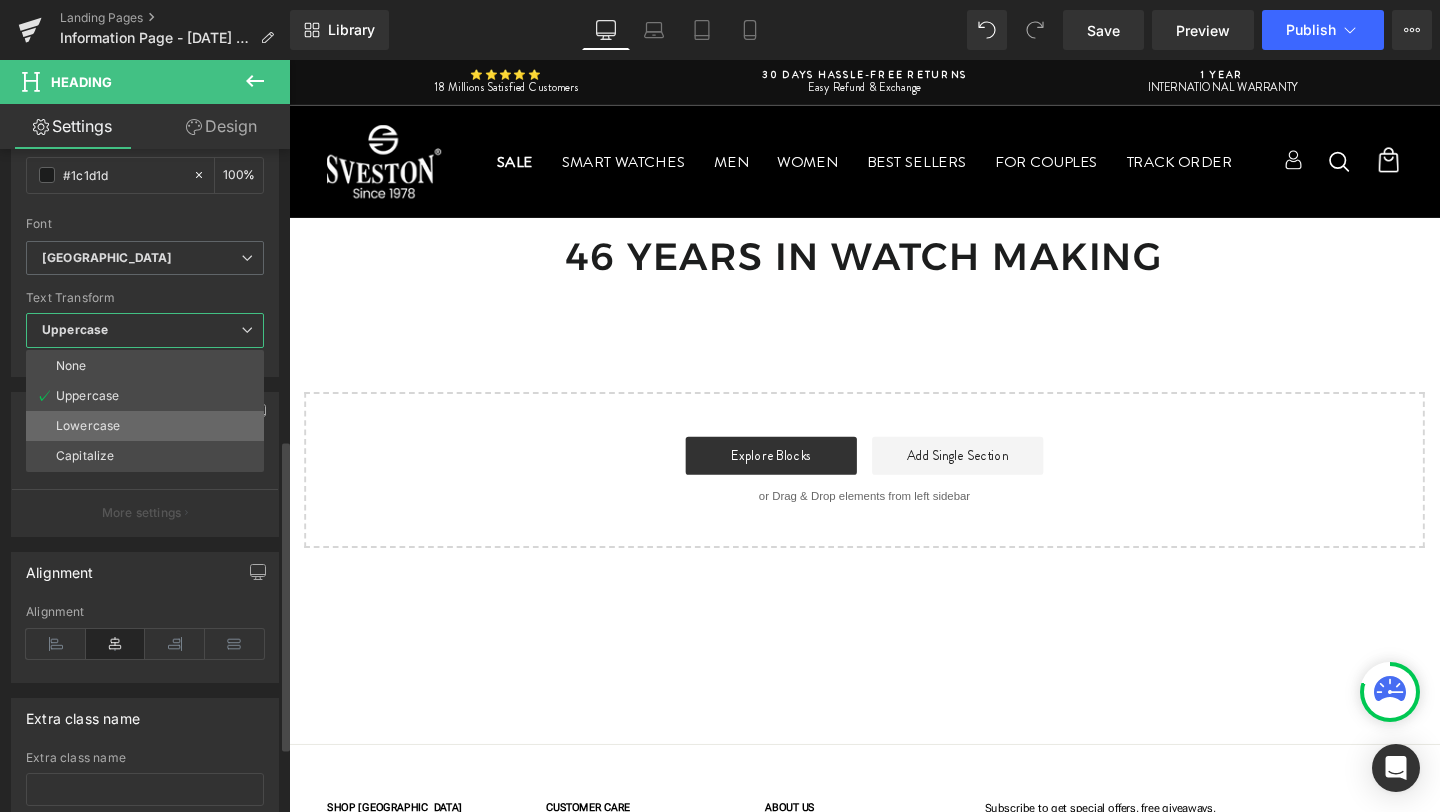 click on "Lowercase" at bounding box center [145, 426] 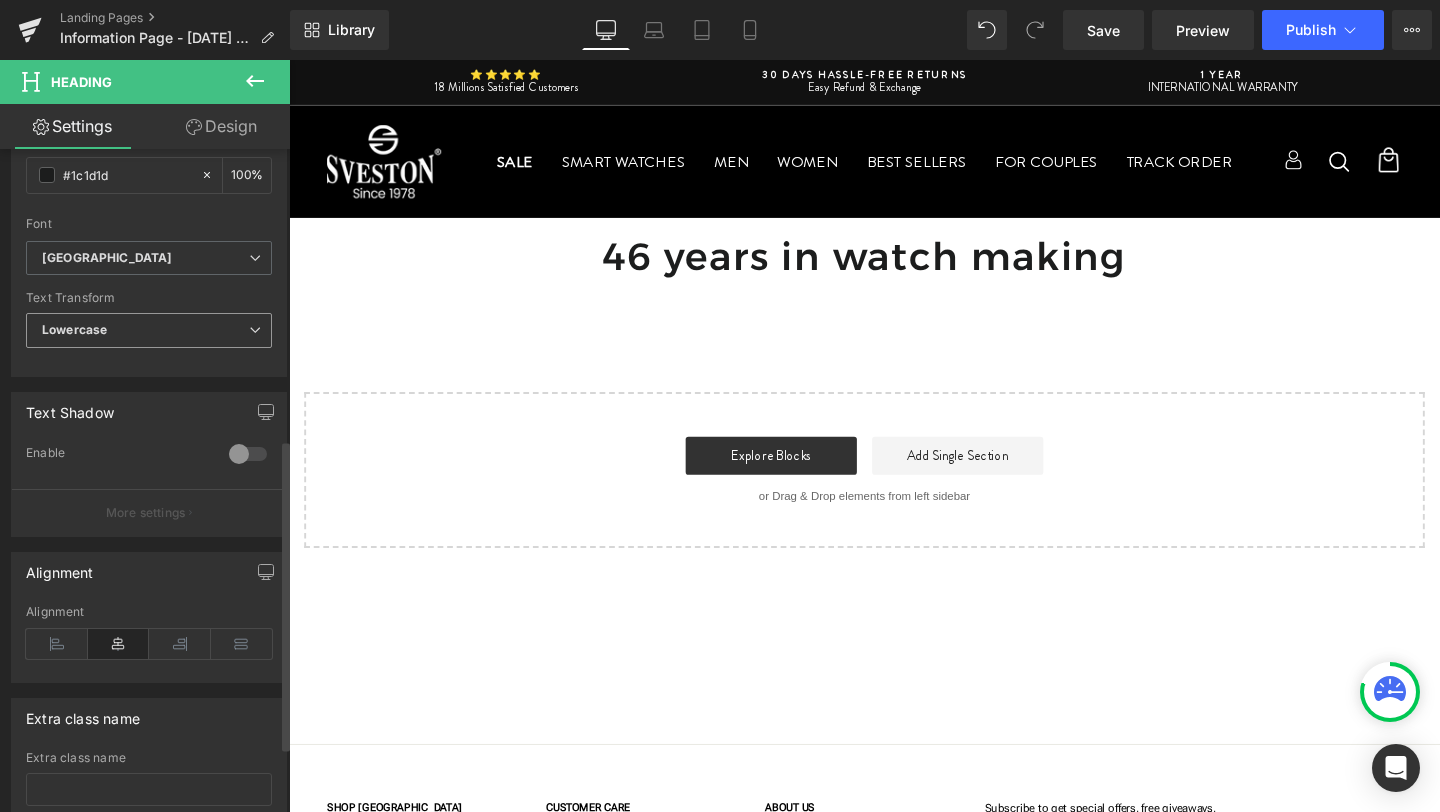 click on "Lowercase" at bounding box center [149, 330] 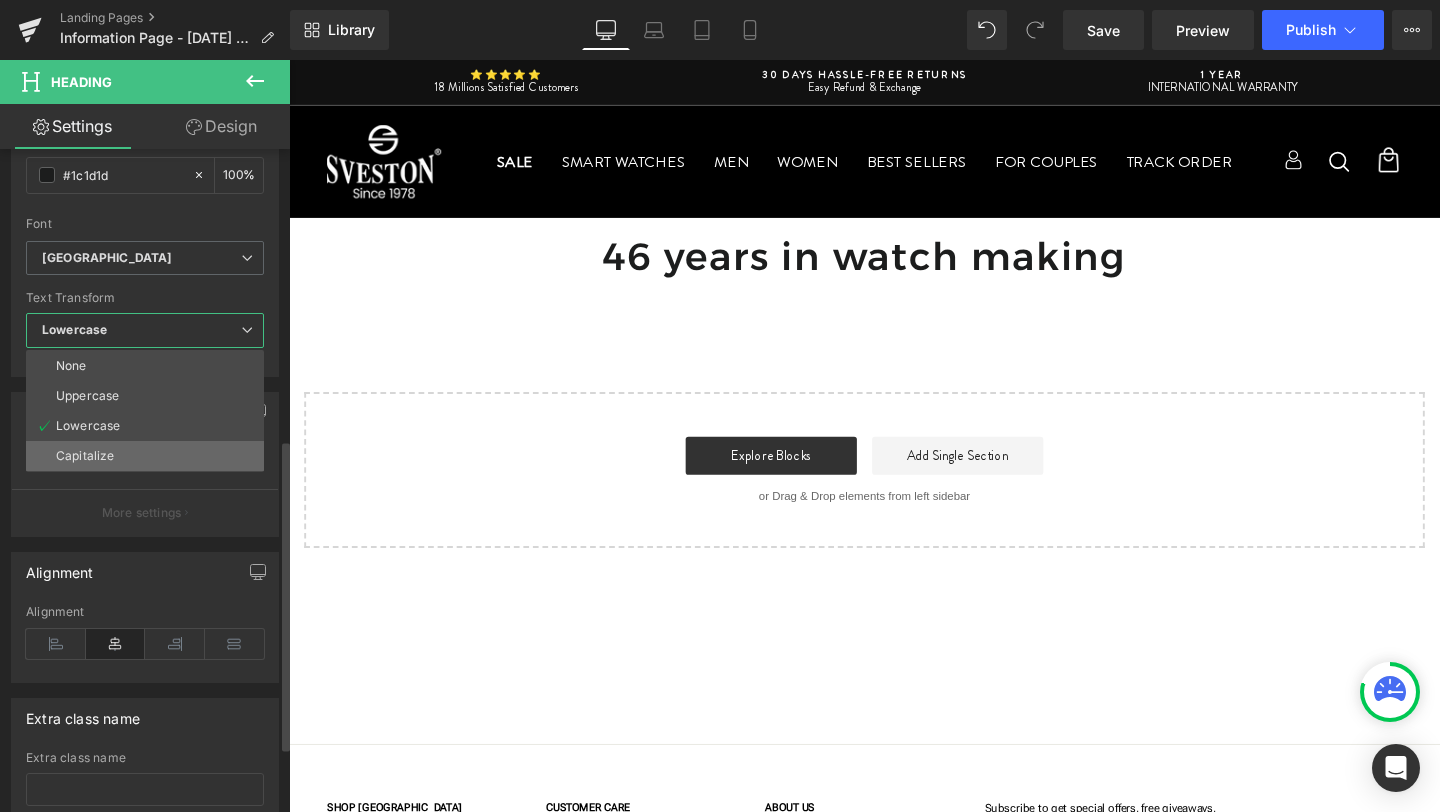 click on "Capitalize" at bounding box center (145, 456) 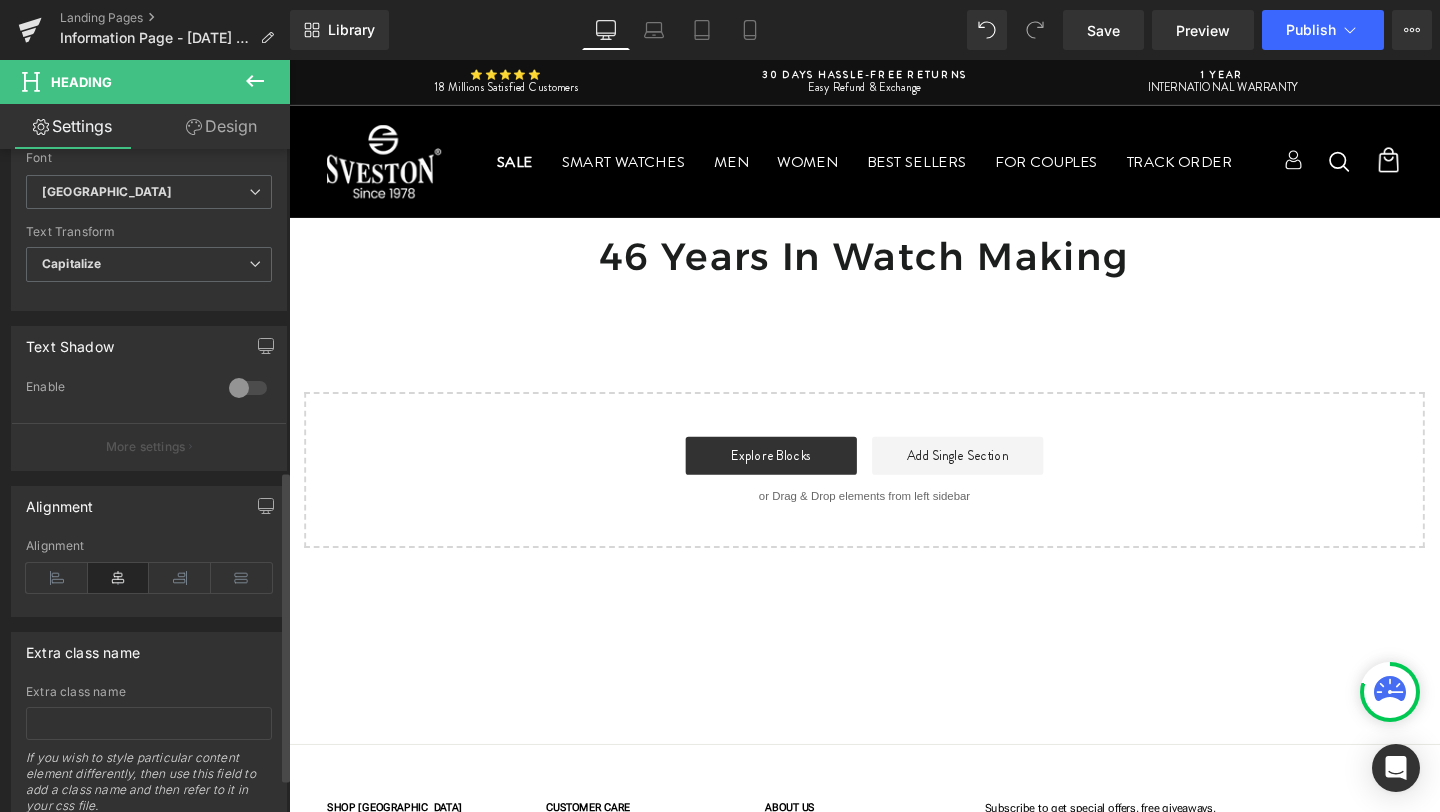scroll, scrollTop: 756, scrollLeft: 0, axis: vertical 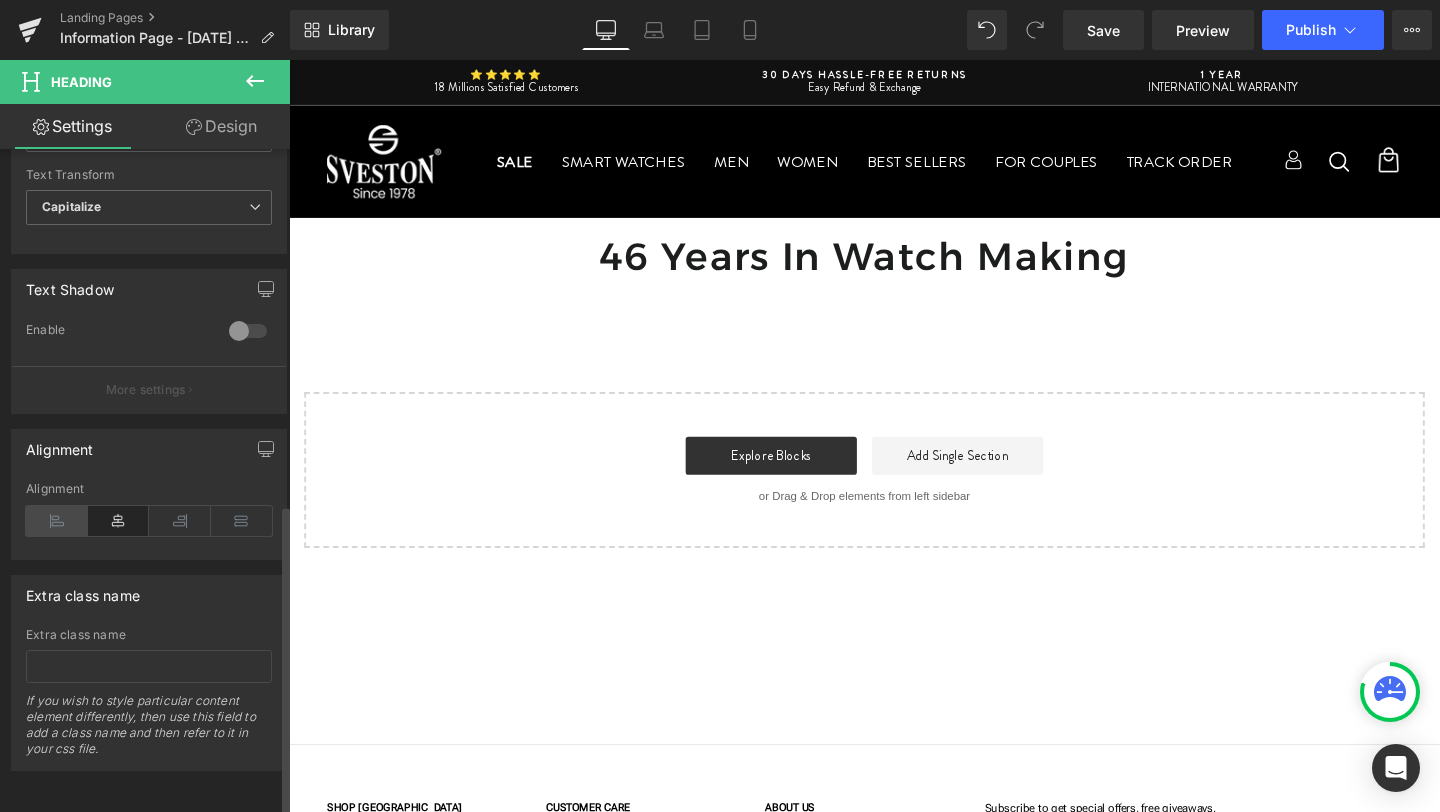 click at bounding box center (57, 521) 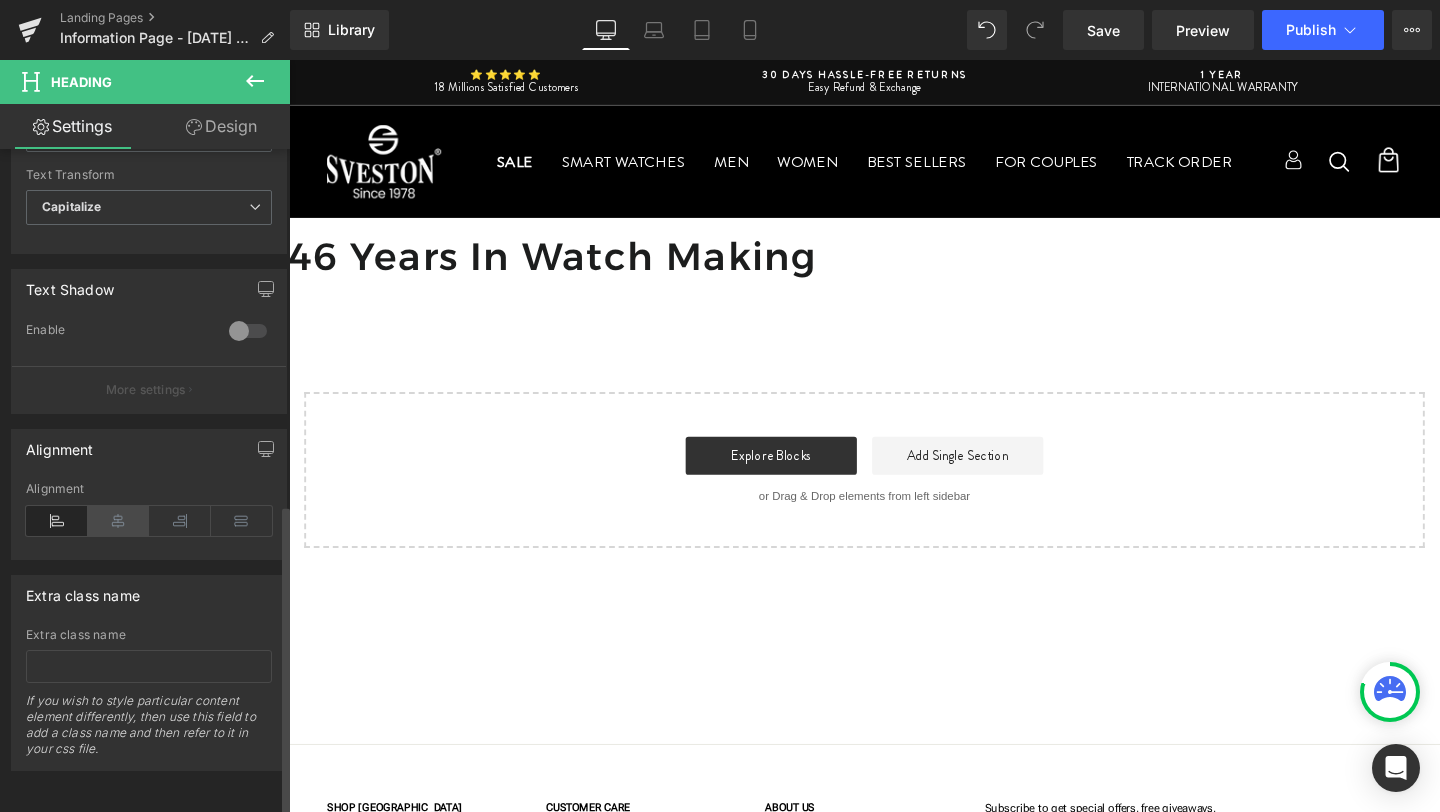 click at bounding box center (119, 521) 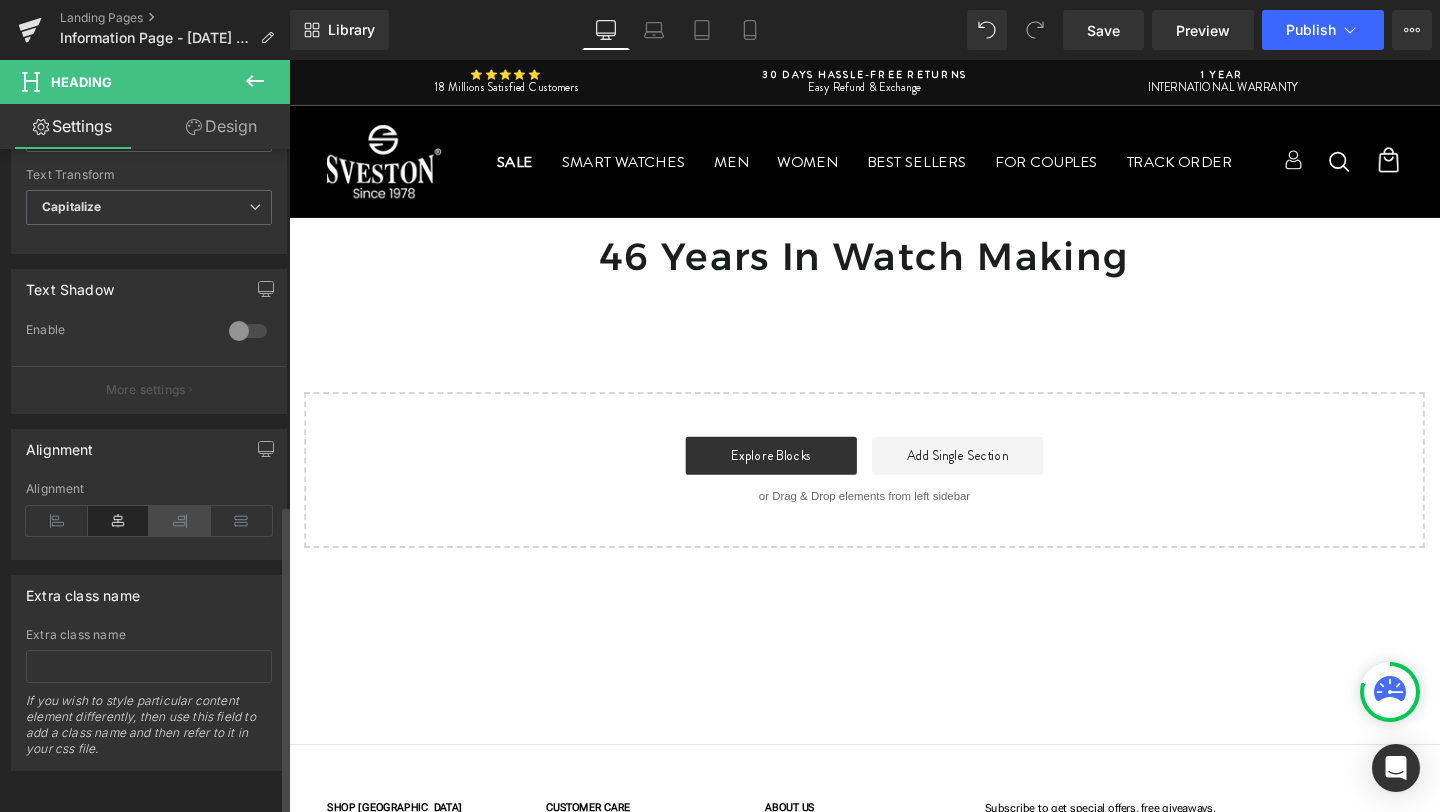click at bounding box center (180, 521) 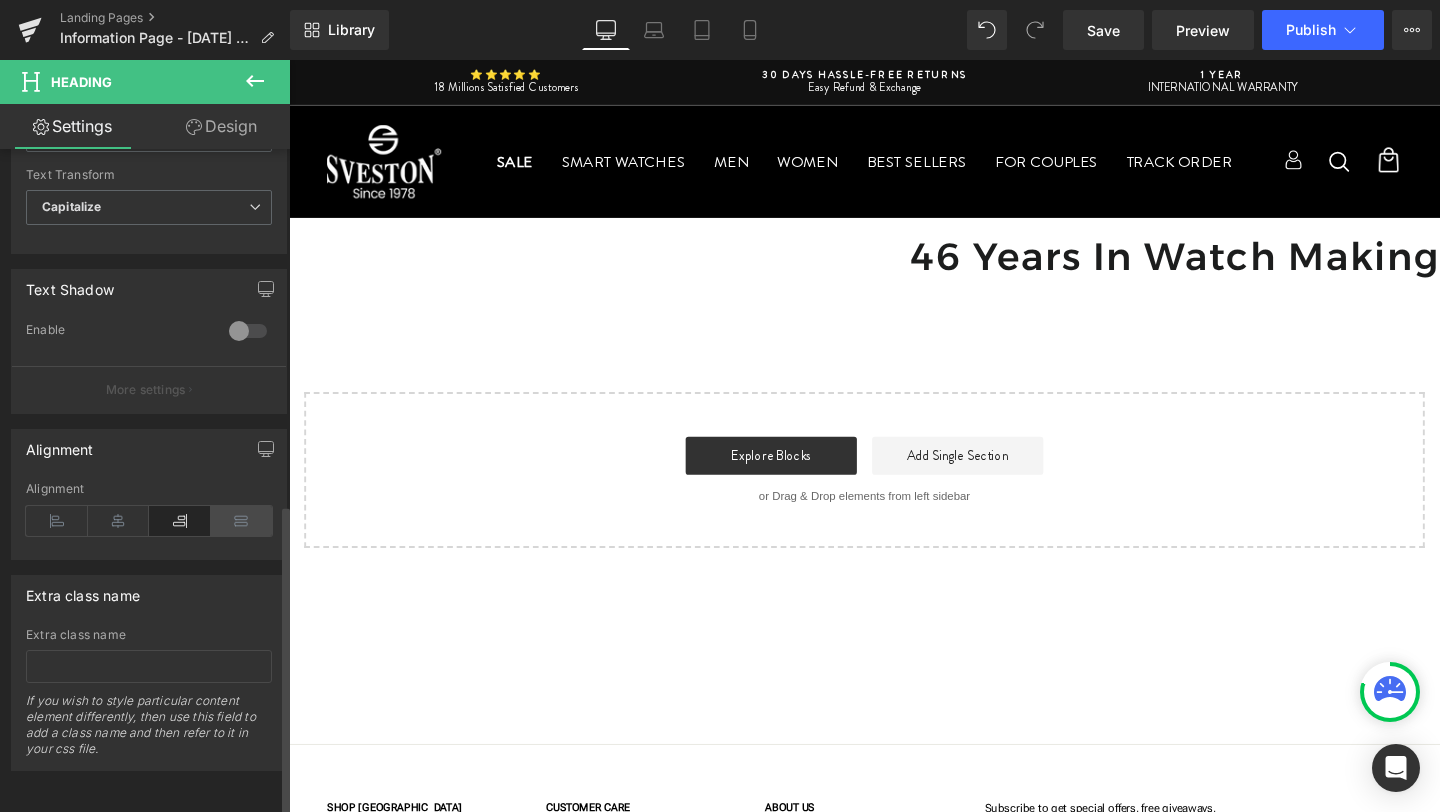 click at bounding box center [242, 521] 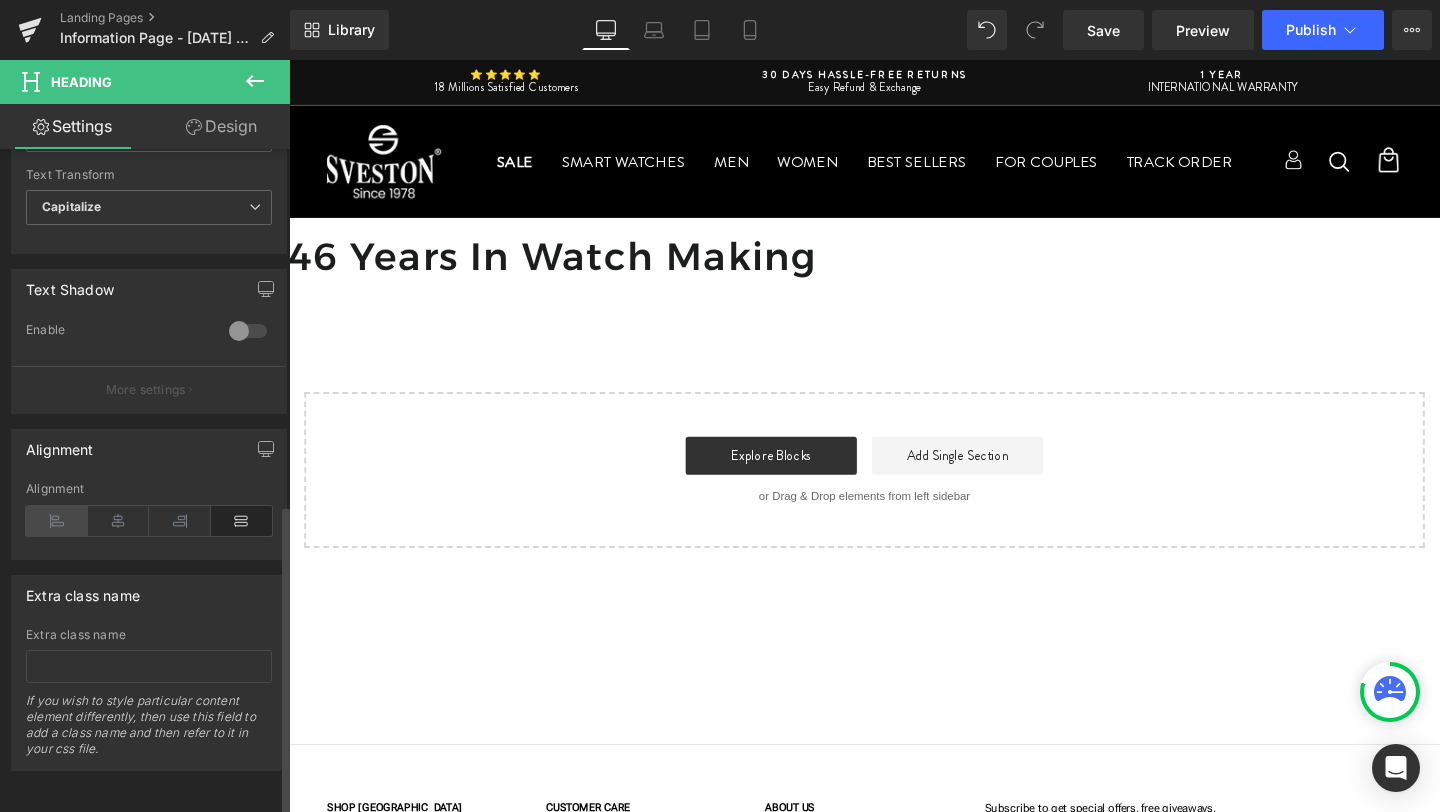 click at bounding box center [57, 521] 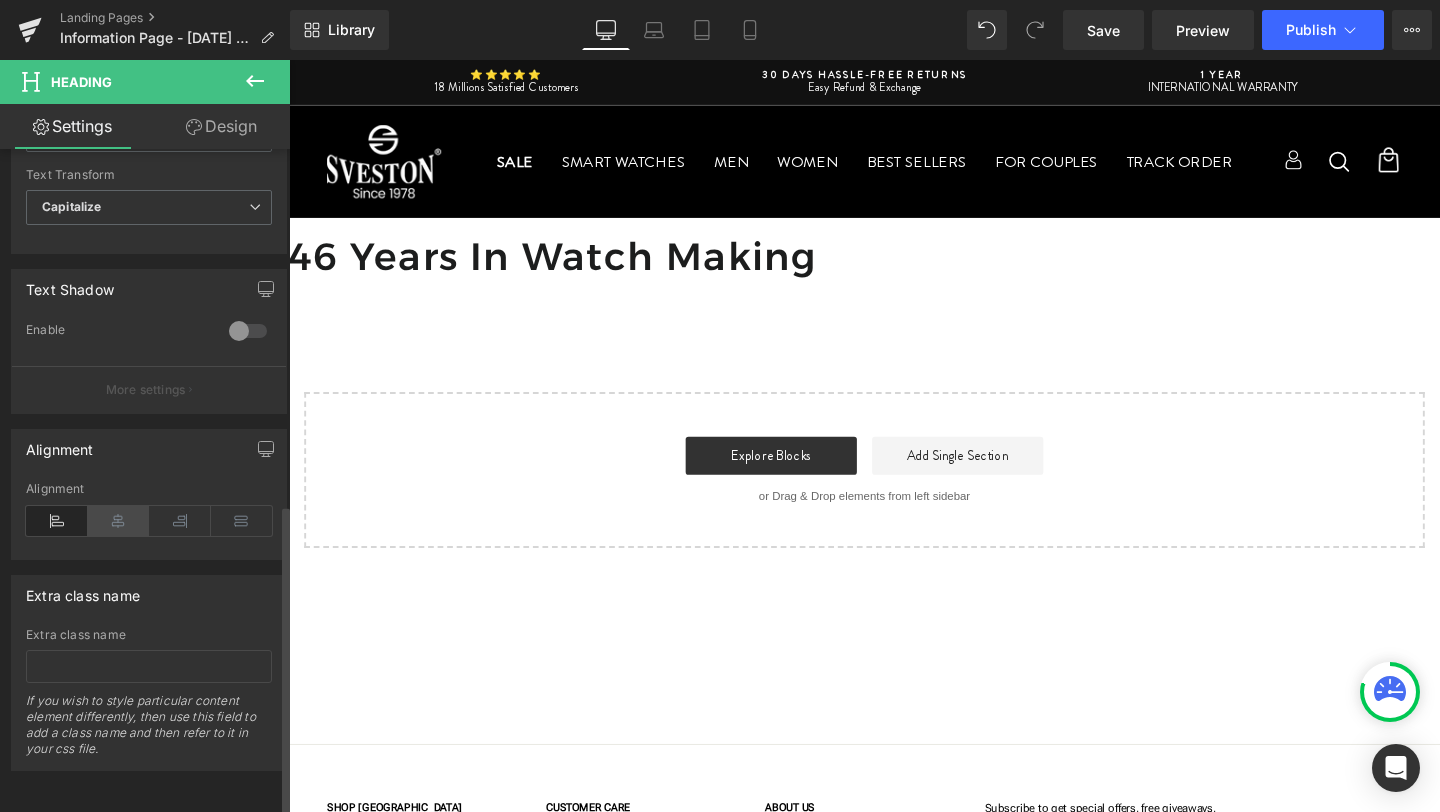 click at bounding box center (119, 521) 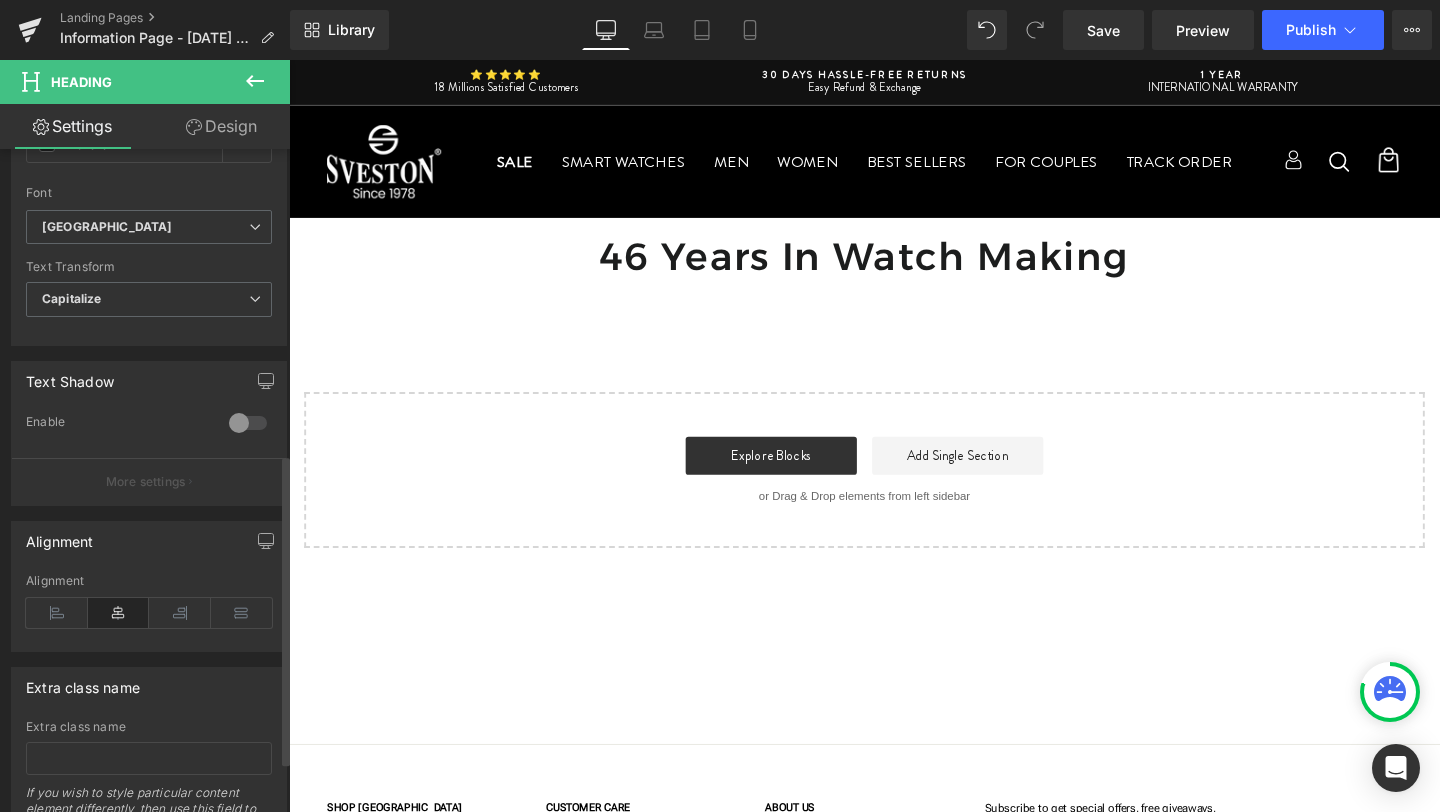 scroll, scrollTop: 647, scrollLeft: 0, axis: vertical 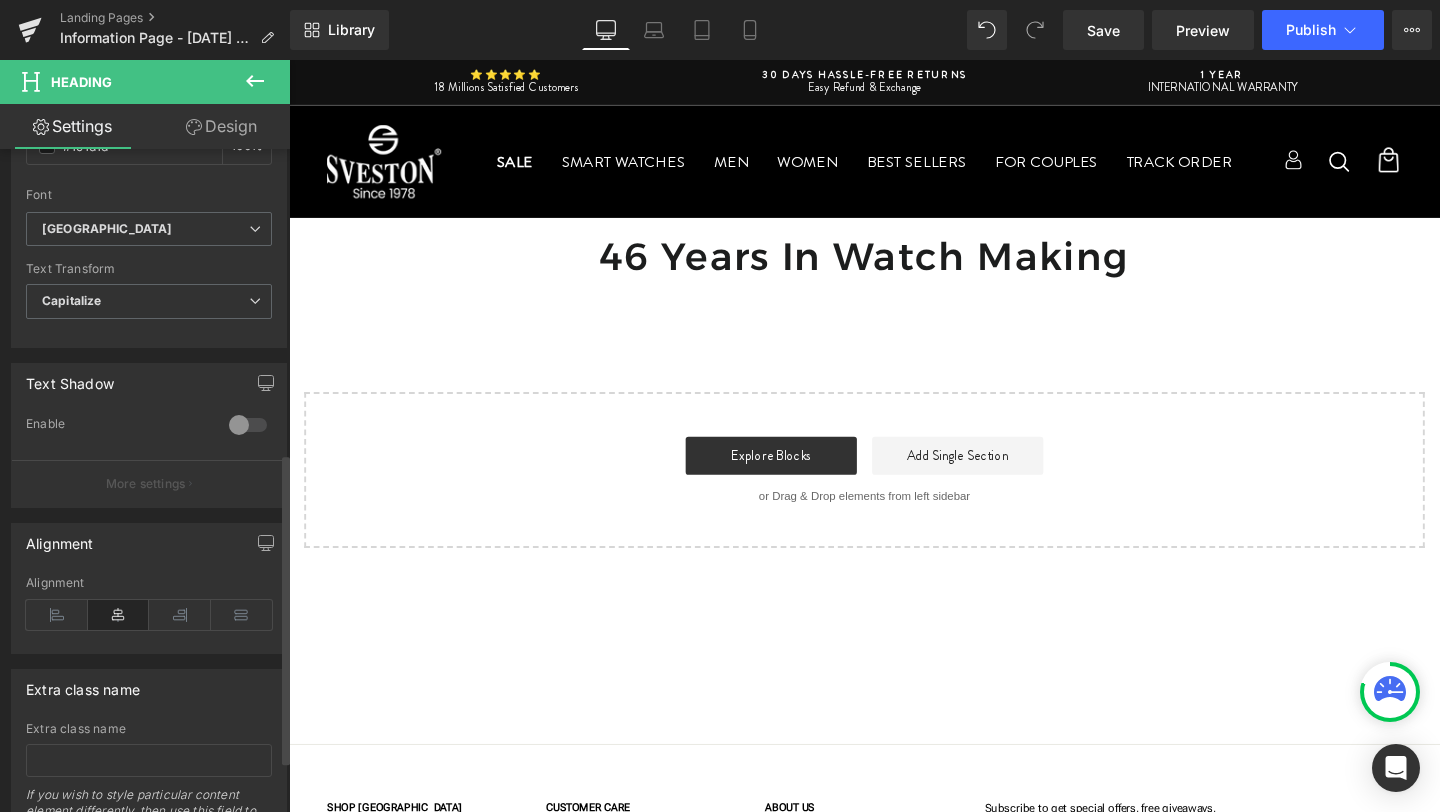click at bounding box center [248, 425] 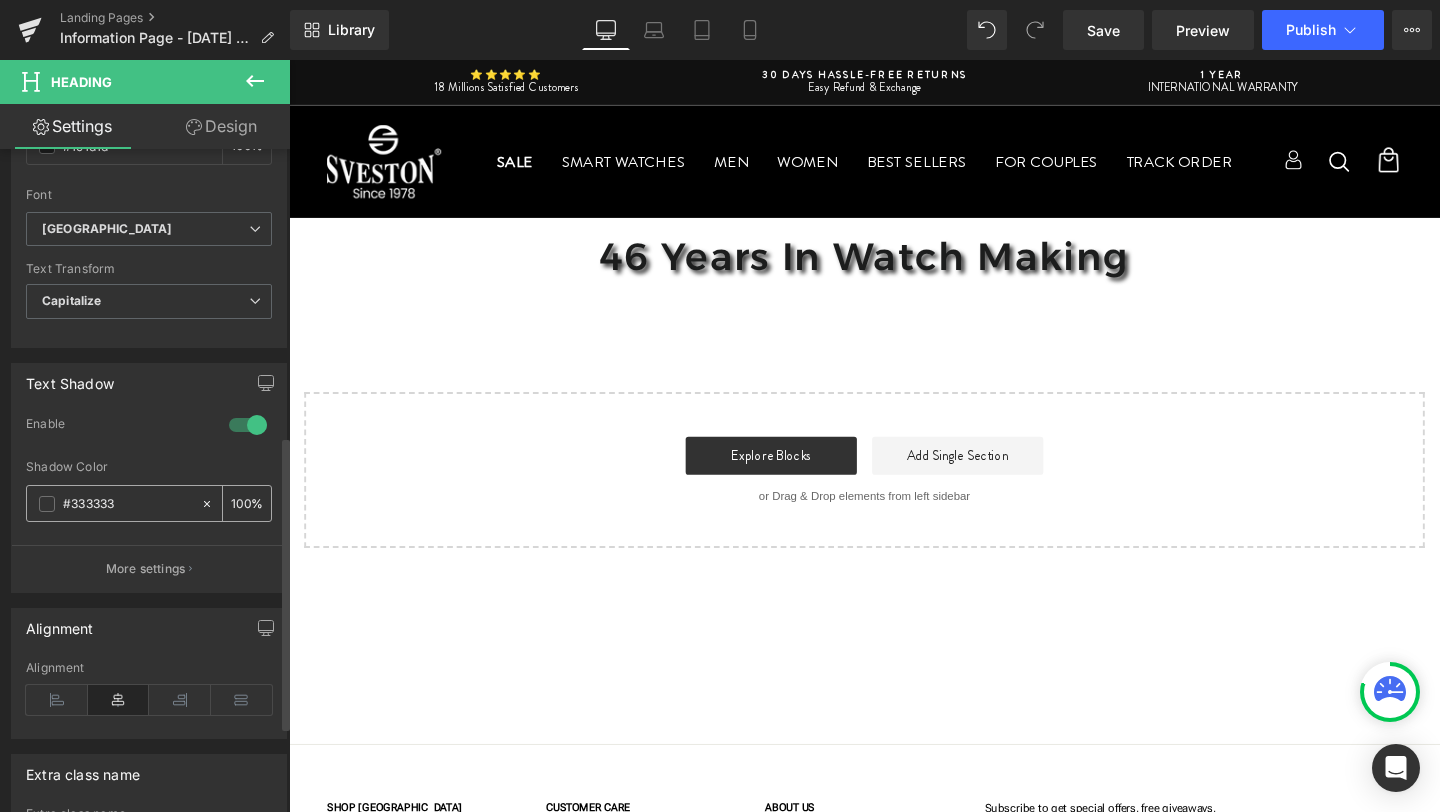 click 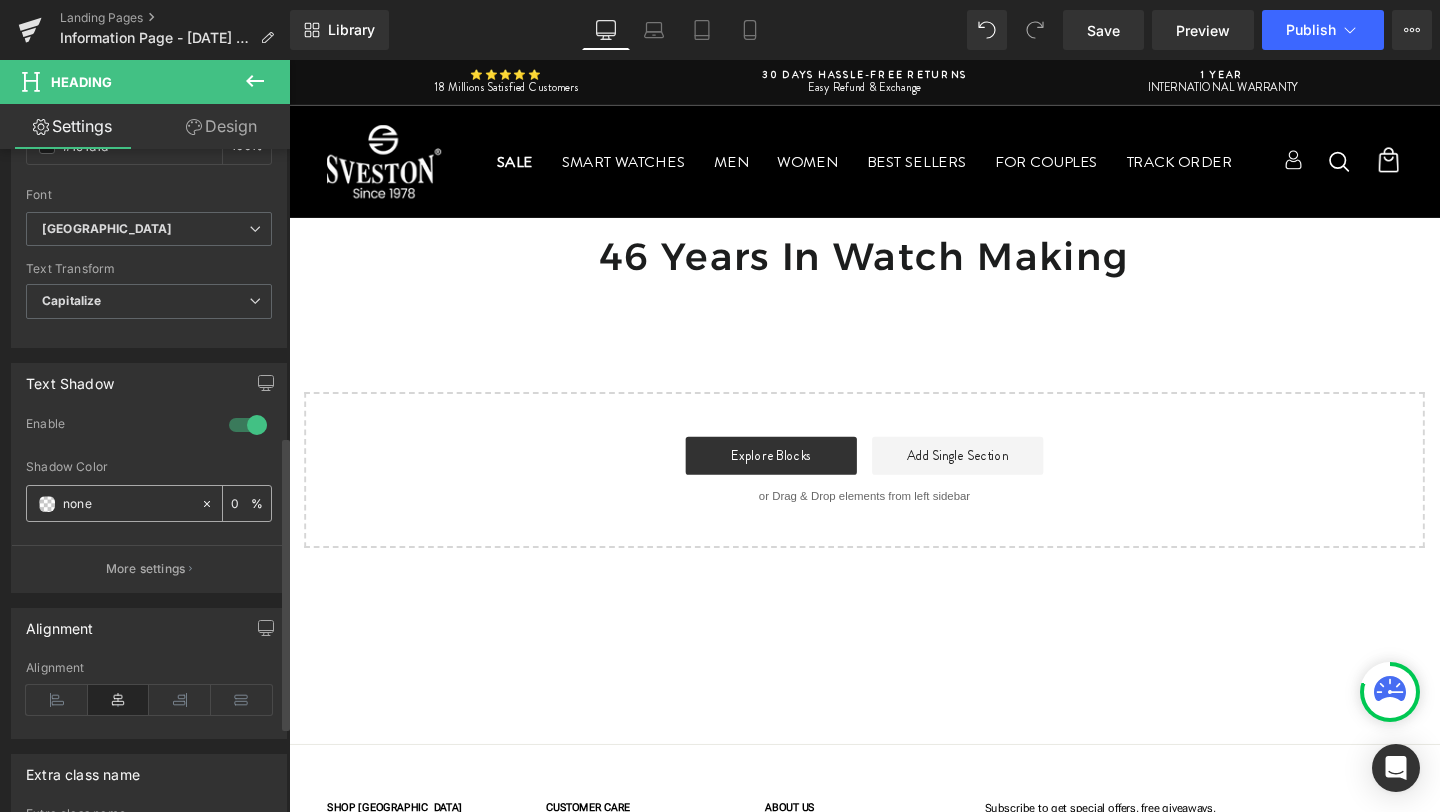 click 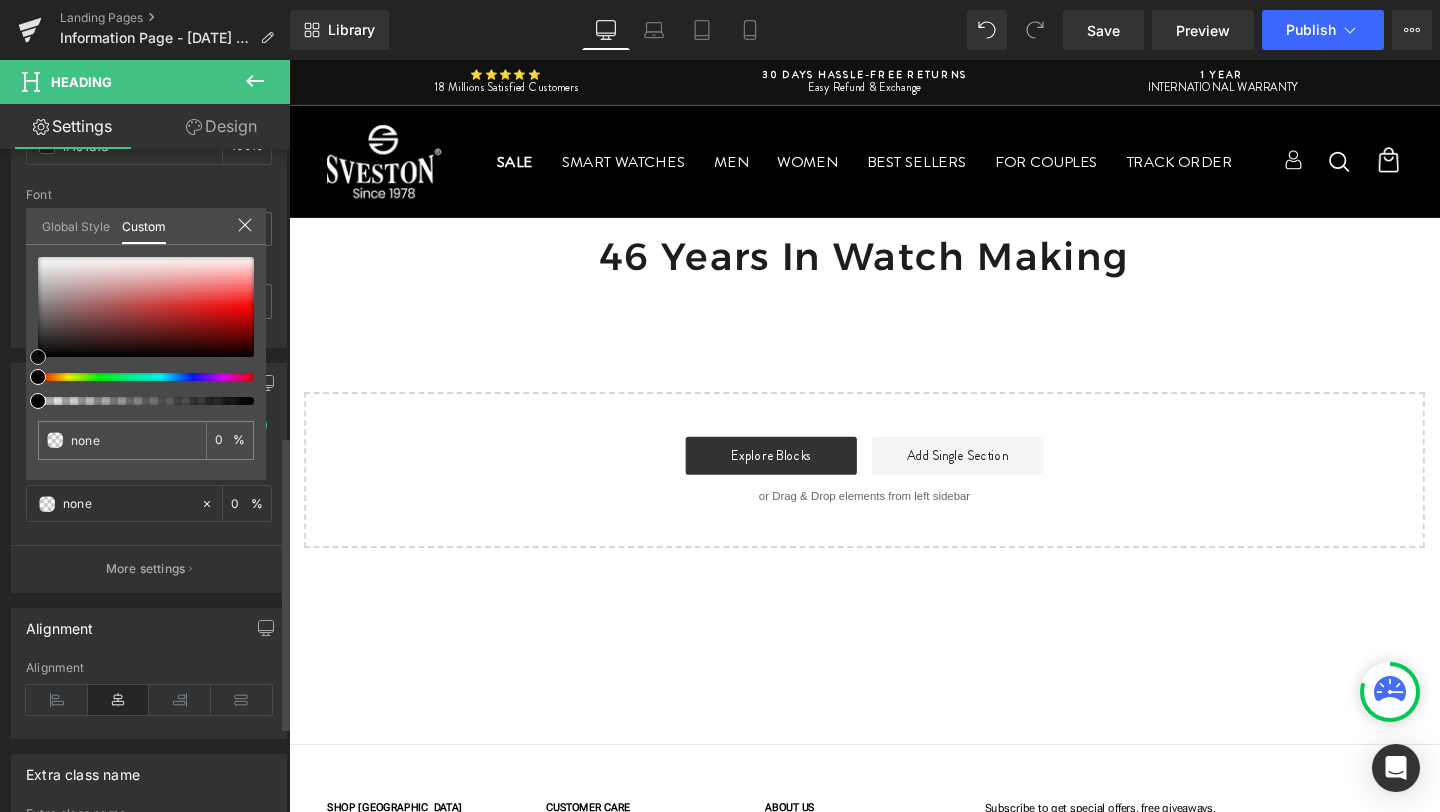 type on "#020202" 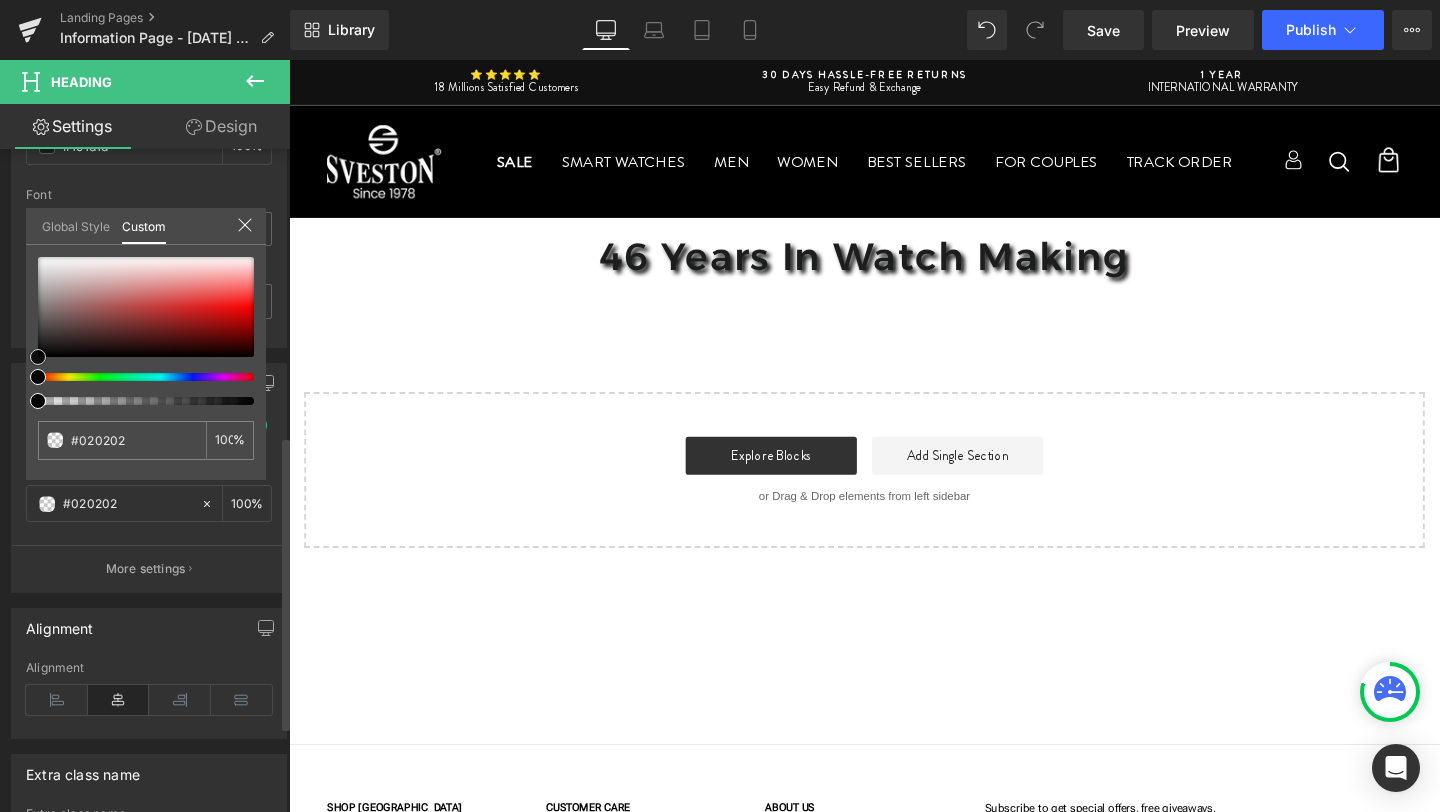 type on "#0f0f0f" 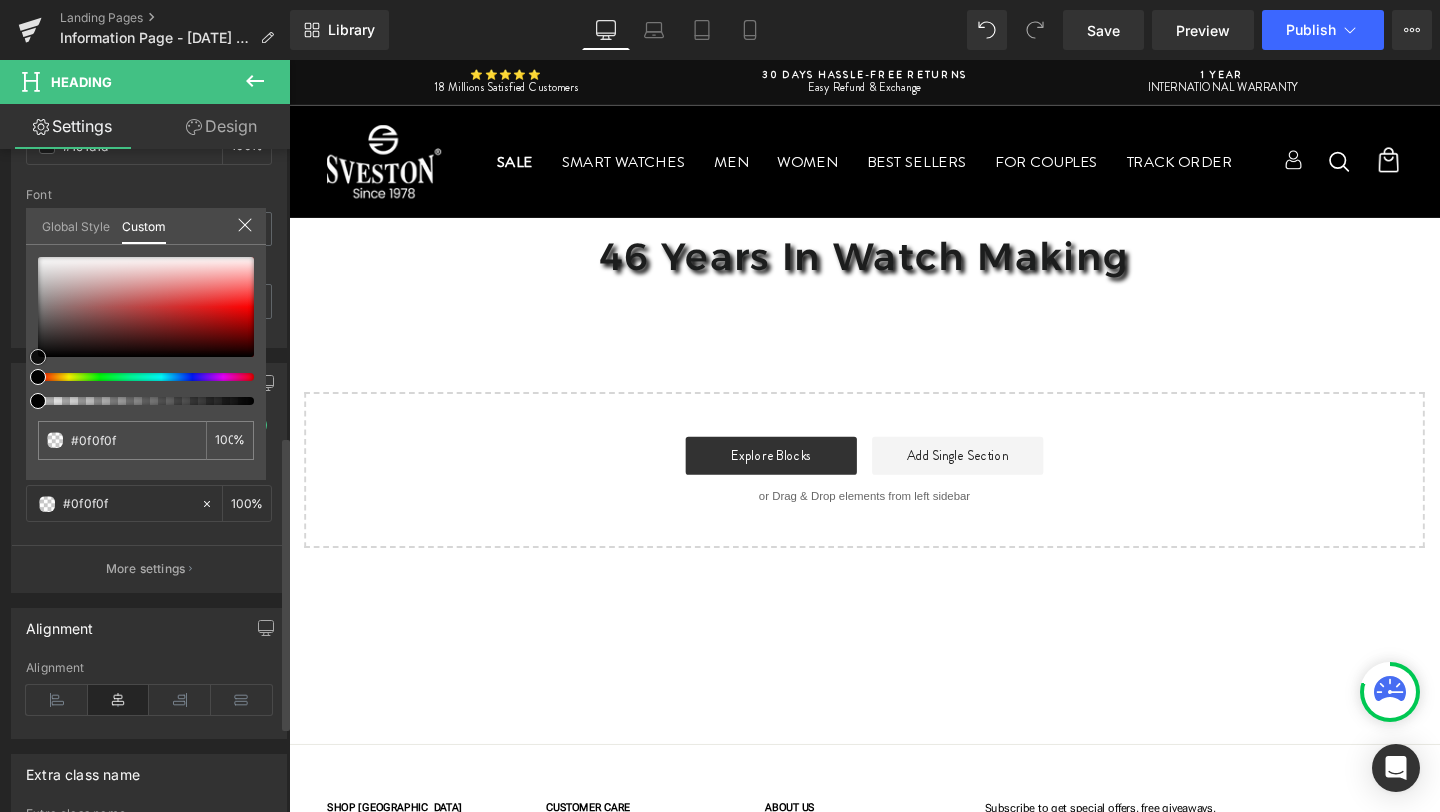 type on "#191919" 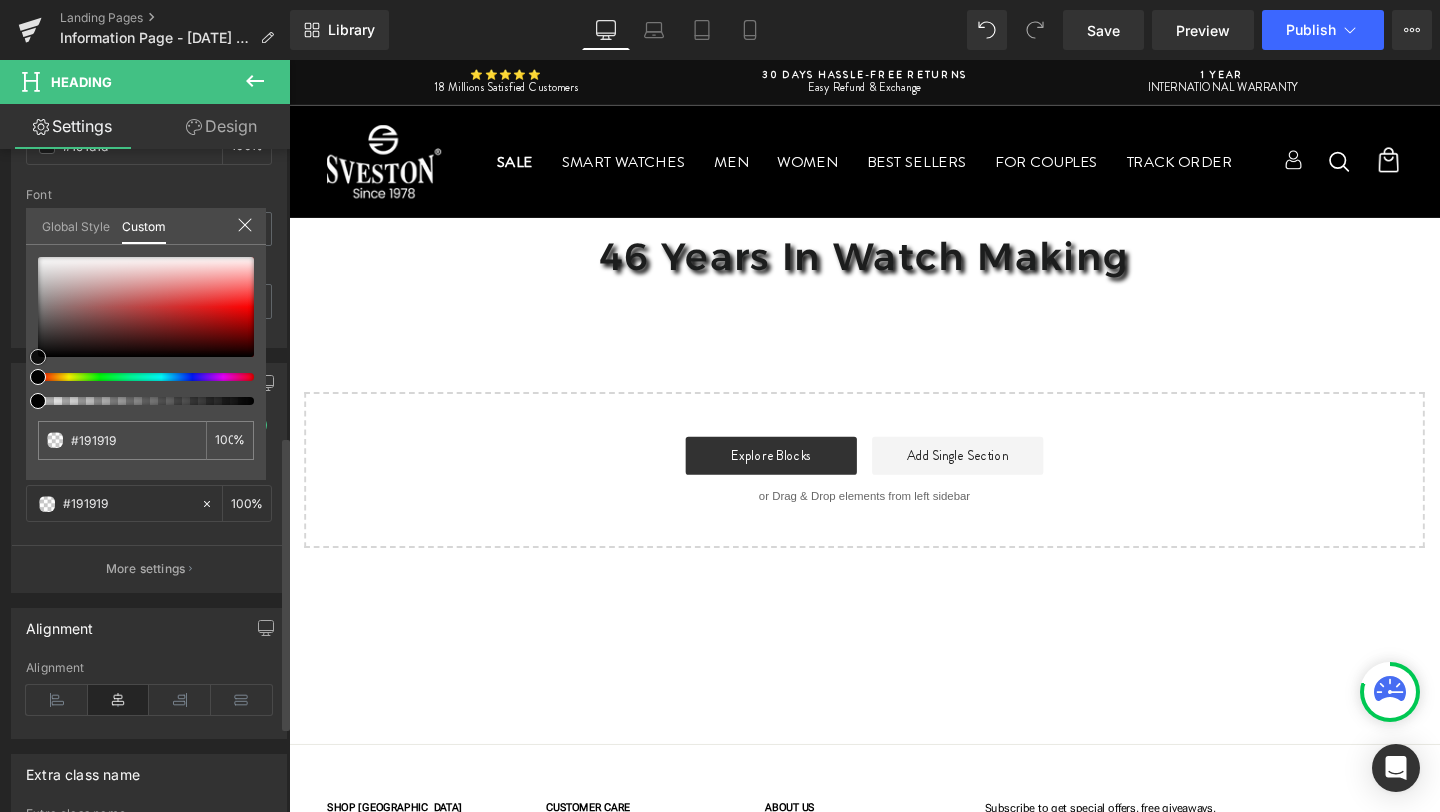 type on "#262525" 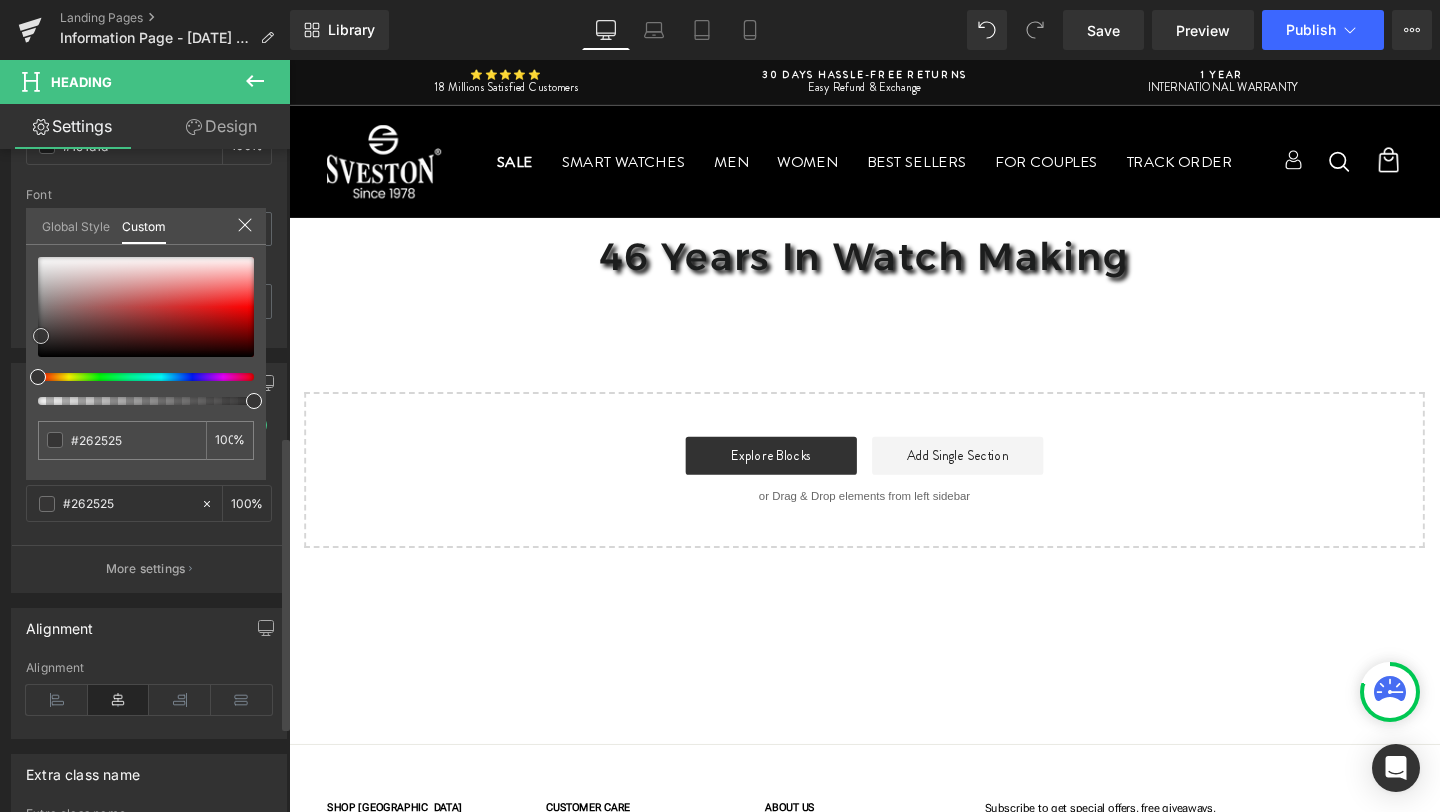 type on "#333232" 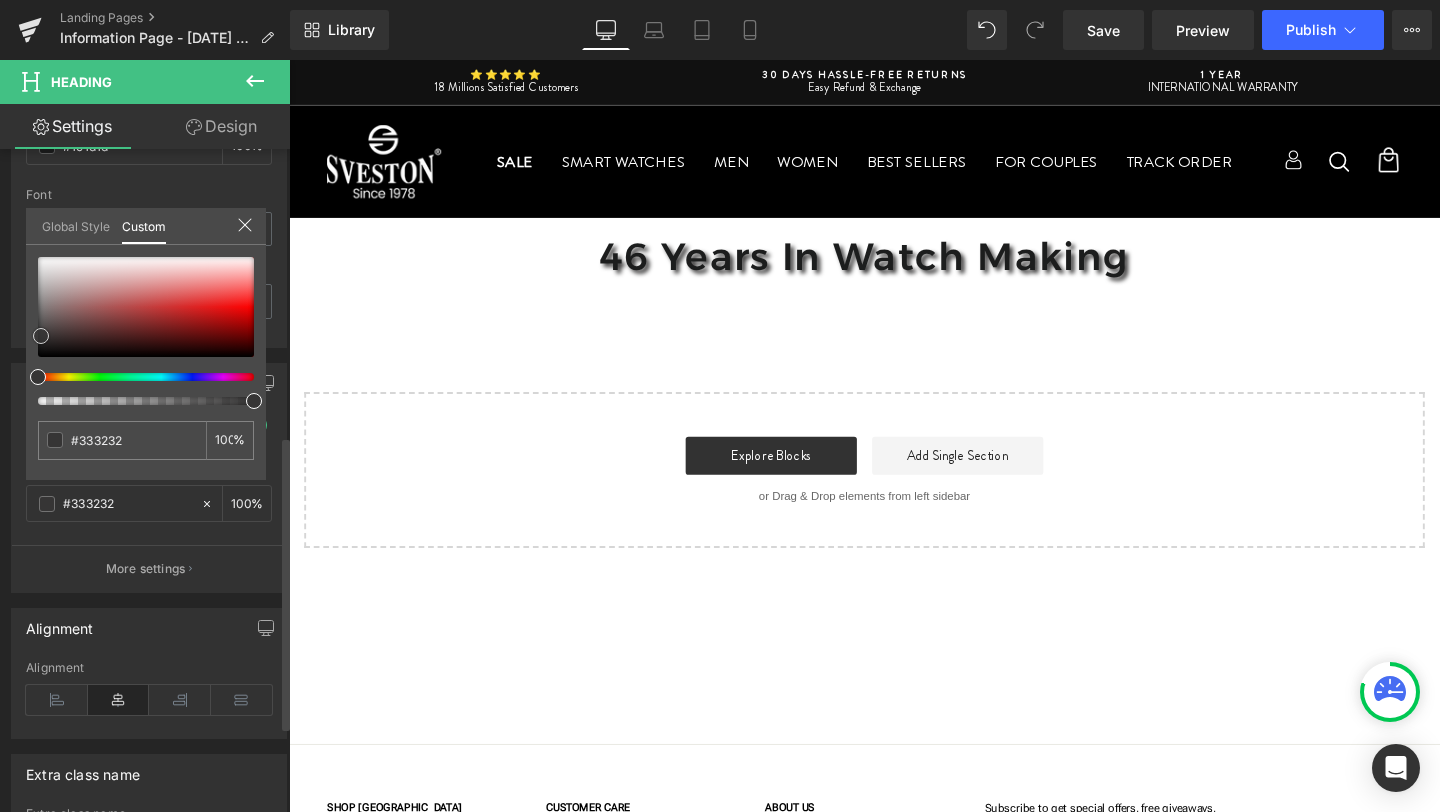 type on "#363535" 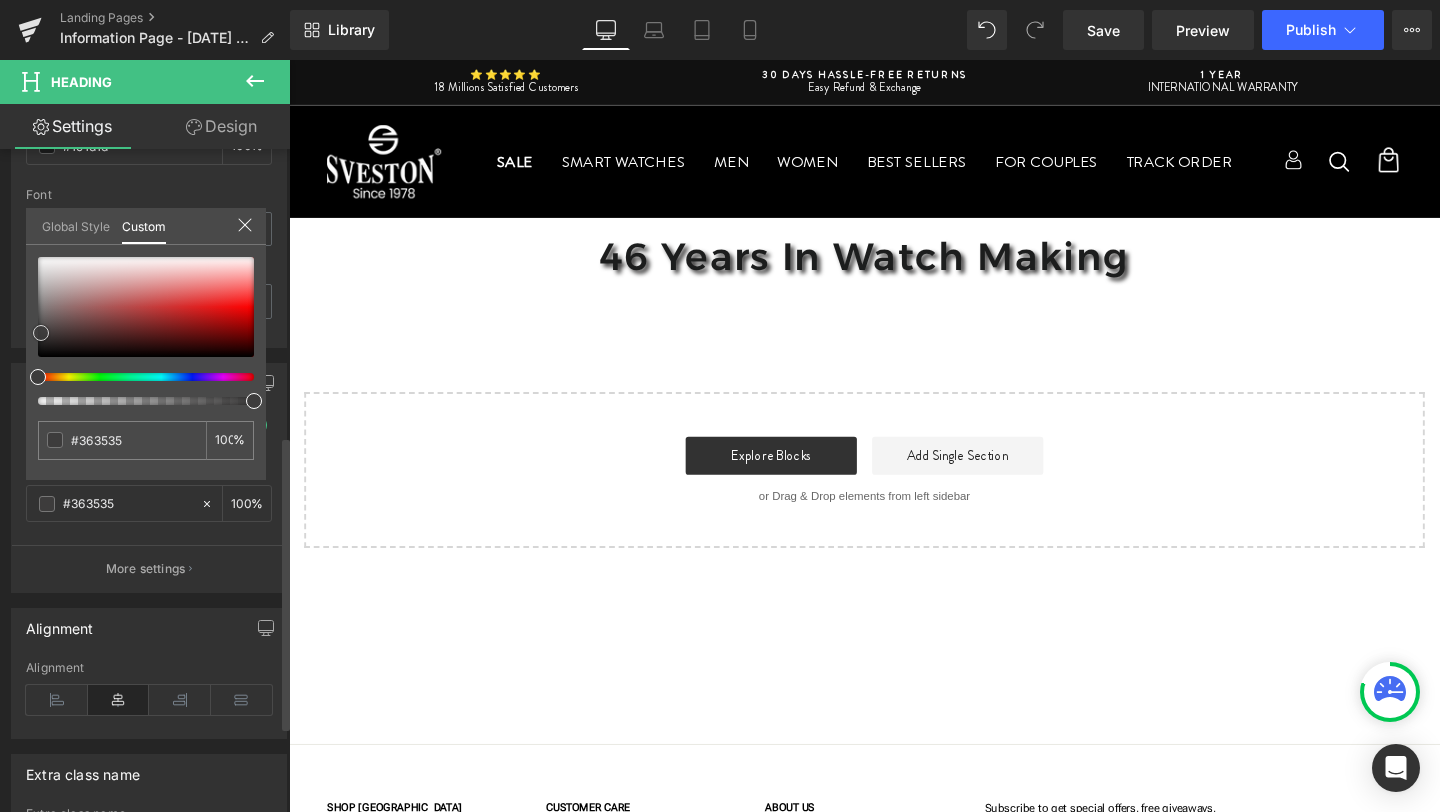 type on "#3b3a3a" 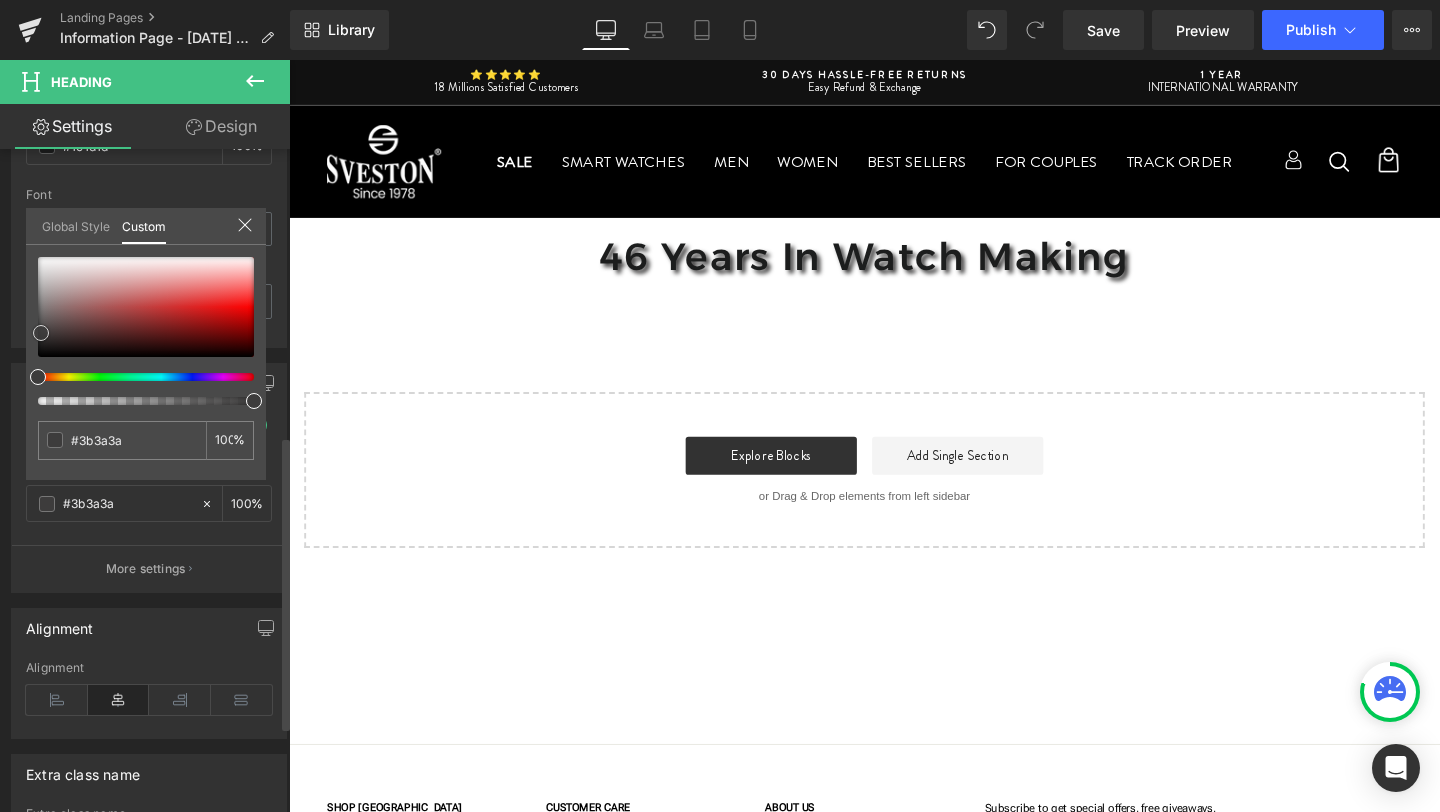 type on "#413e3e" 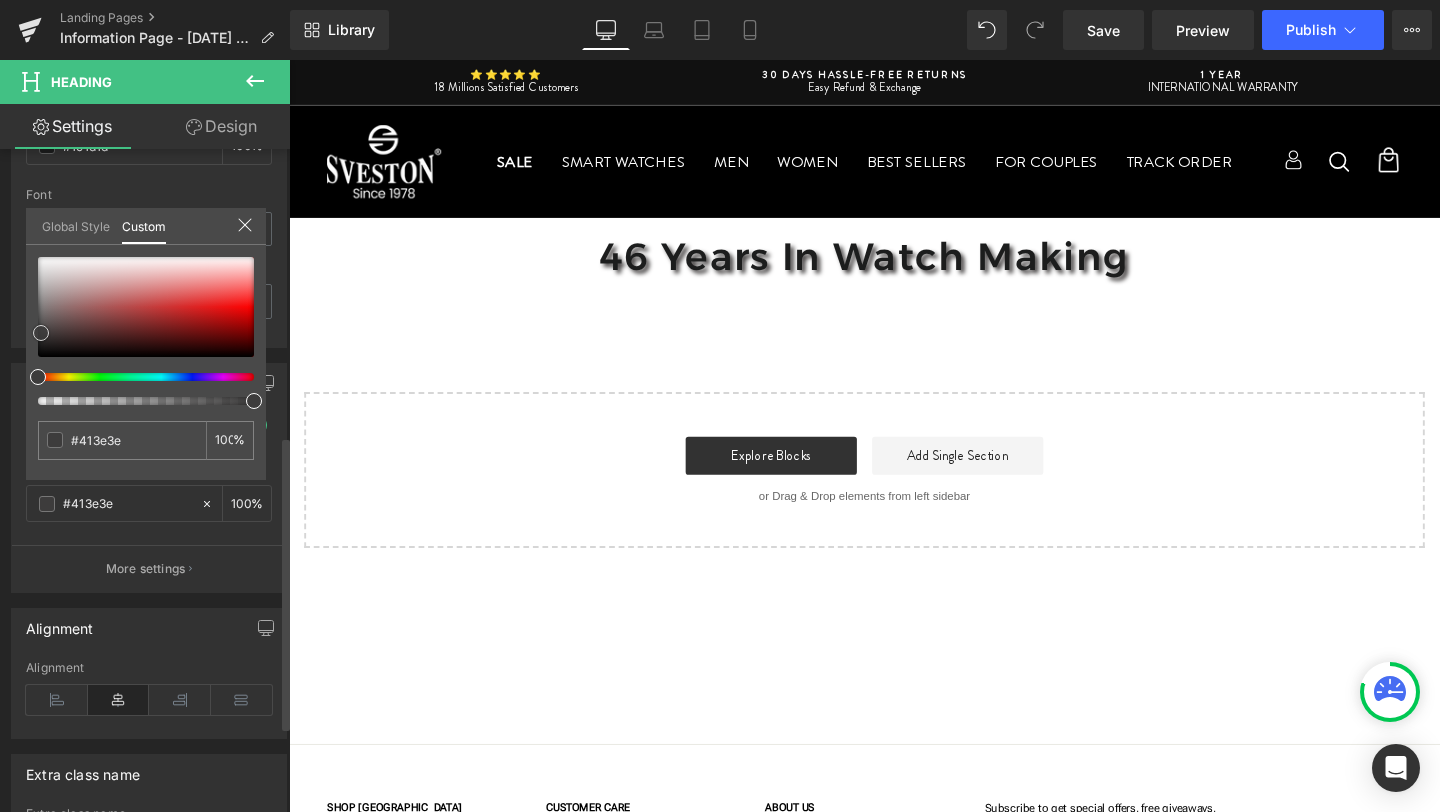 type on "#464343" 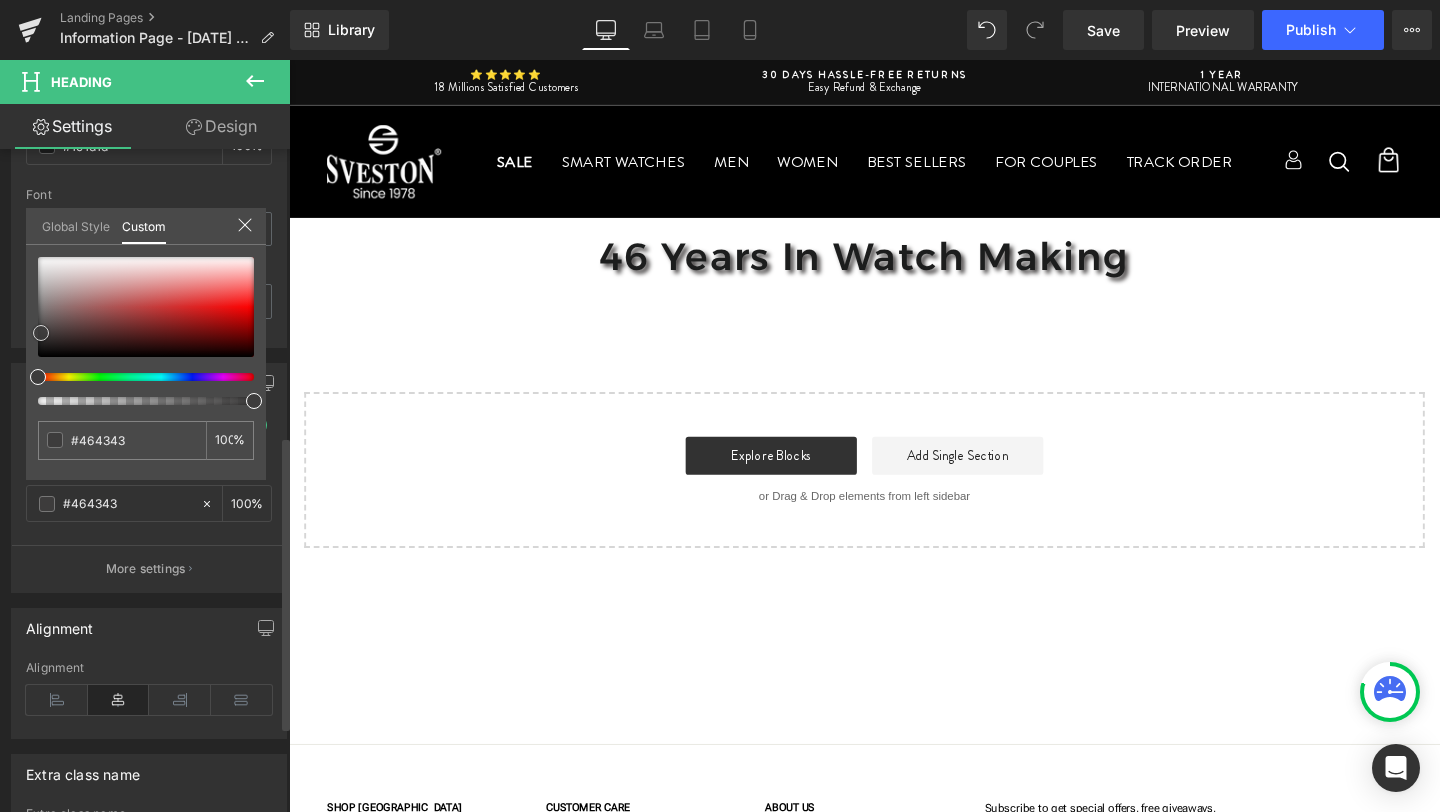 type on "#4b4848" 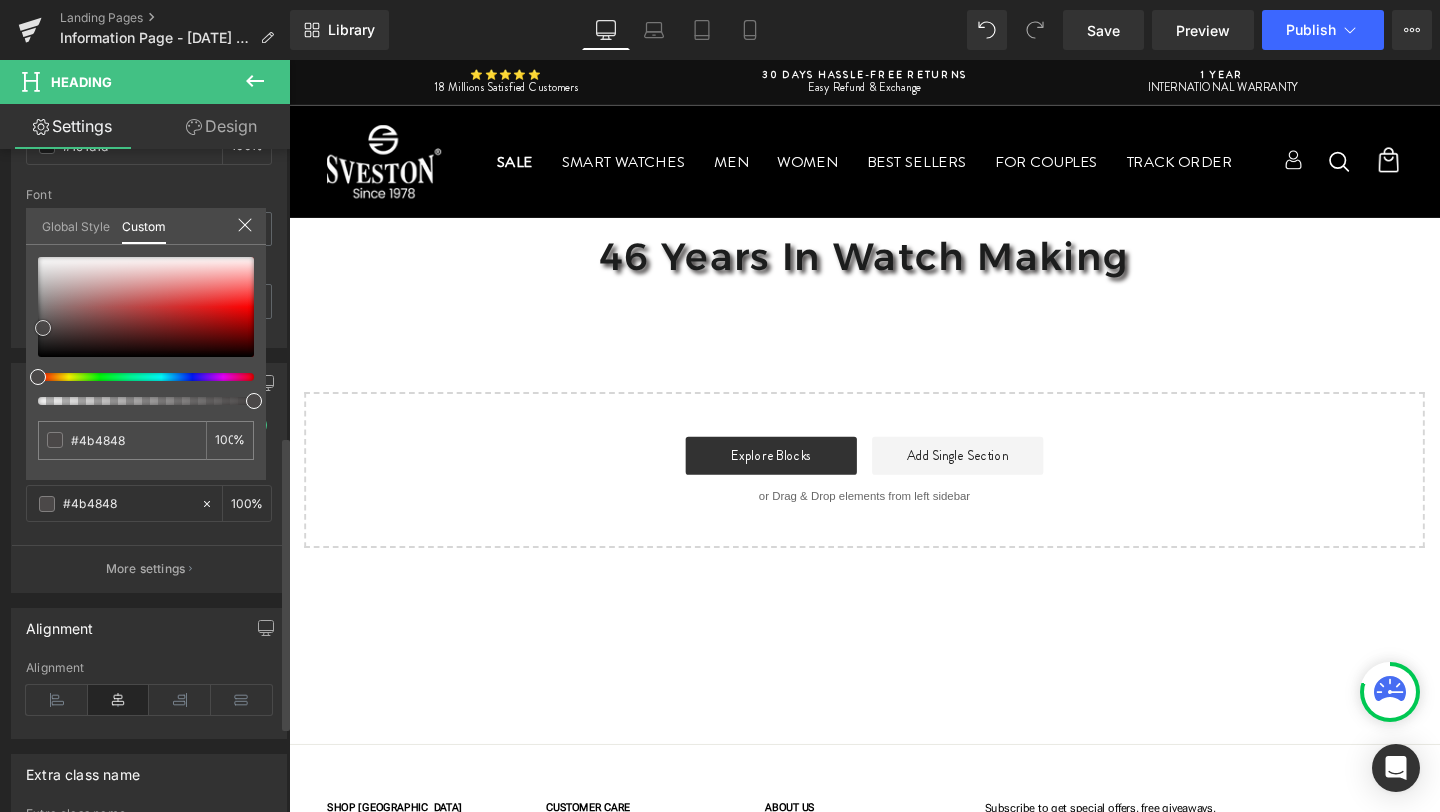 type on "#504d4d" 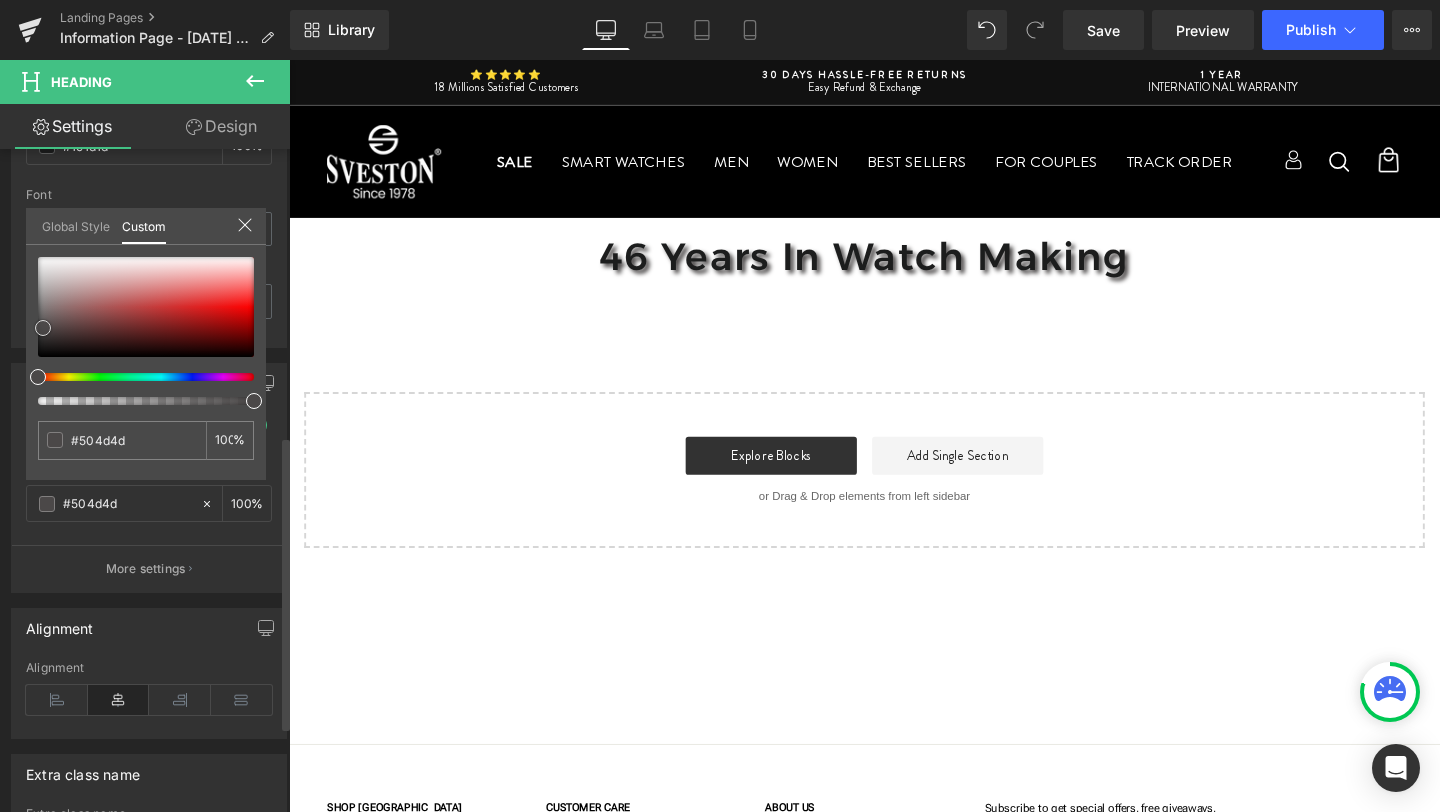 type on "#534f4f" 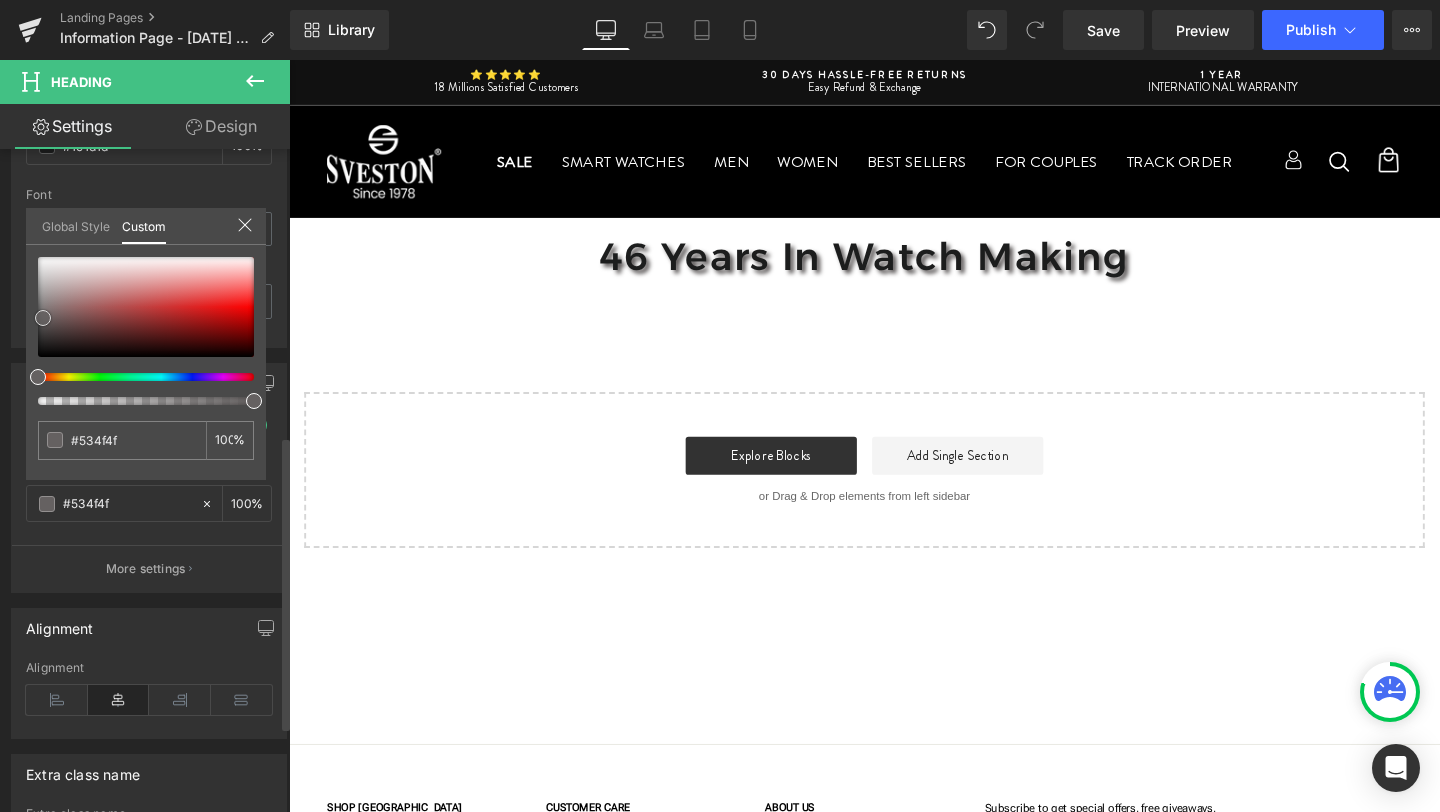 type on "#656161" 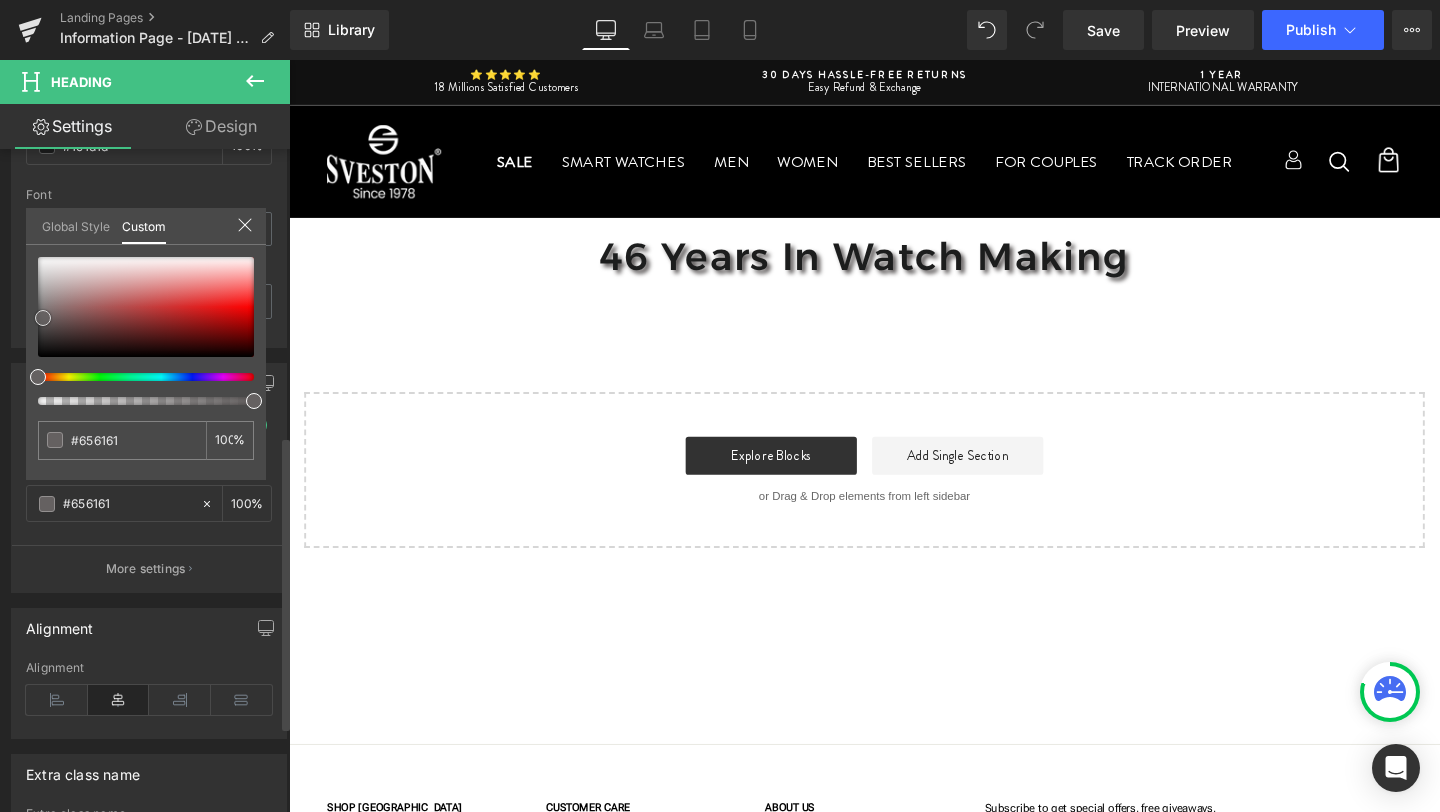 type on "#777272" 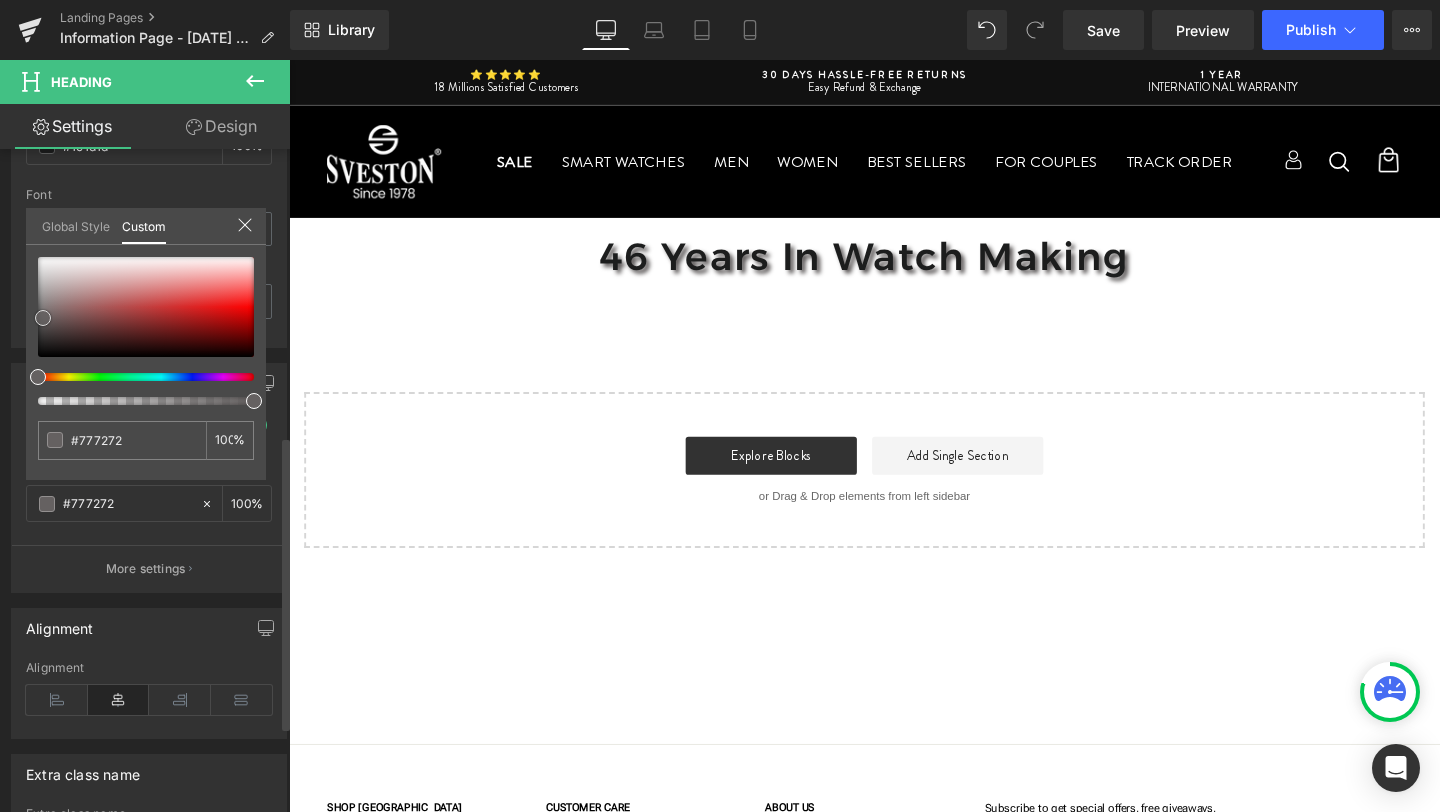 type on "#7a7575" 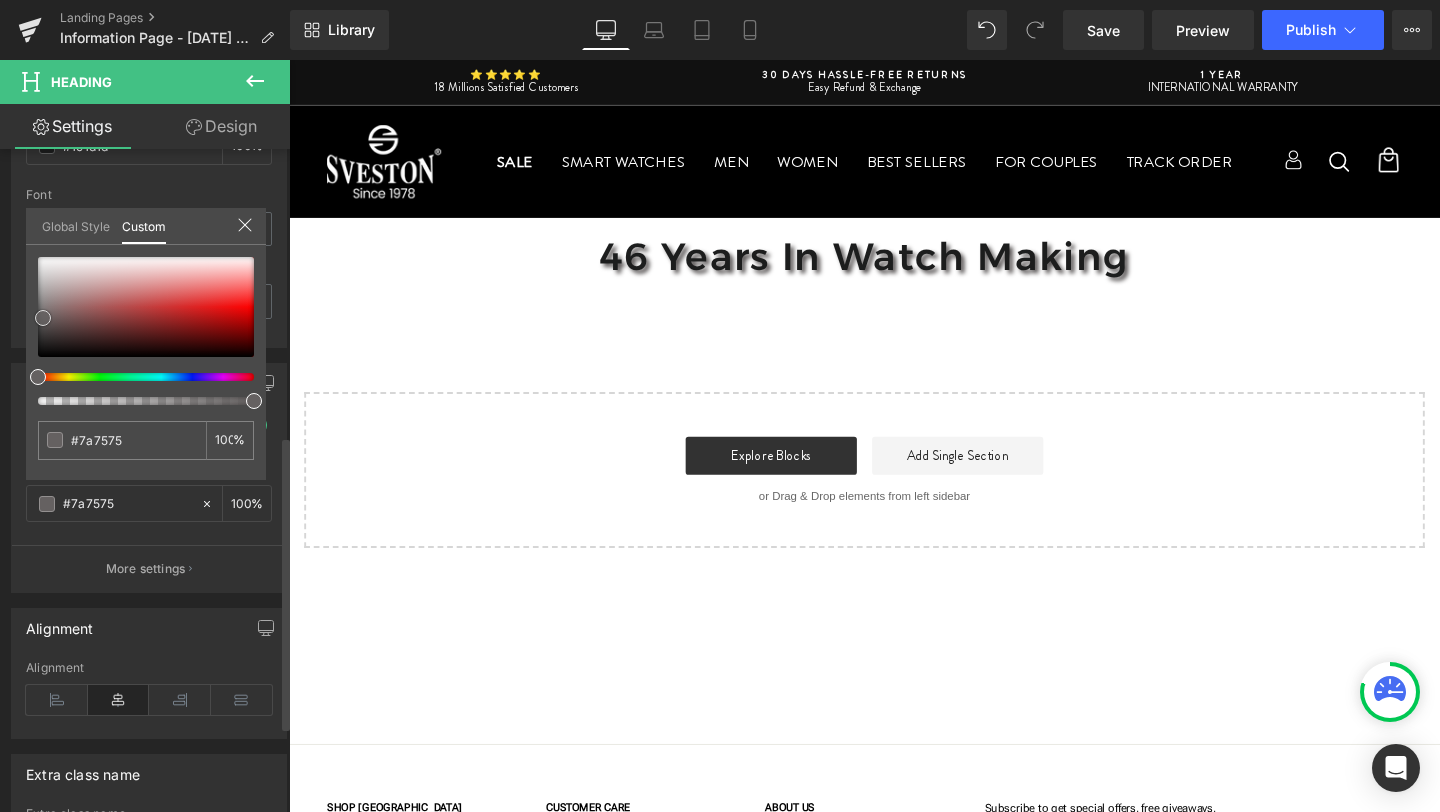 type on "#7e7676" 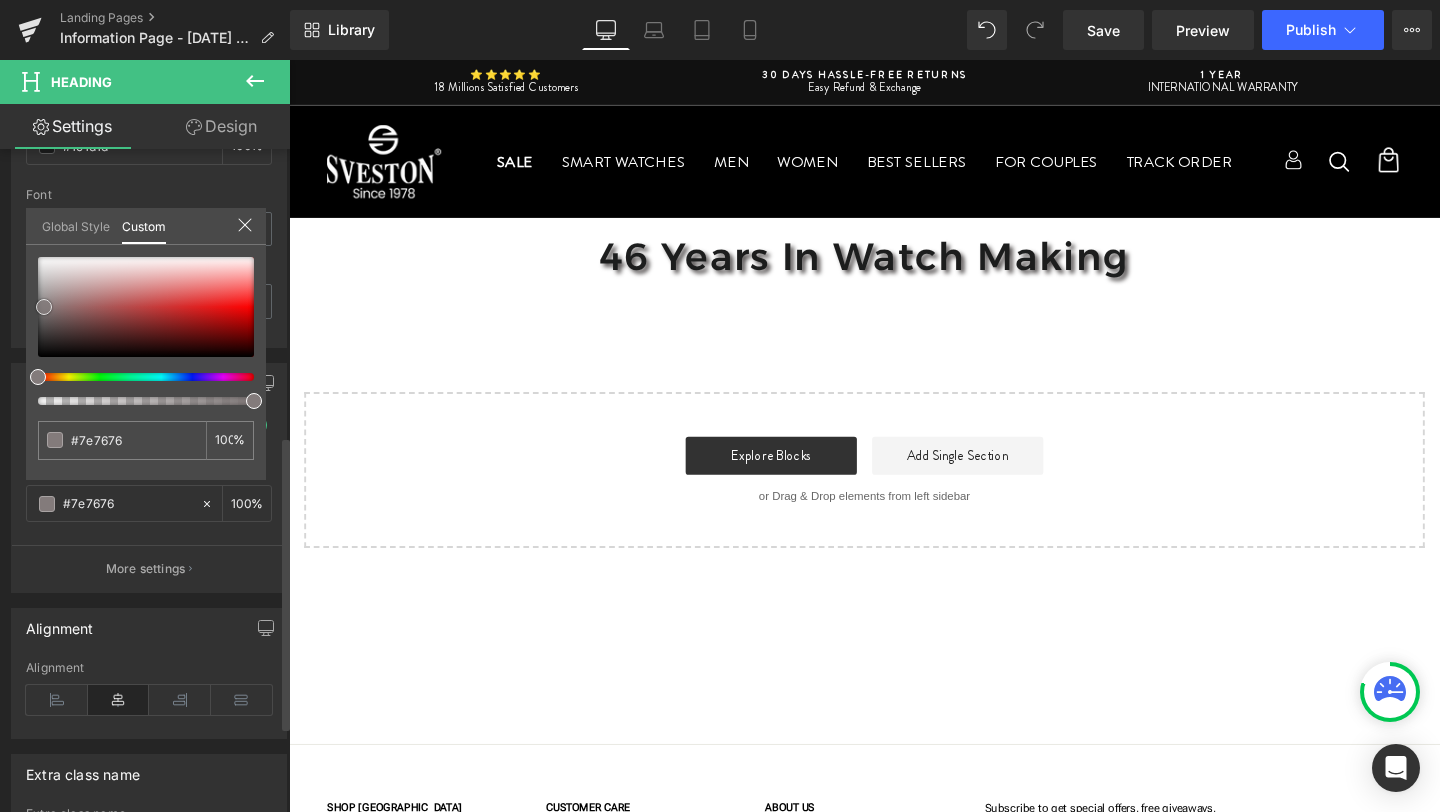 type on "#837b7b" 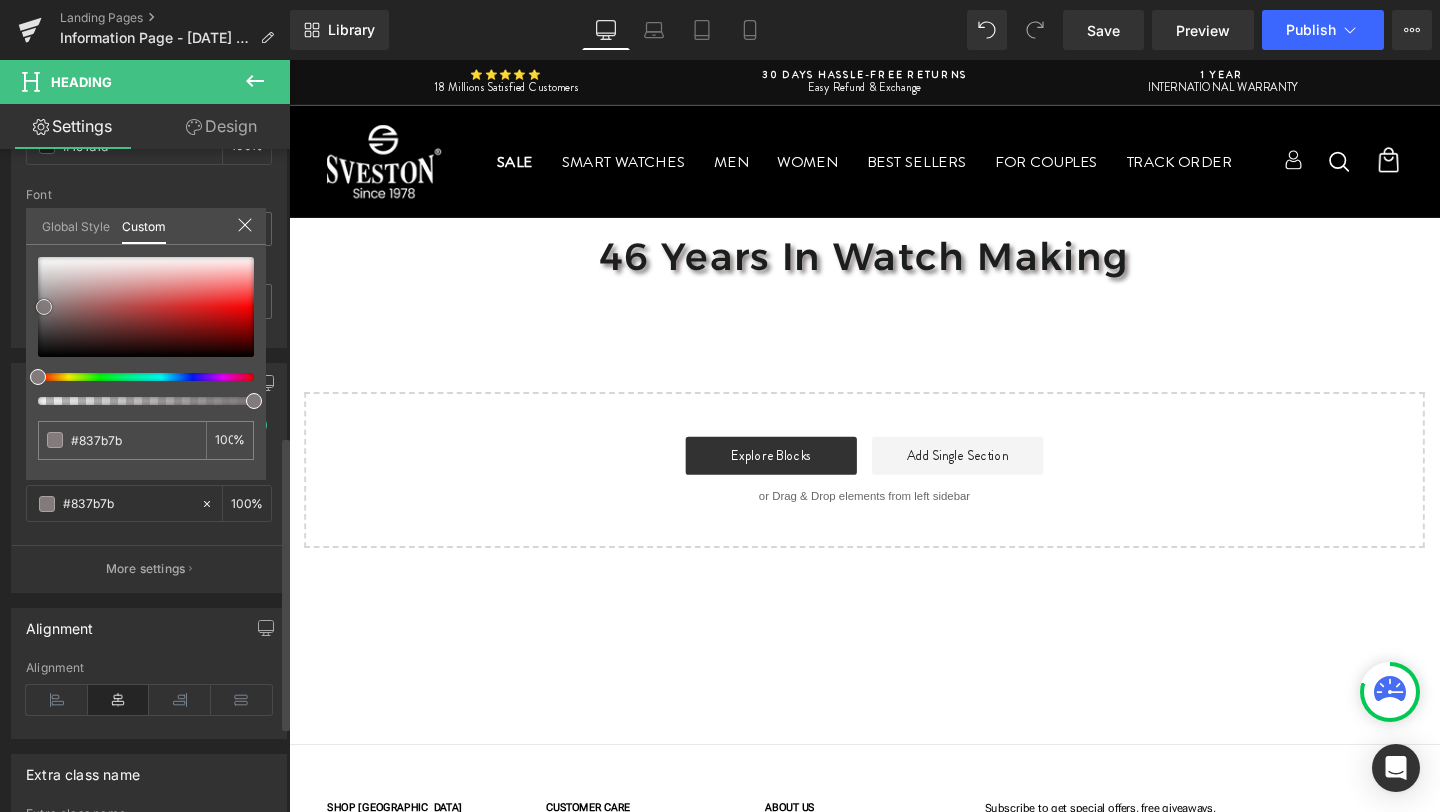 type on "#857e7e" 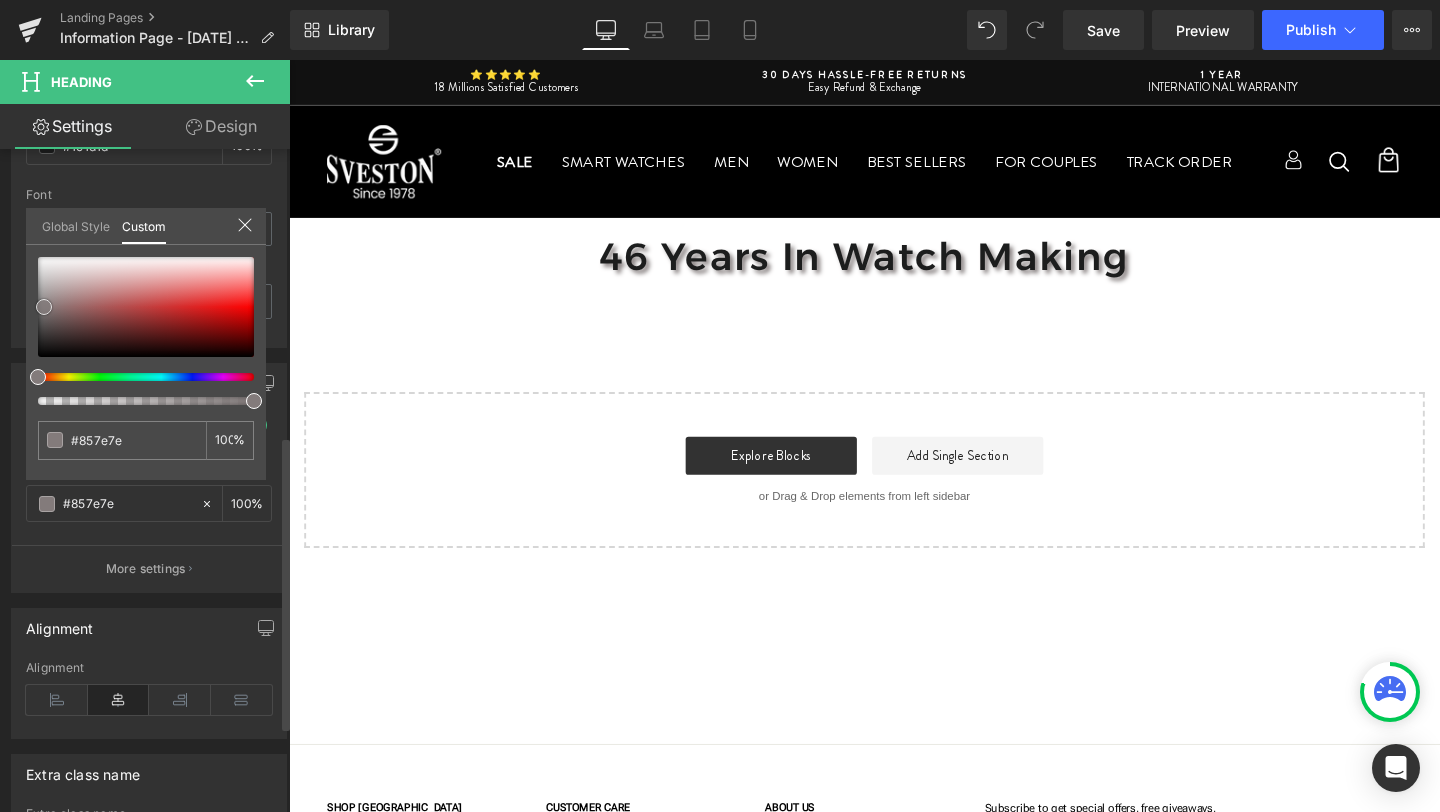 type on "#8a8383" 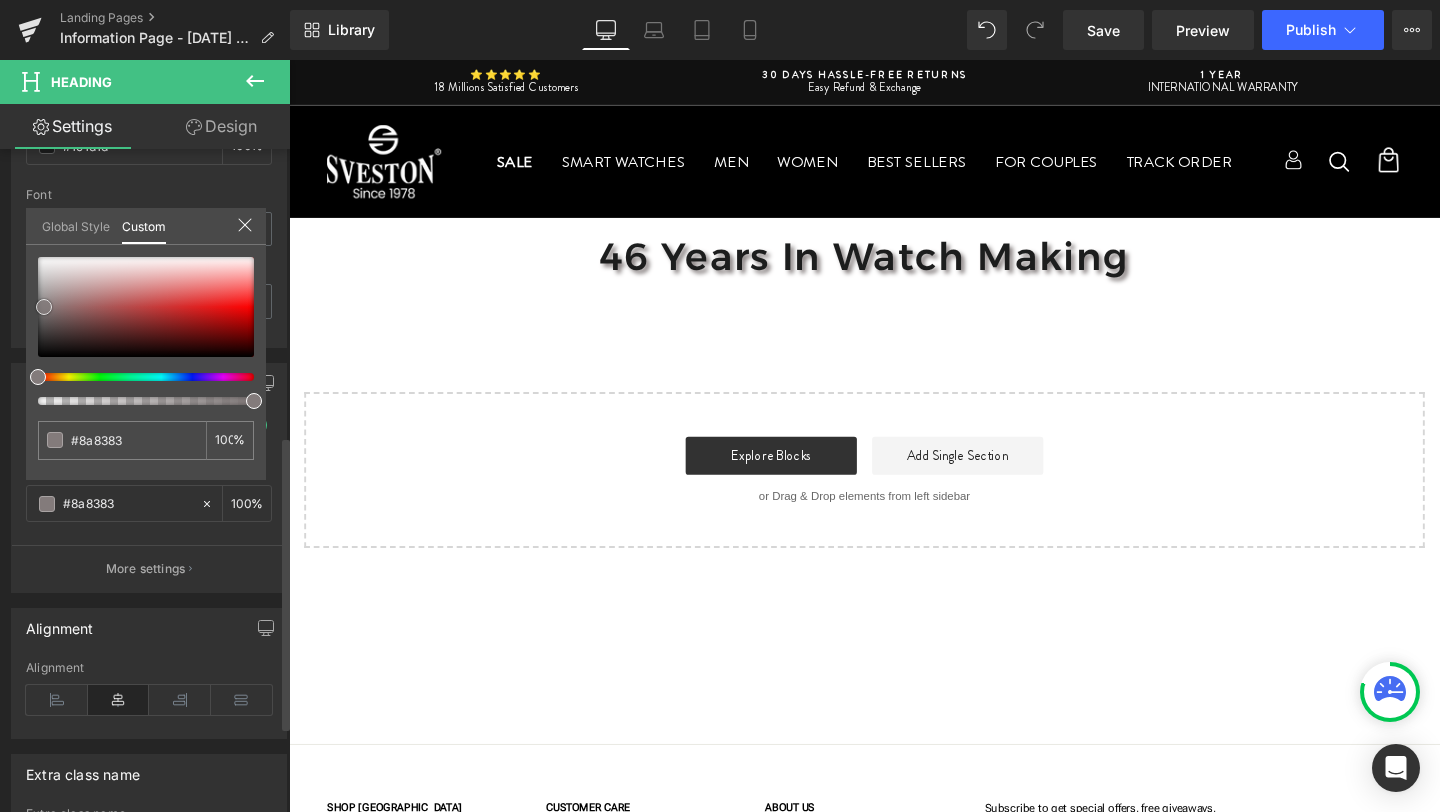 type on "#8d8686" 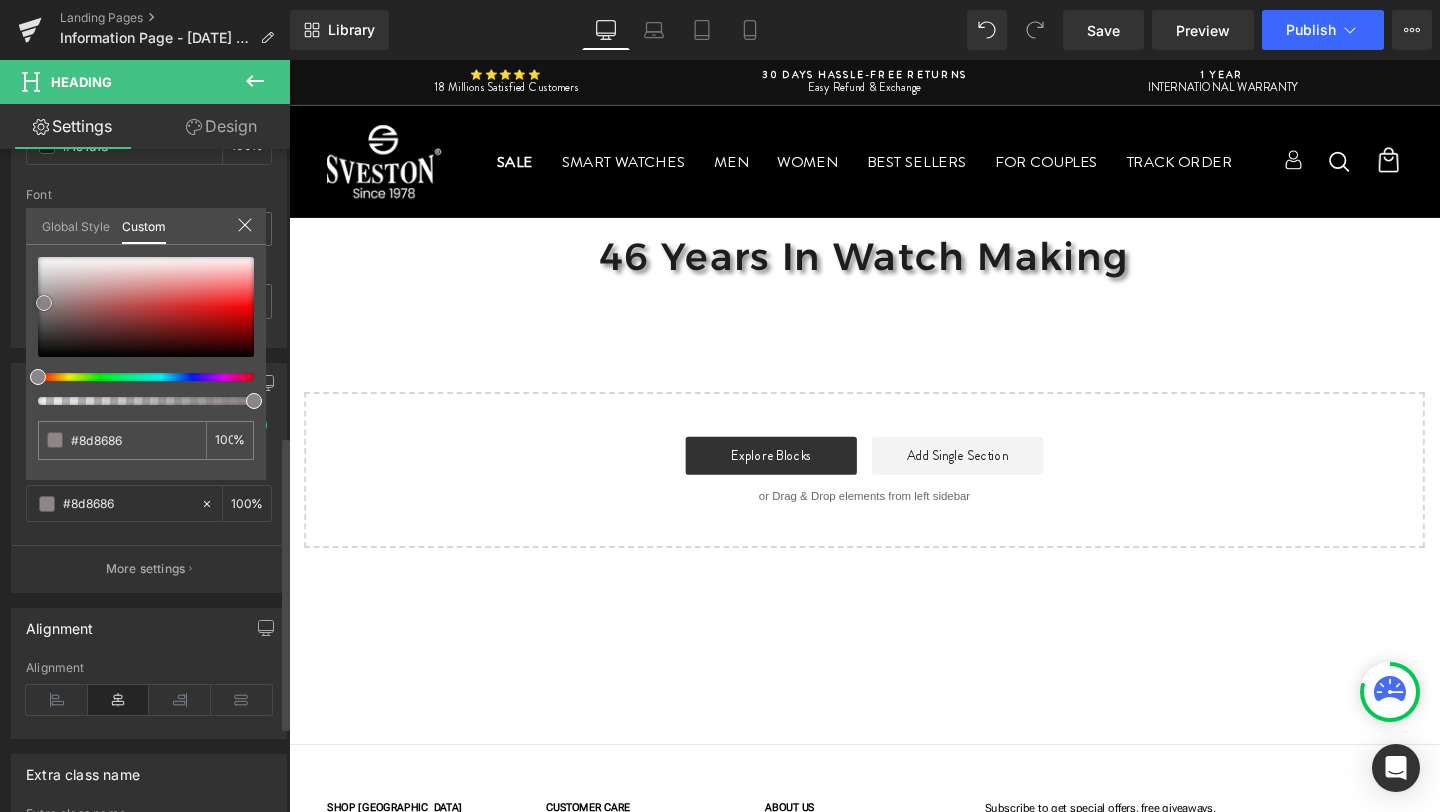 type on "#8f8888" 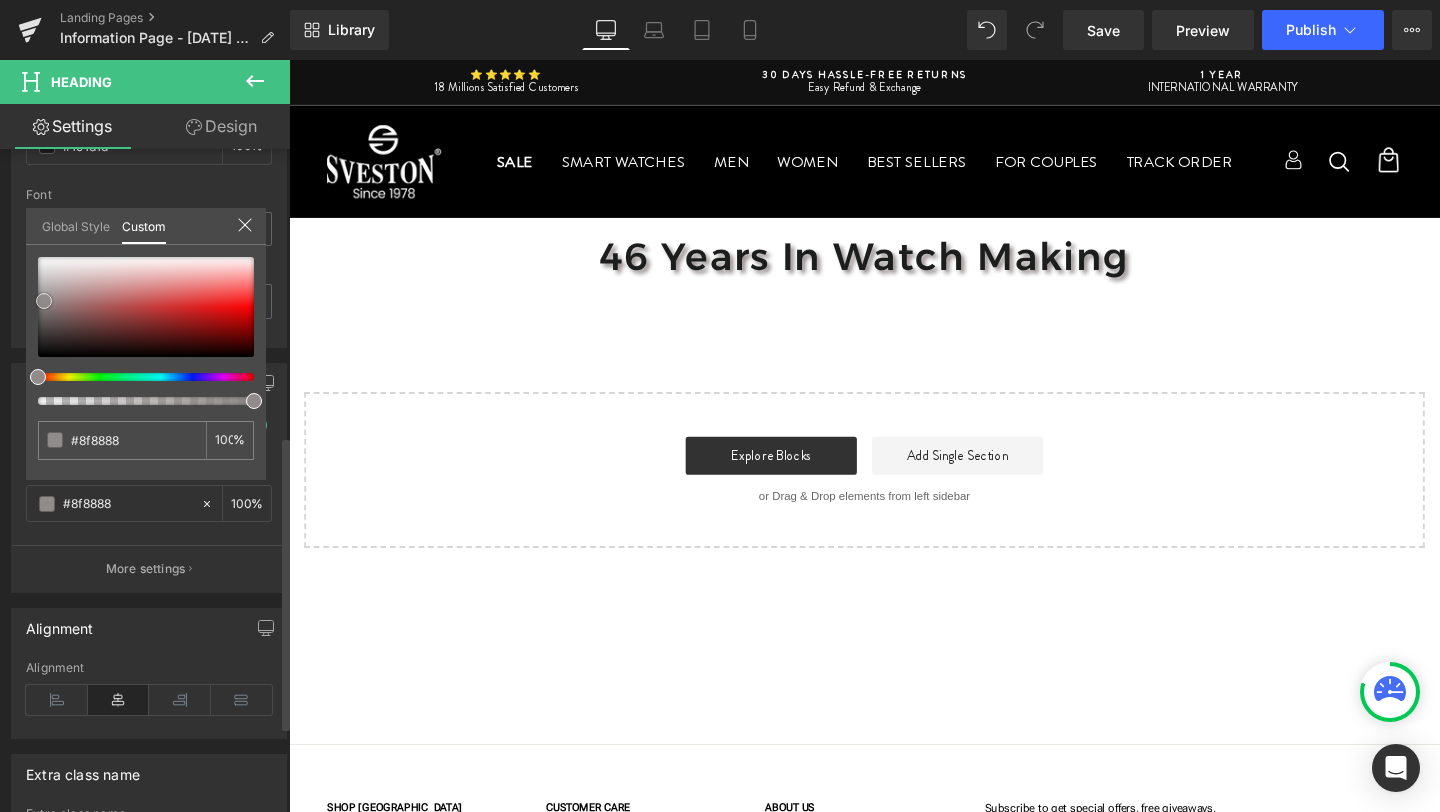 type on "#928b8b" 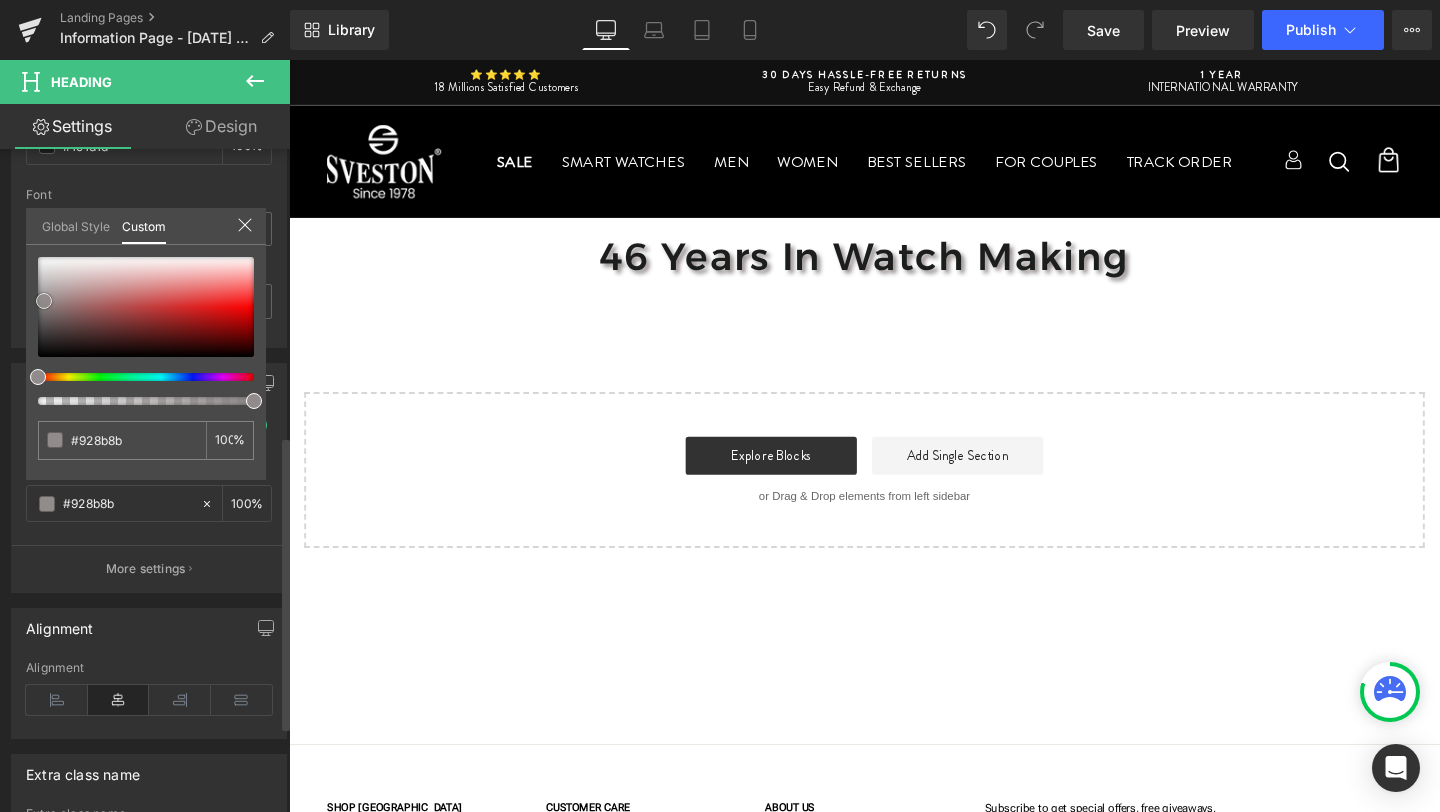 type on "#948e8e" 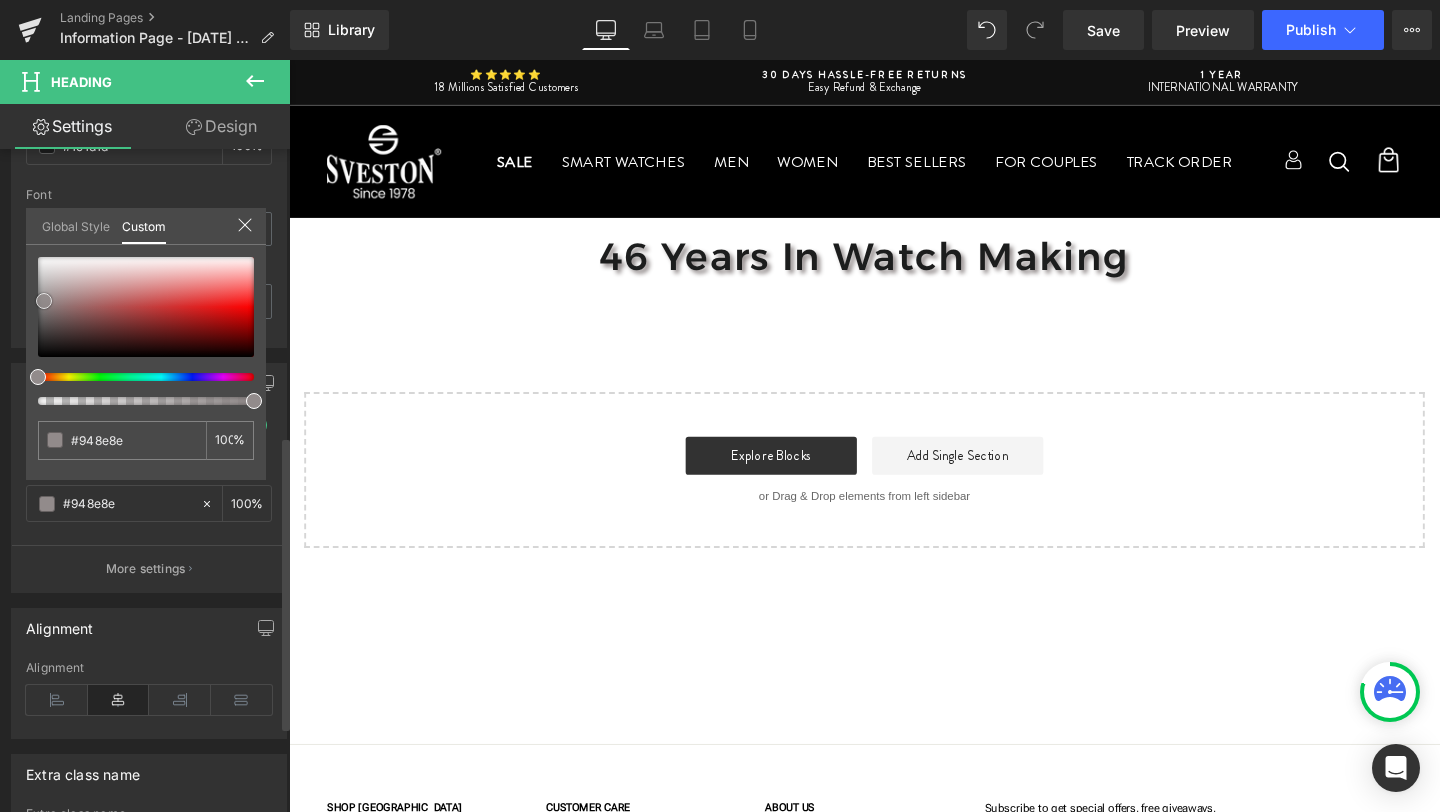 type on "#9a9292" 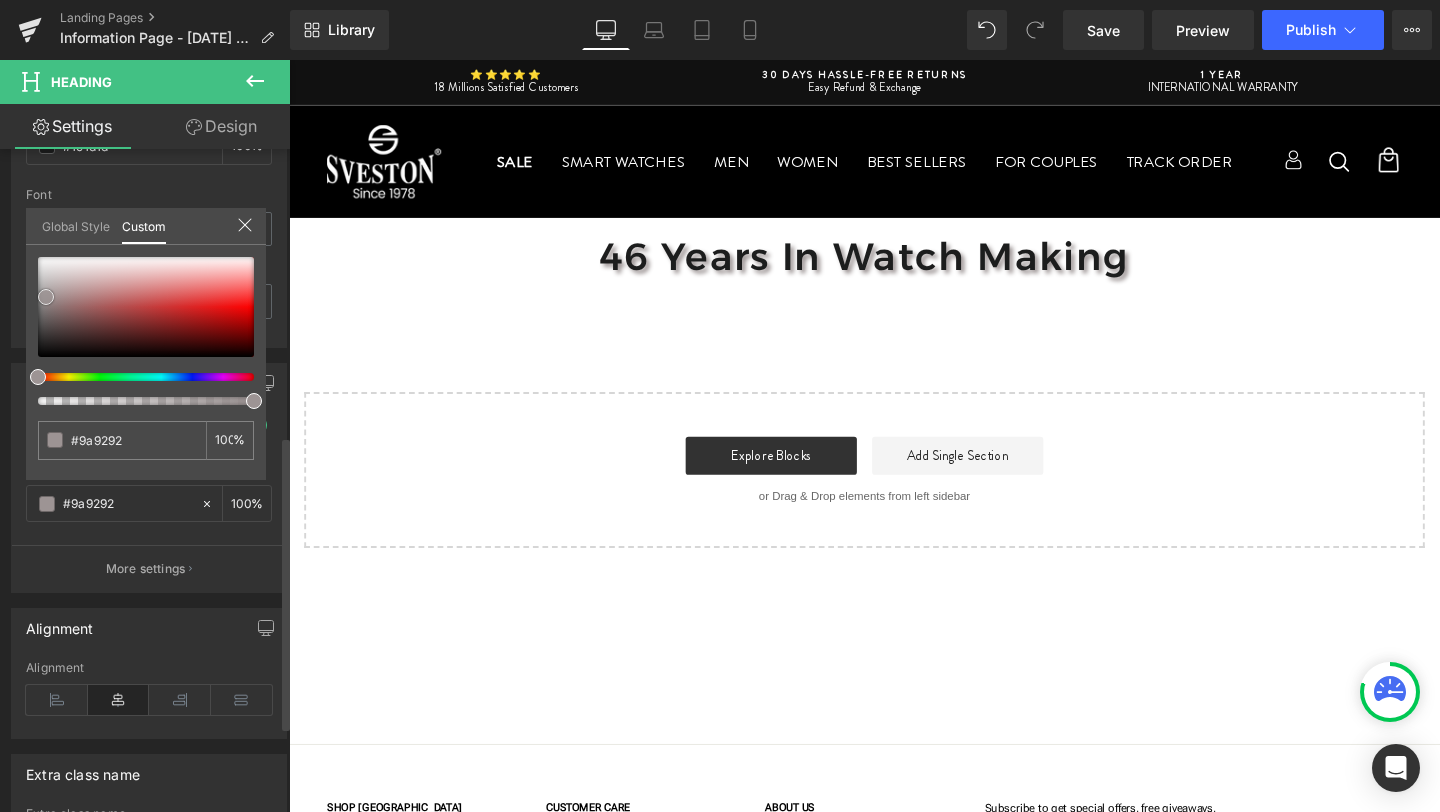type on "#9d9494" 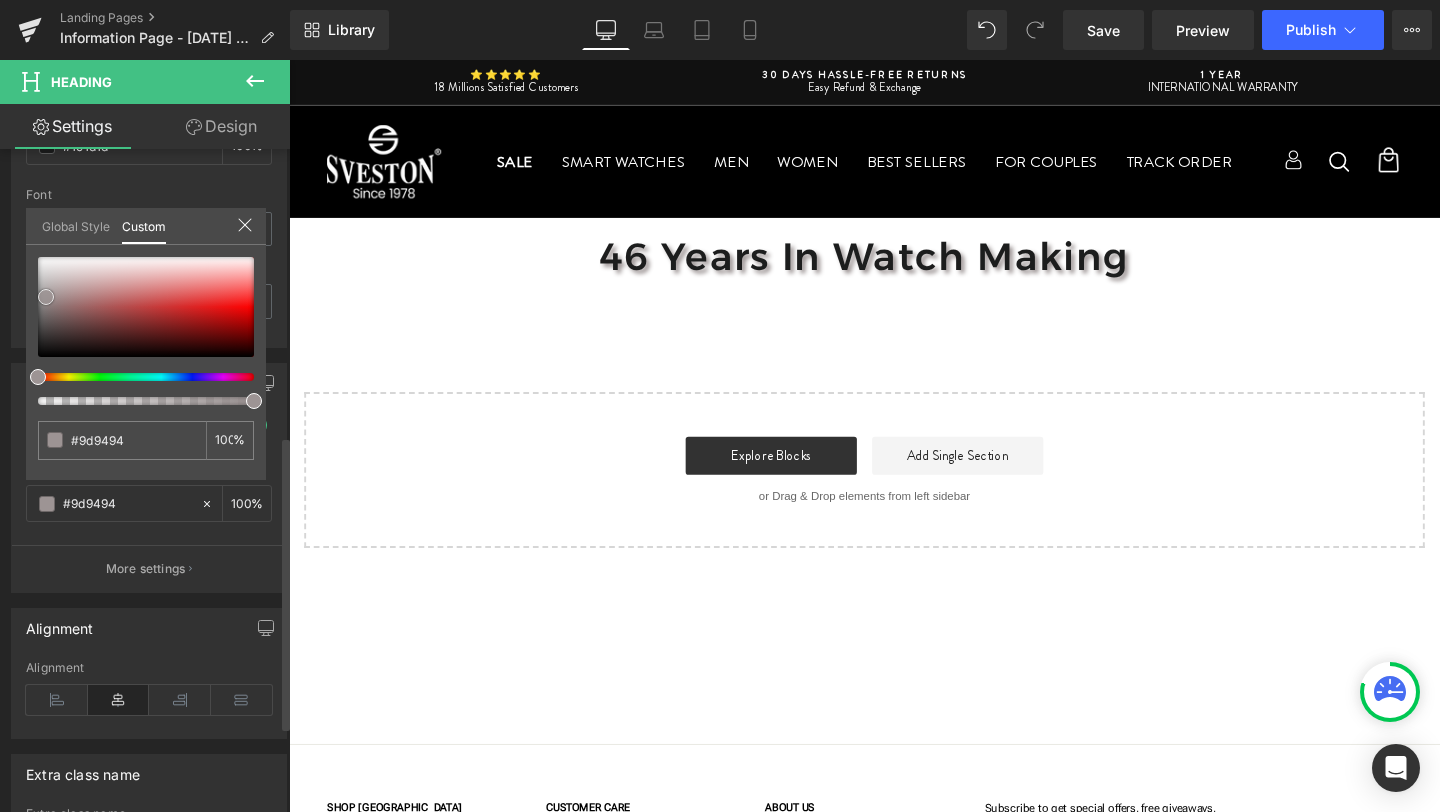 type on "#9f9797" 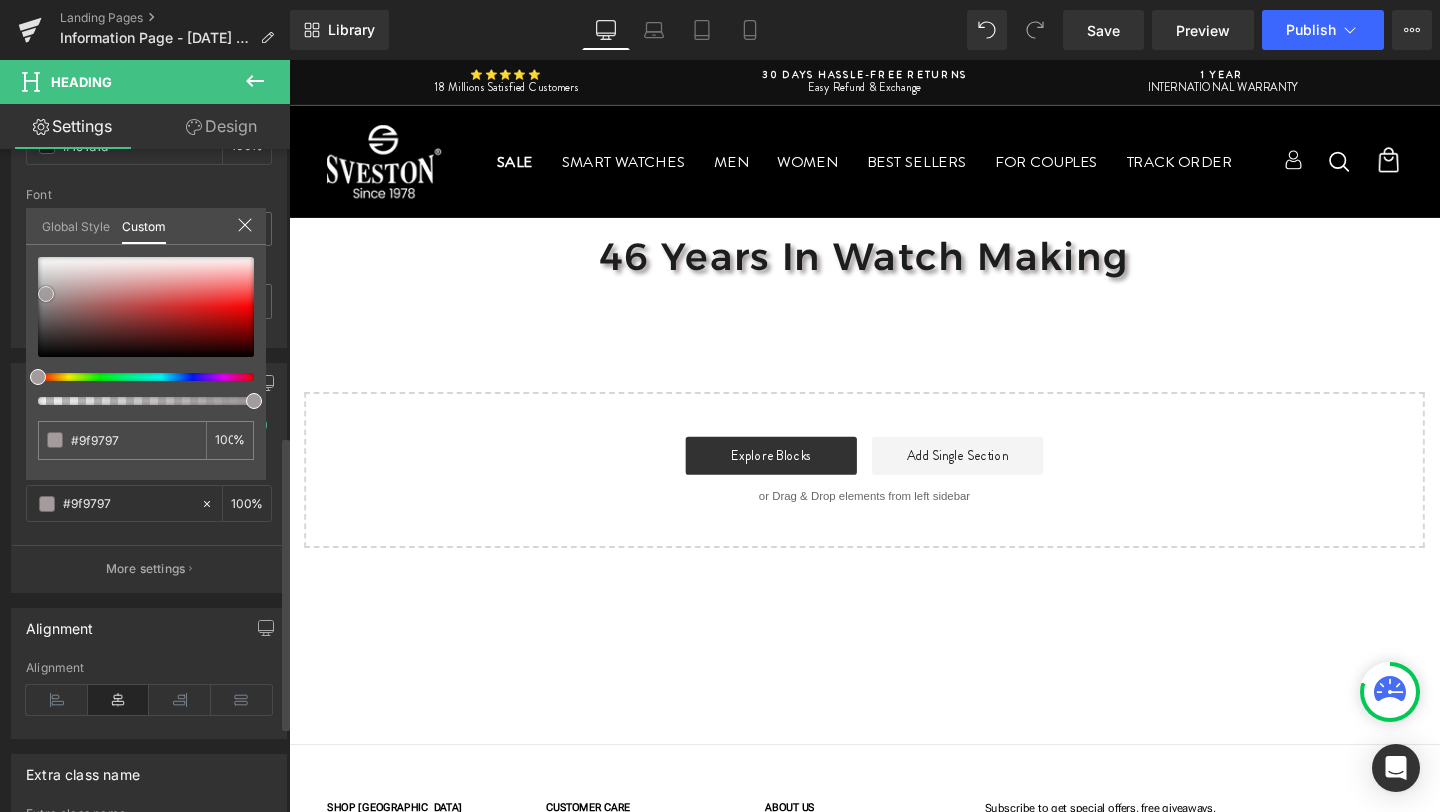 type on "#a49c9c" 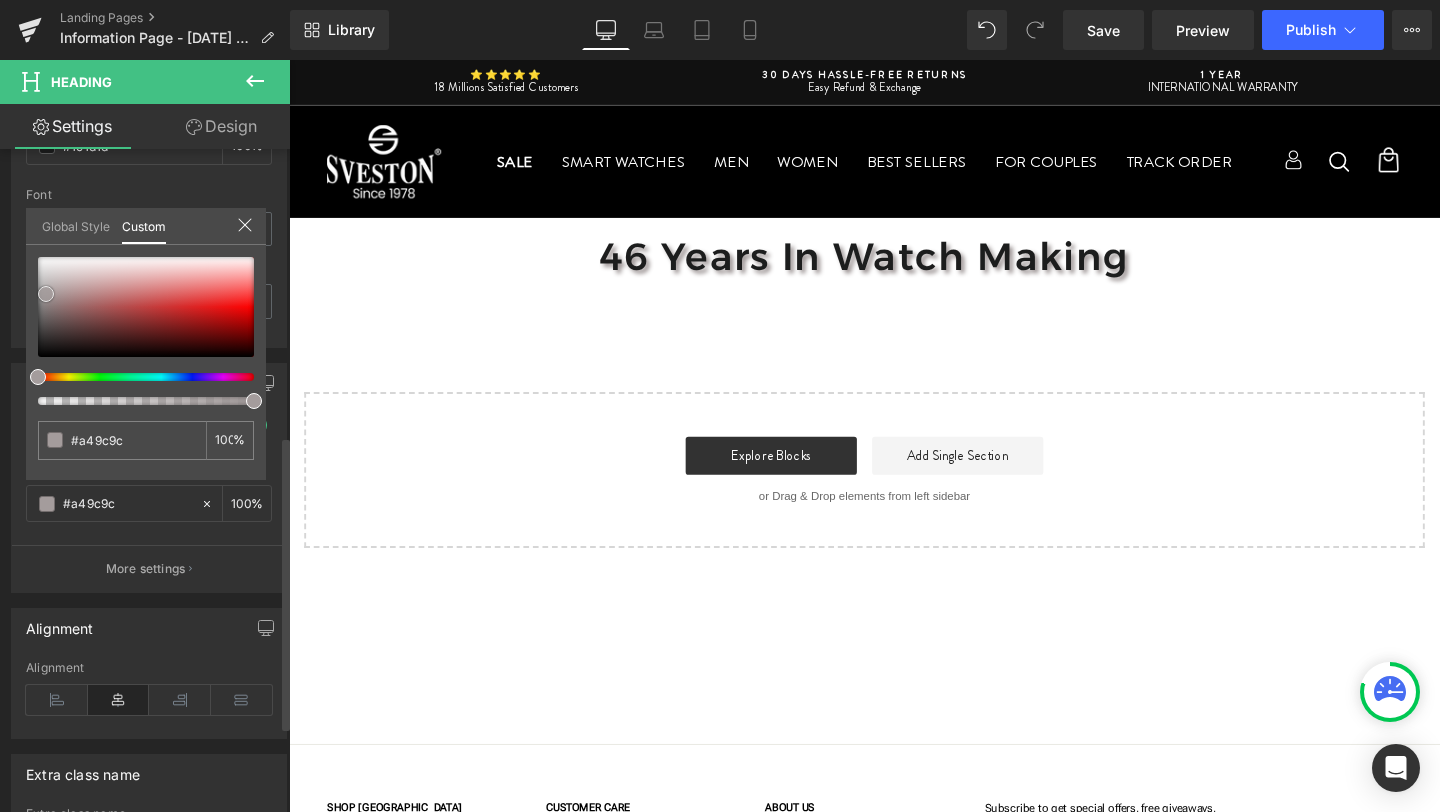 type on "#a69f9f" 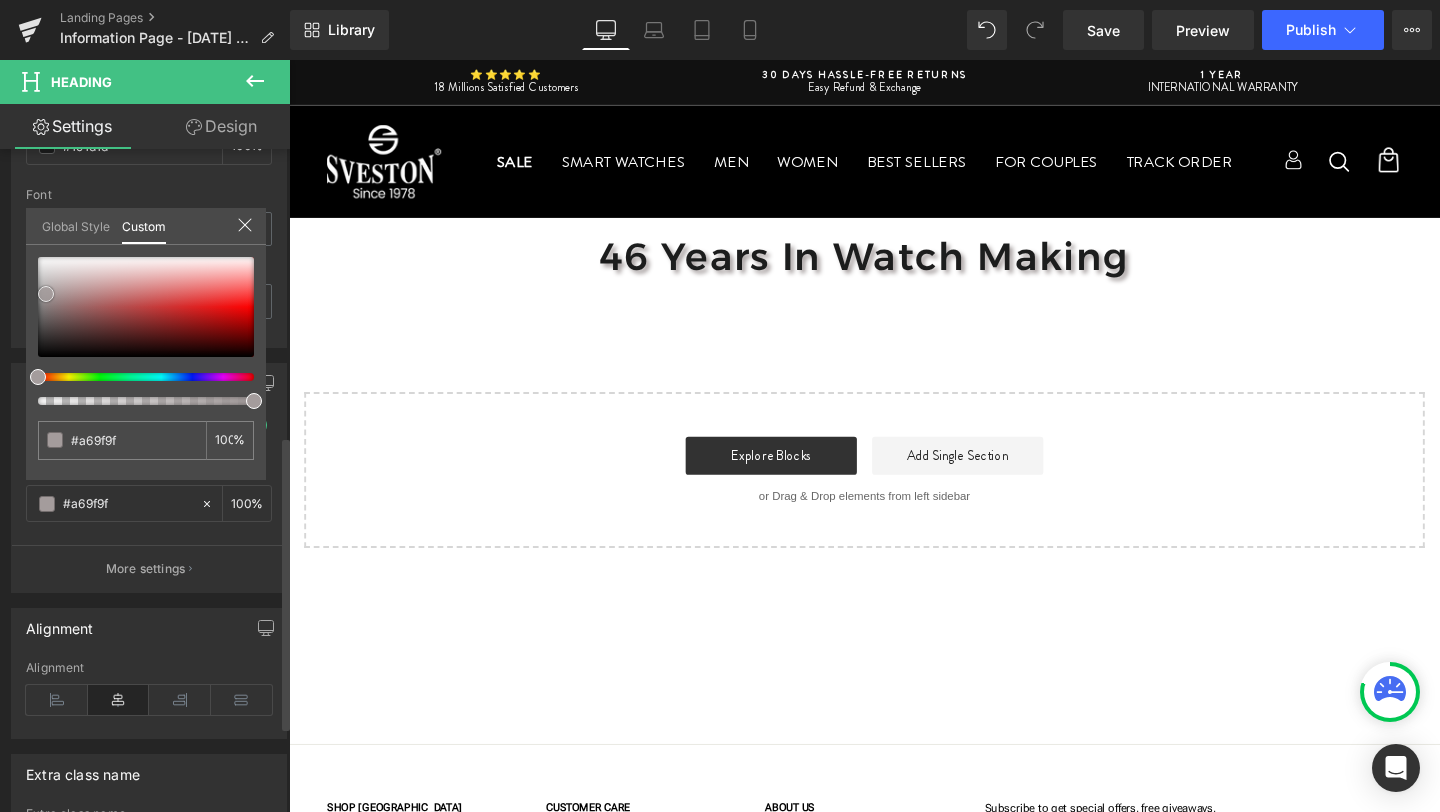 type on "#a9a2a2" 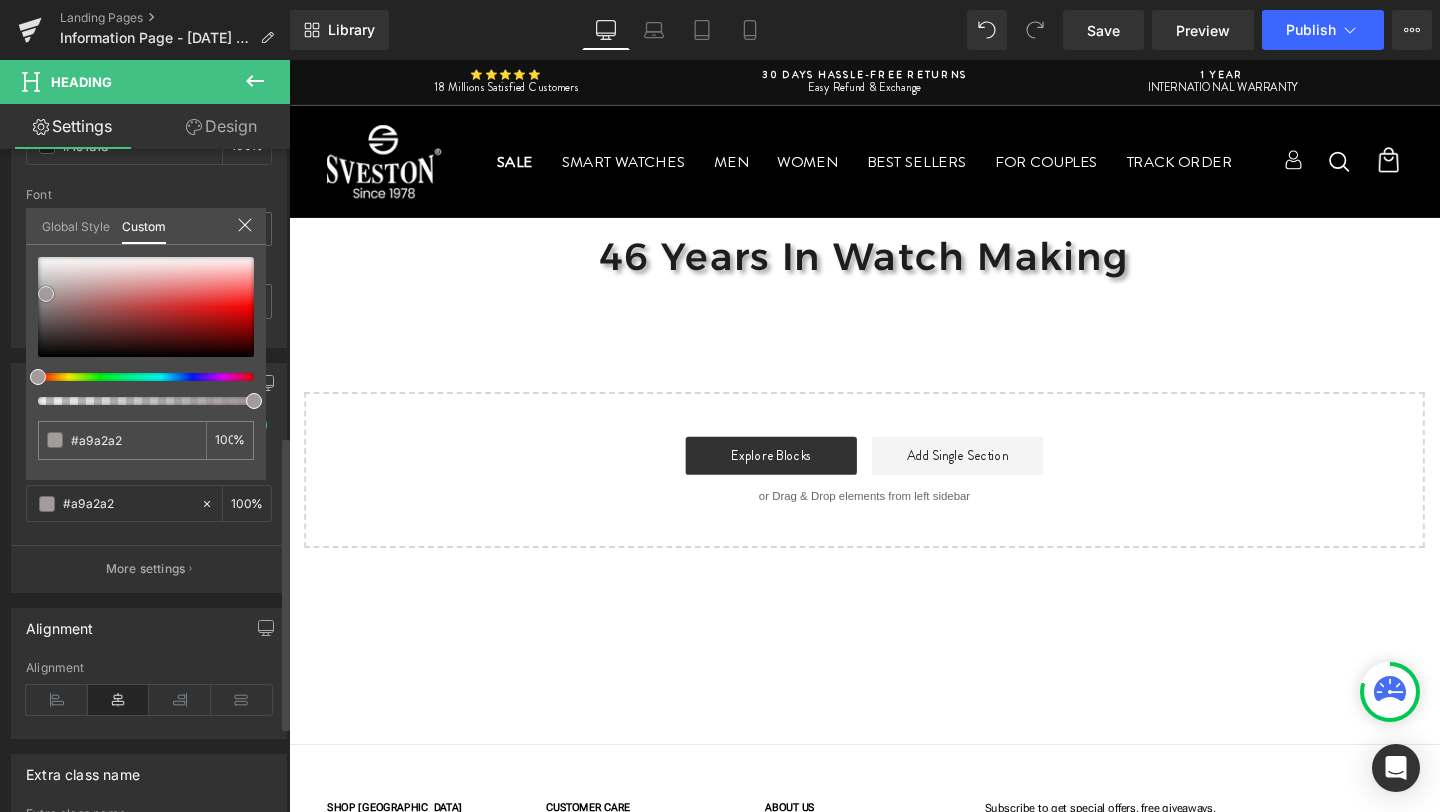 type on "#aba4a4" 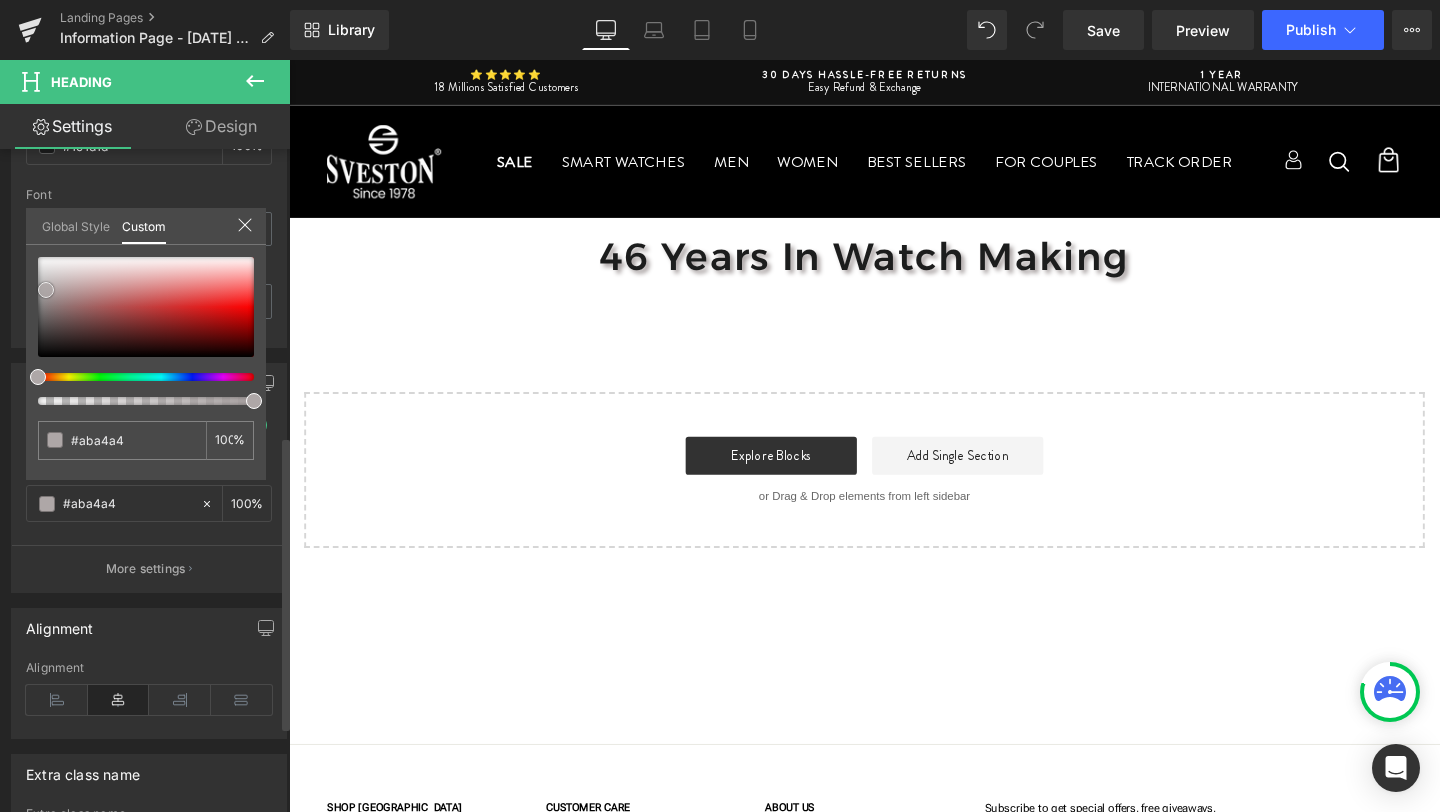 type on "#aea7a7" 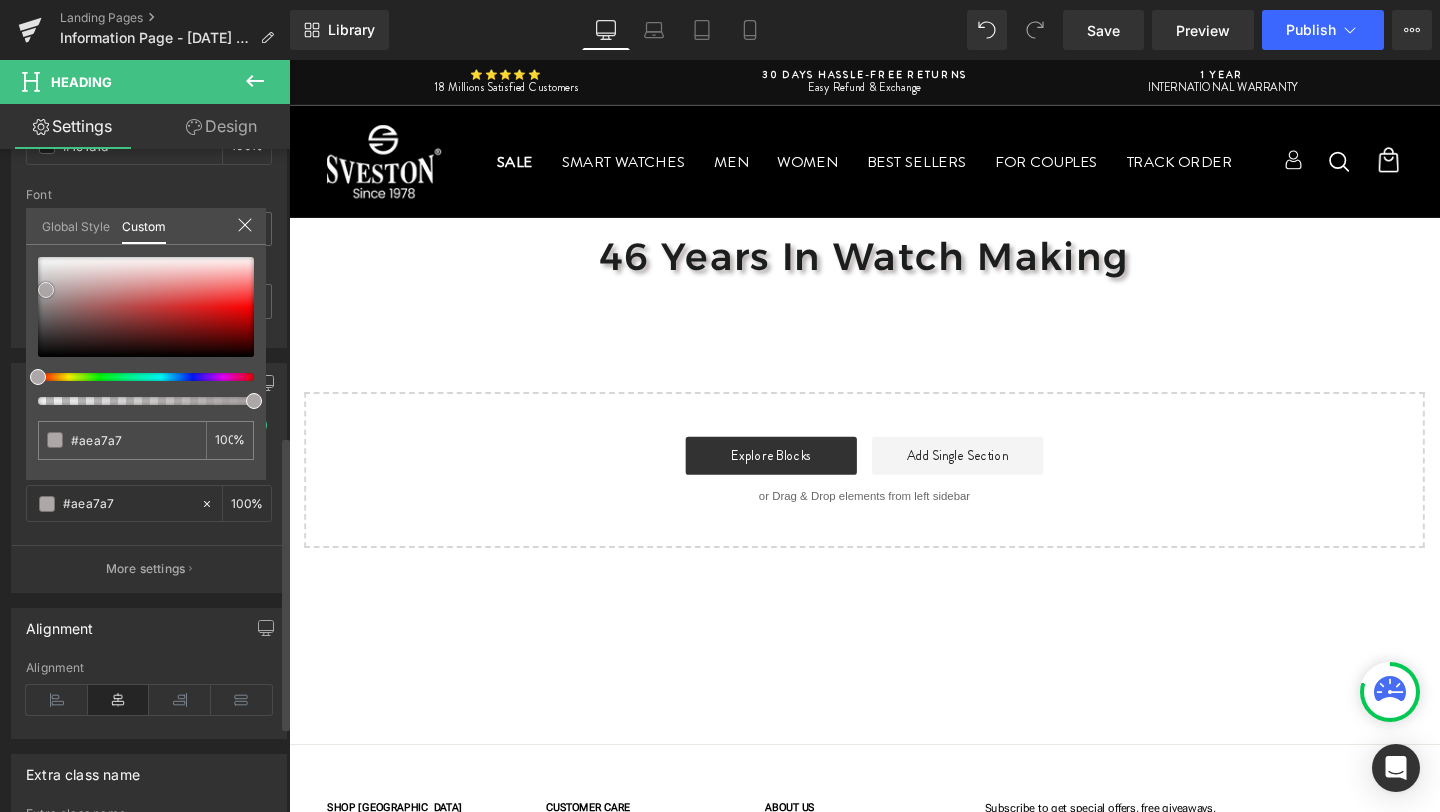 type on "#b3acac" 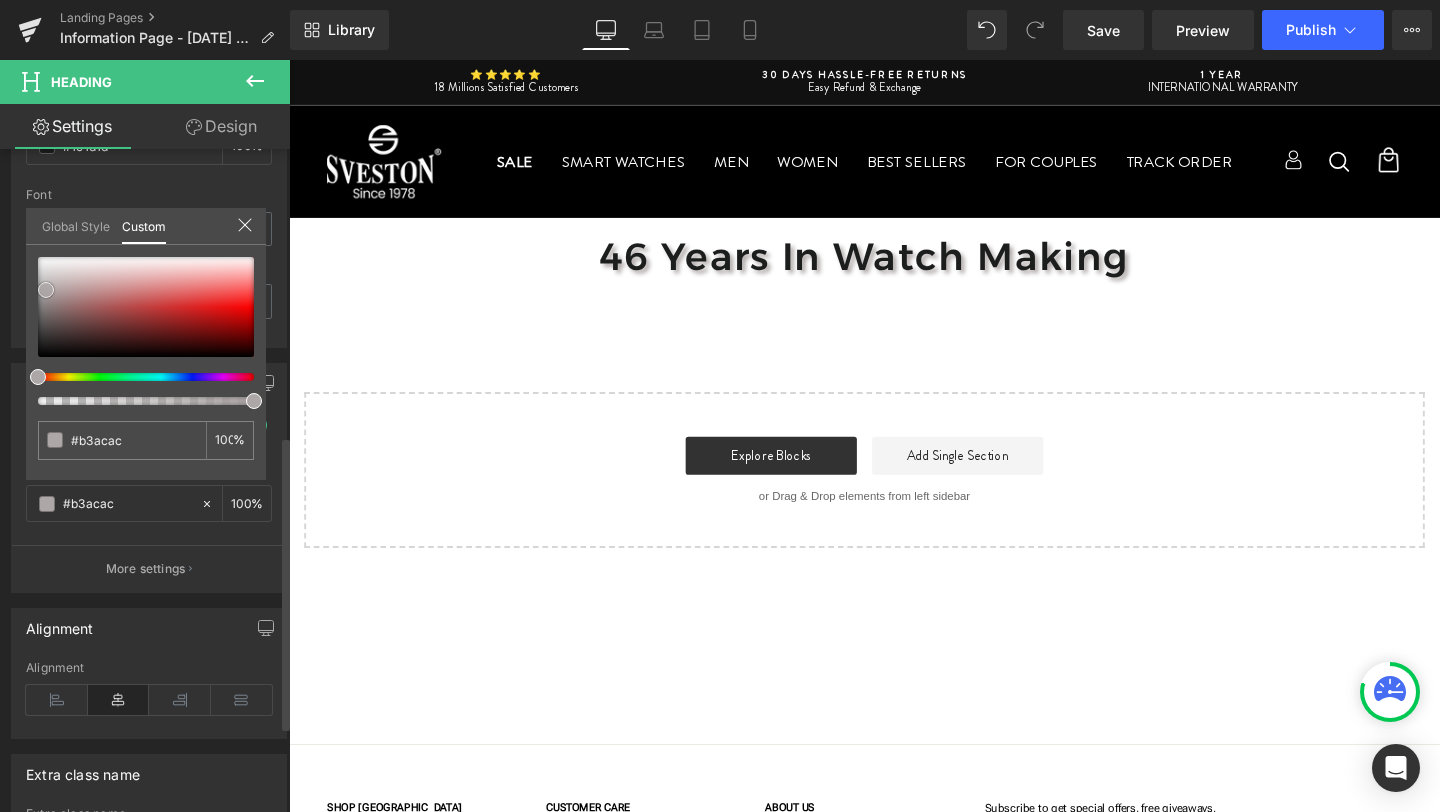 type on "#b8b2b2" 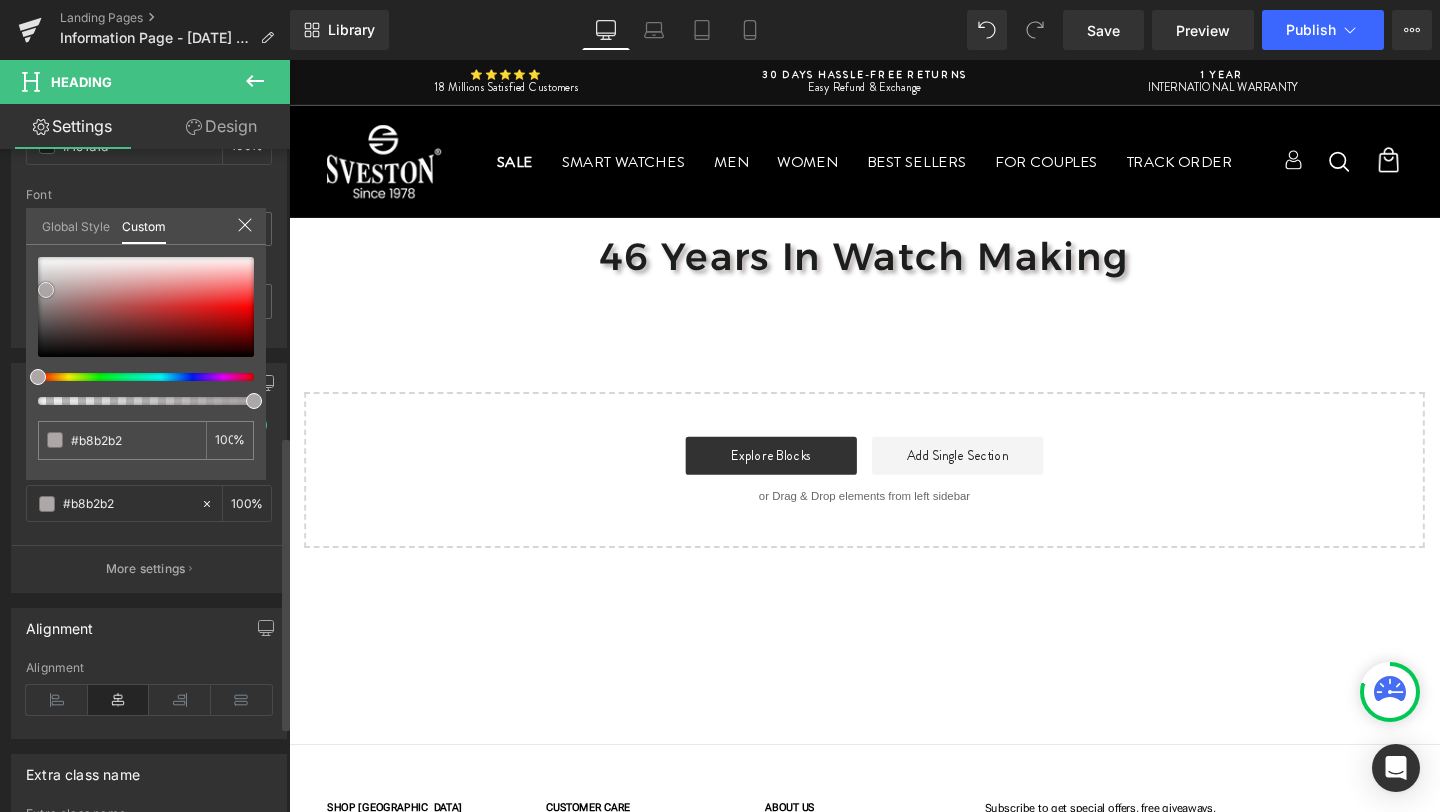 type on "#bcb7b7" 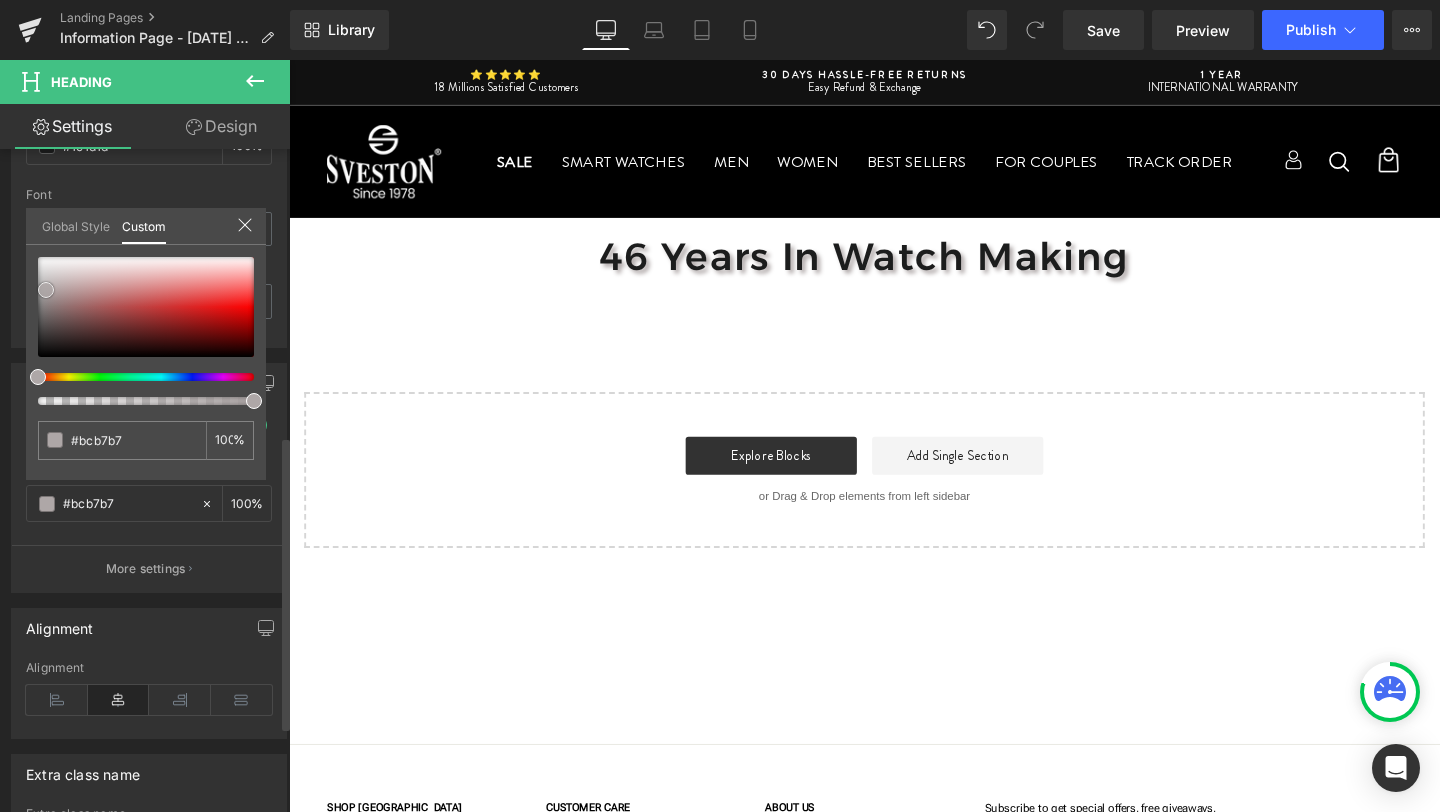 type on "#bfbaba" 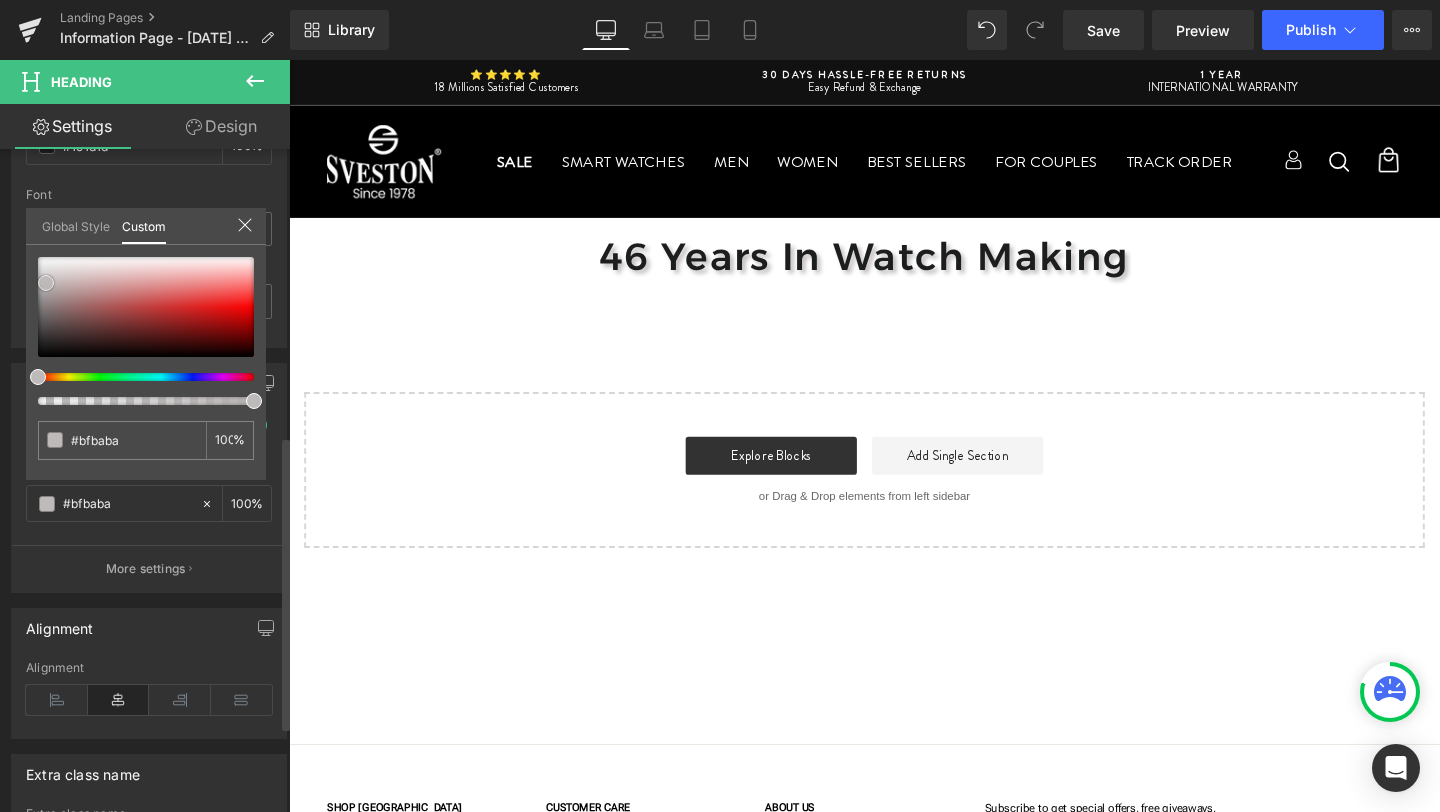 drag, startPoint x: 35, startPoint y: 355, endPoint x: 43, endPoint y: 281, distance: 74.431175 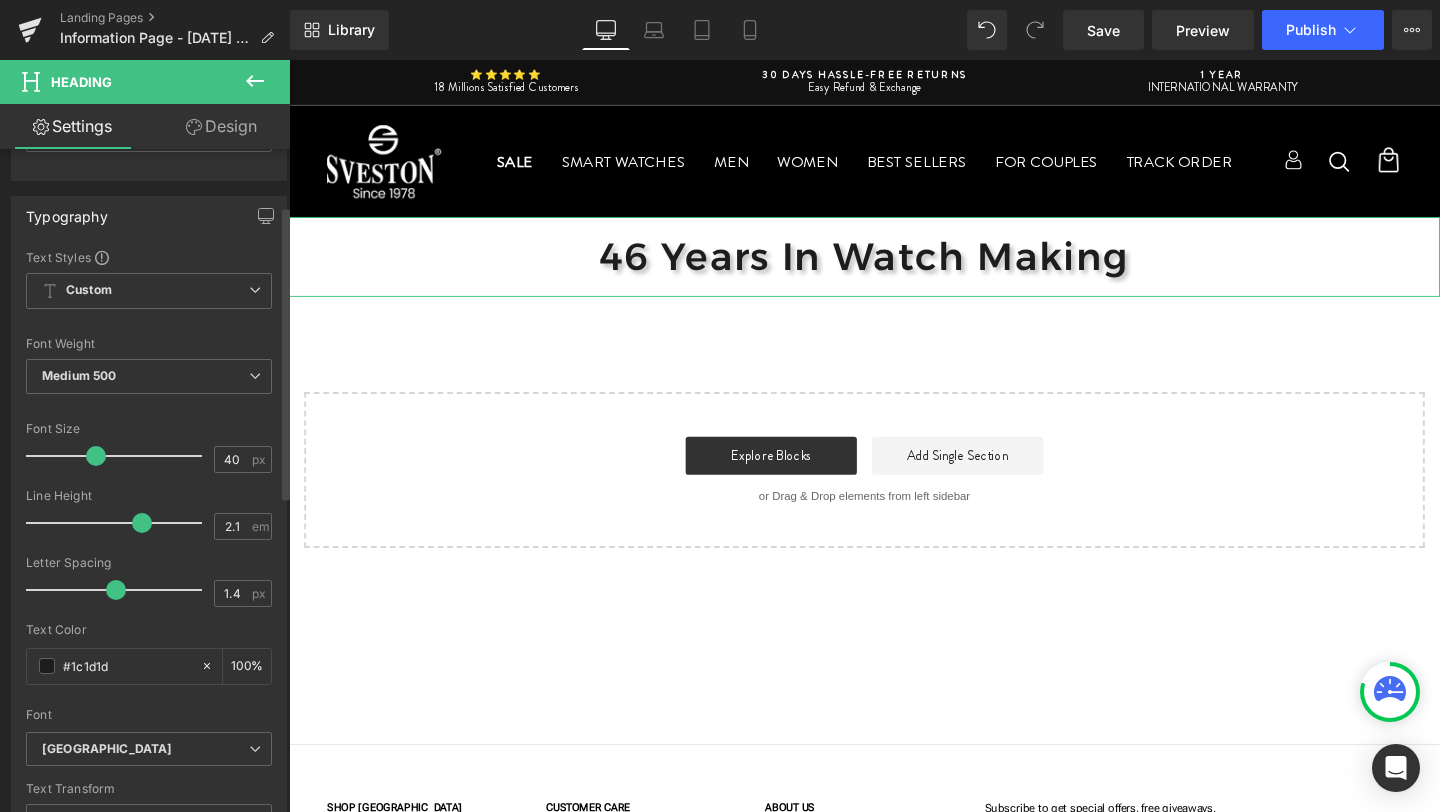 scroll, scrollTop: 106, scrollLeft: 0, axis: vertical 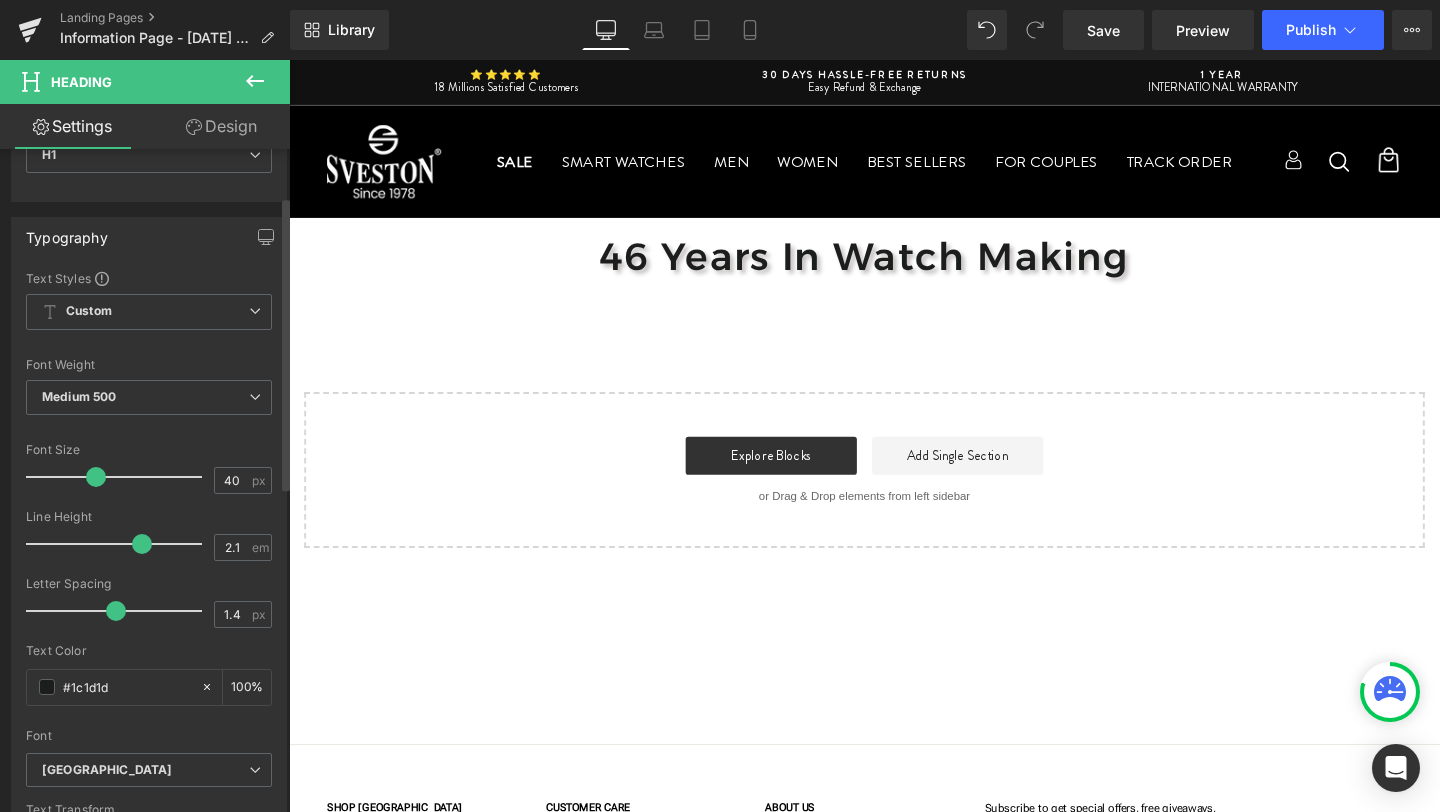 click at bounding box center (894, 455) 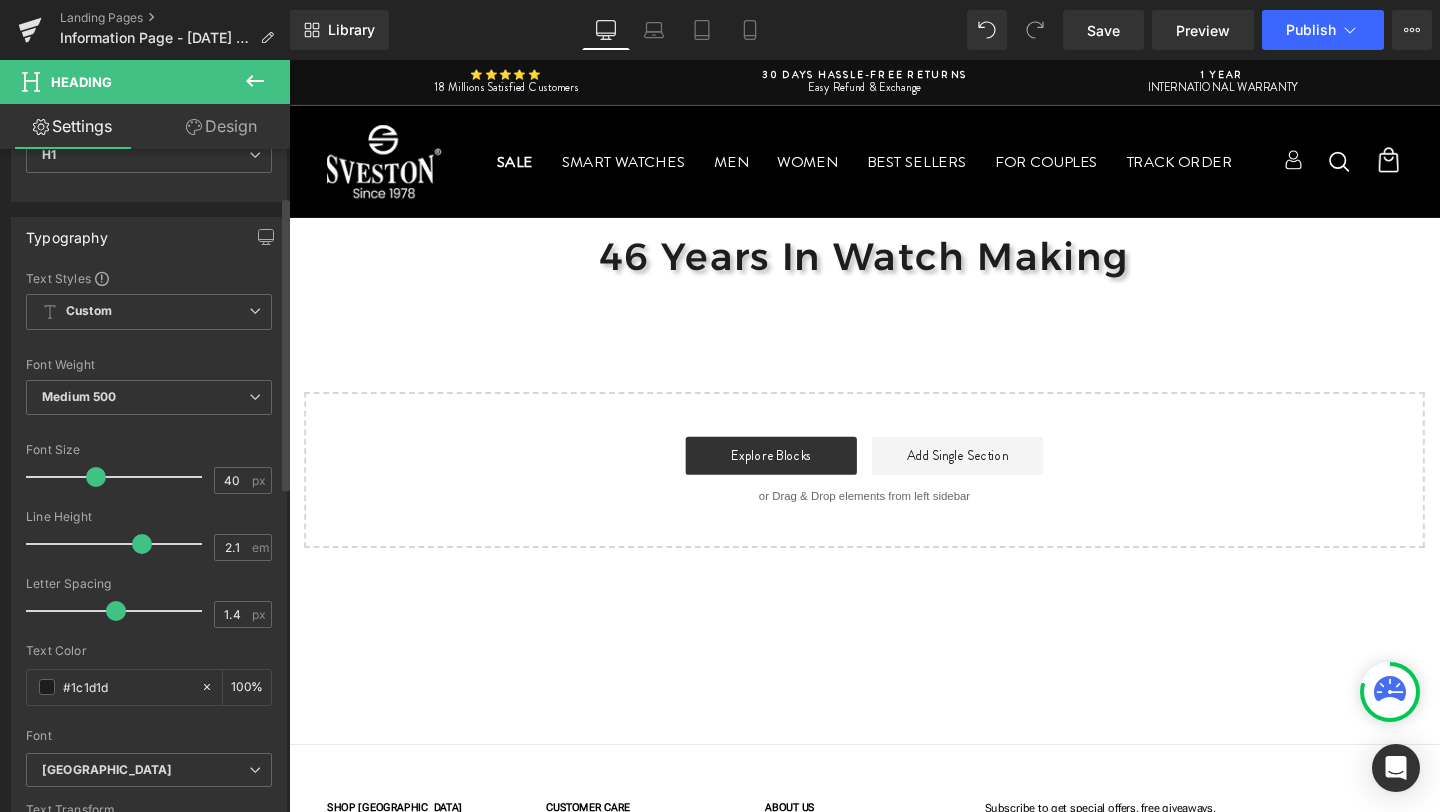 click on "Add Single Section" at bounding box center [992, 476] 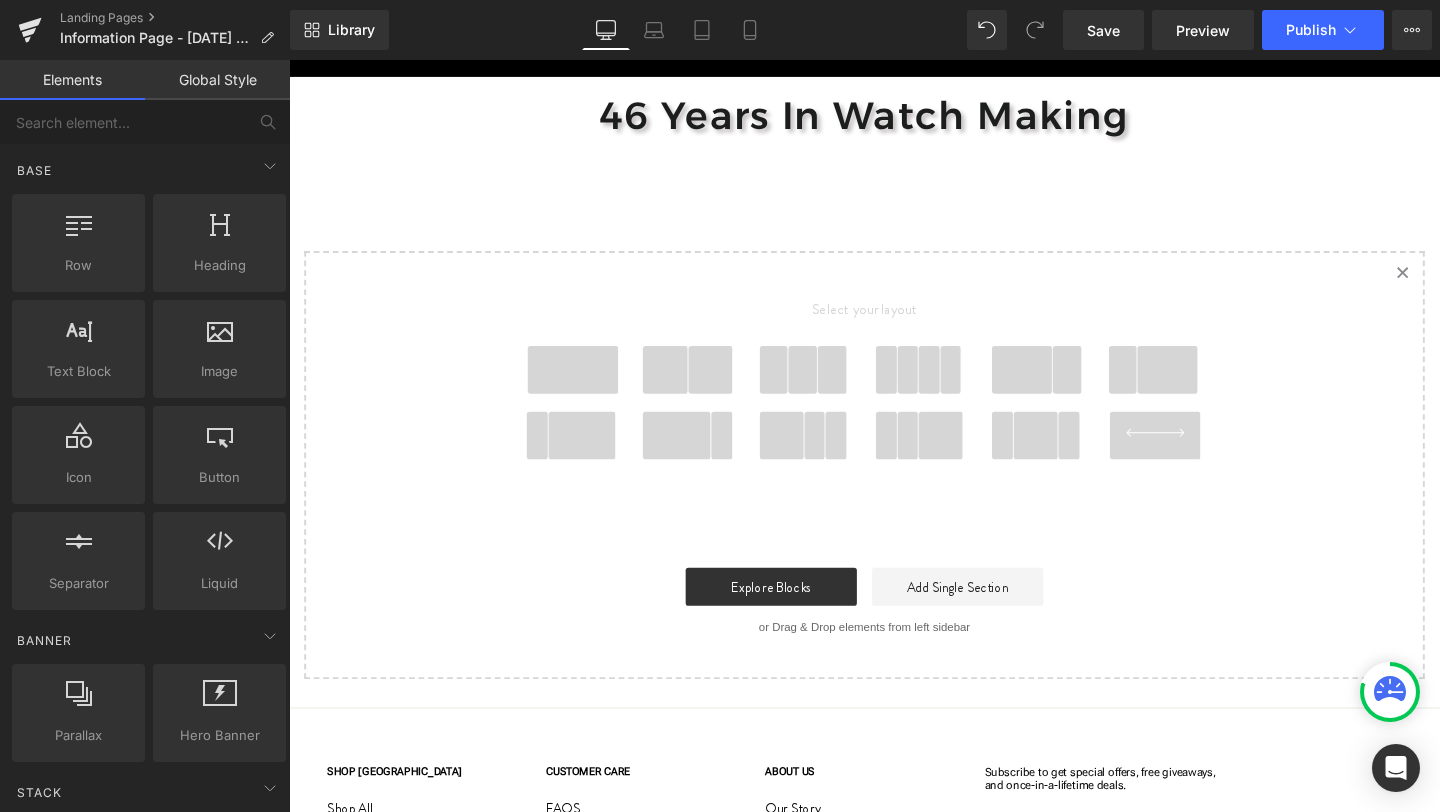 scroll, scrollTop: 61, scrollLeft: 0, axis: vertical 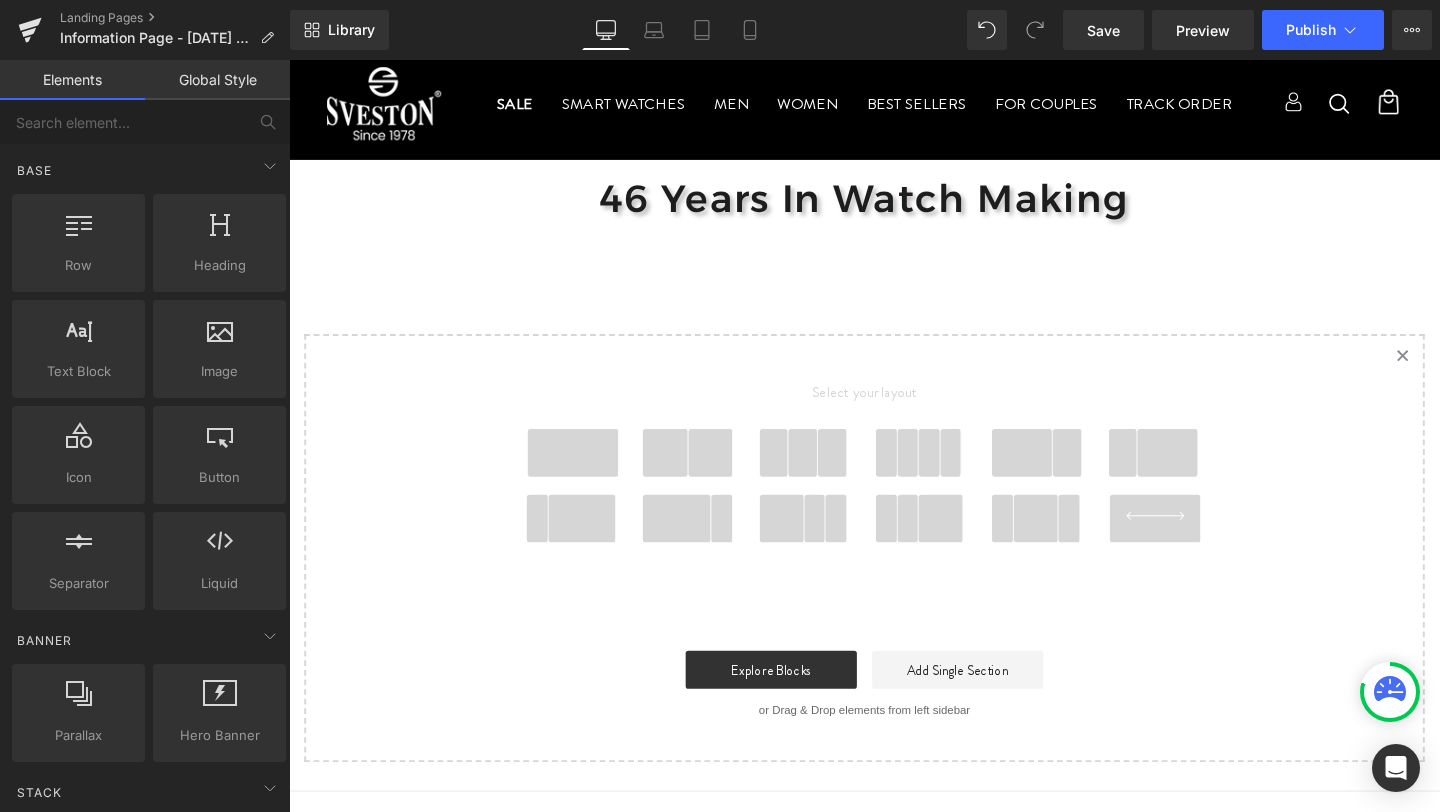 click 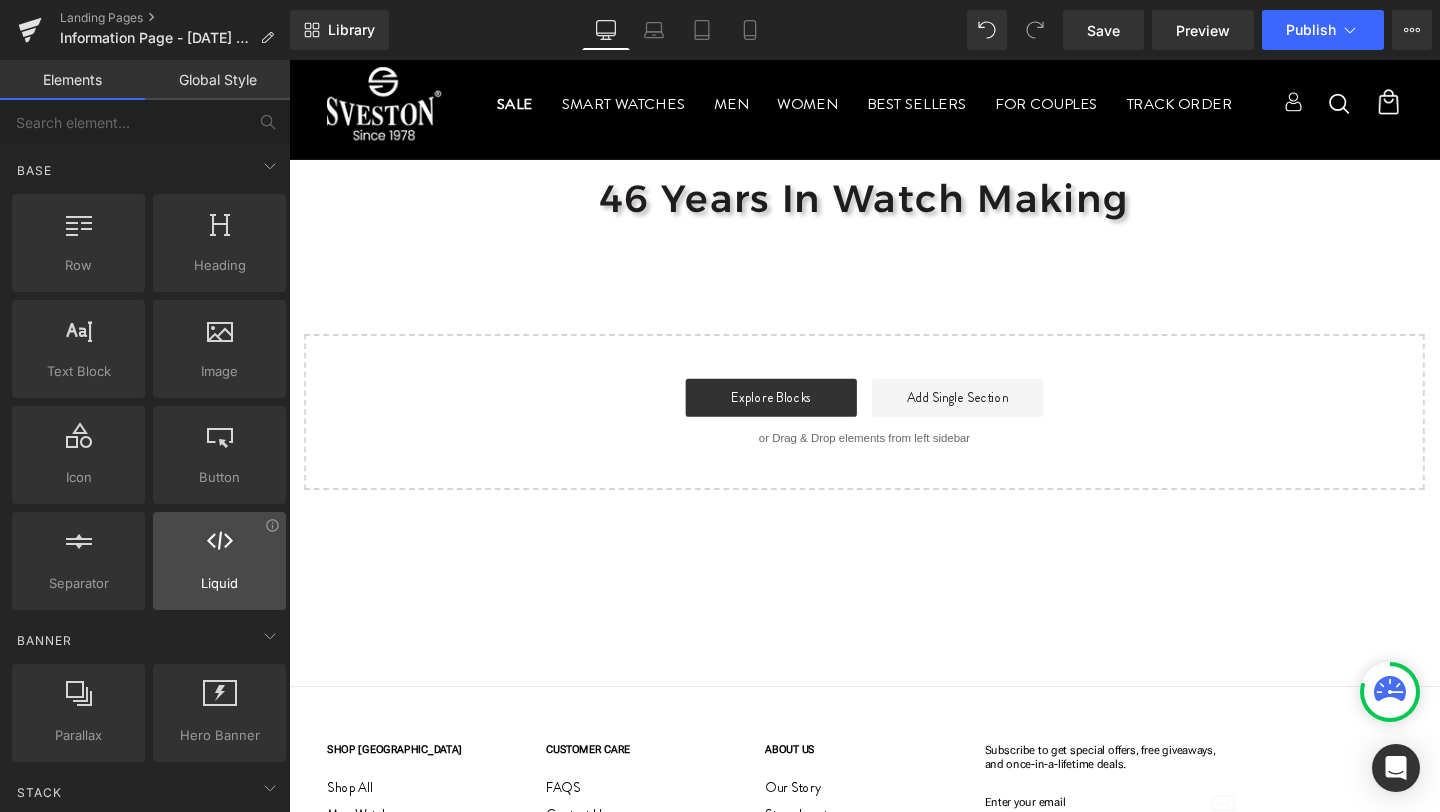 scroll, scrollTop: 66, scrollLeft: 0, axis: vertical 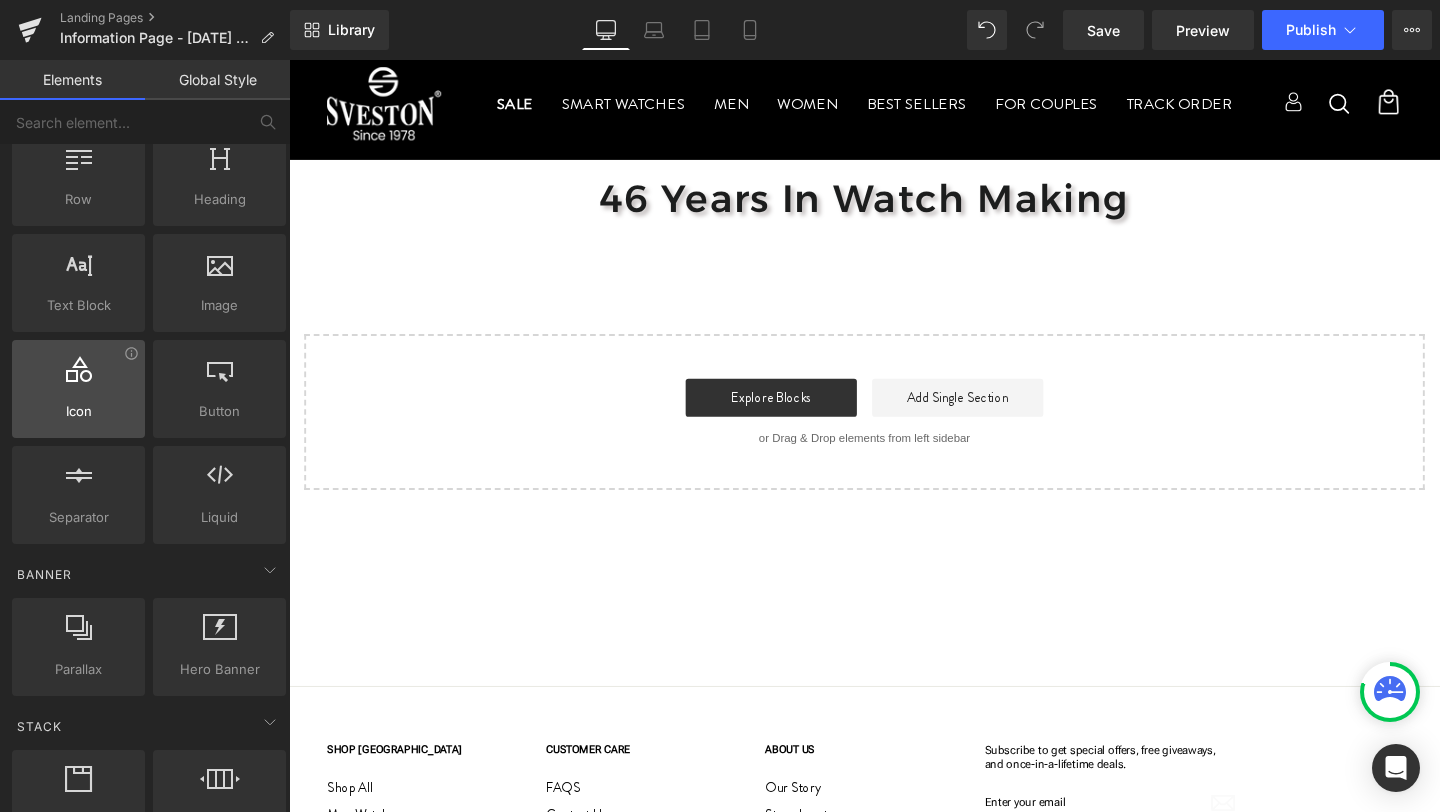 click at bounding box center (78, 378) 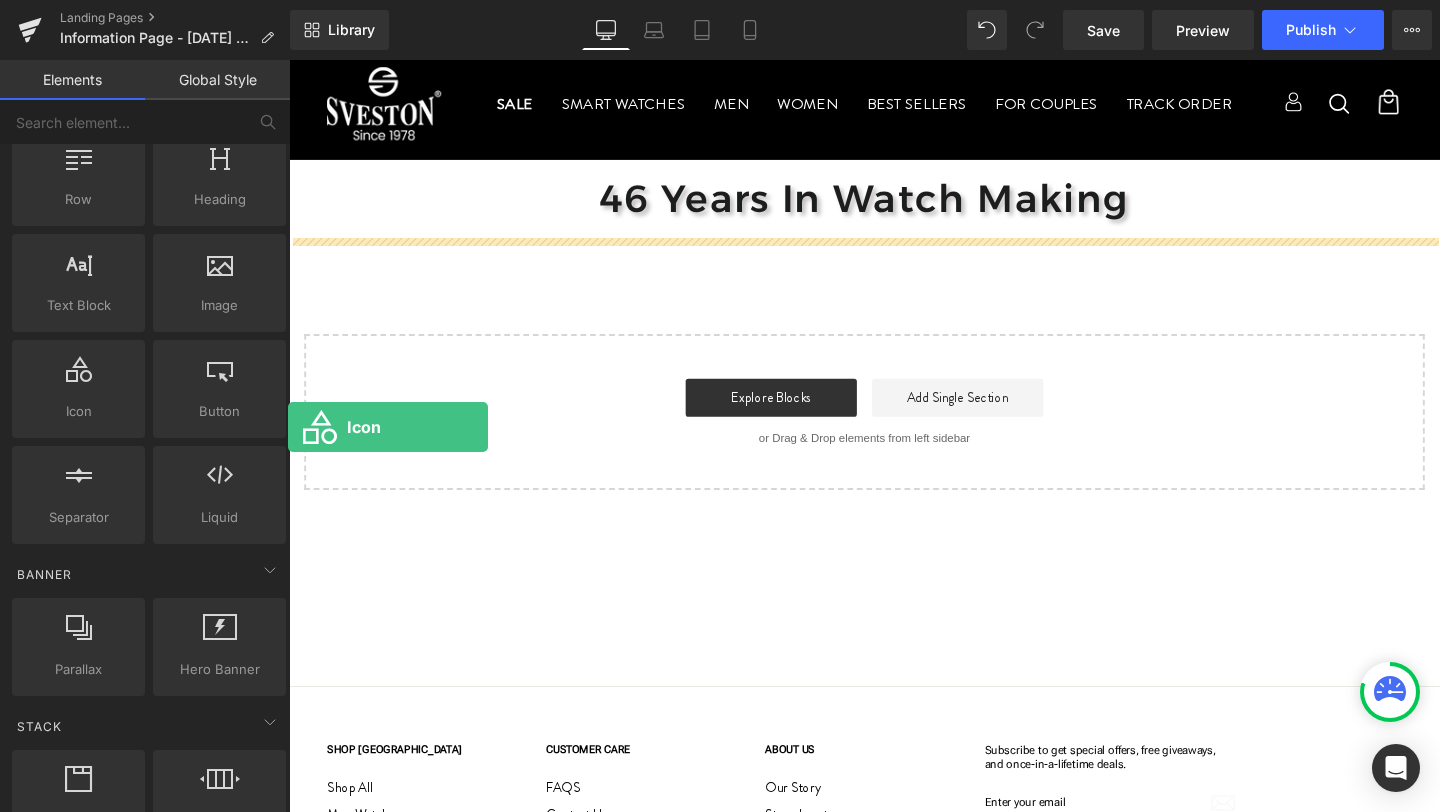 drag, startPoint x: 353, startPoint y: 458, endPoint x: 336, endPoint y: 439, distance: 25.495098 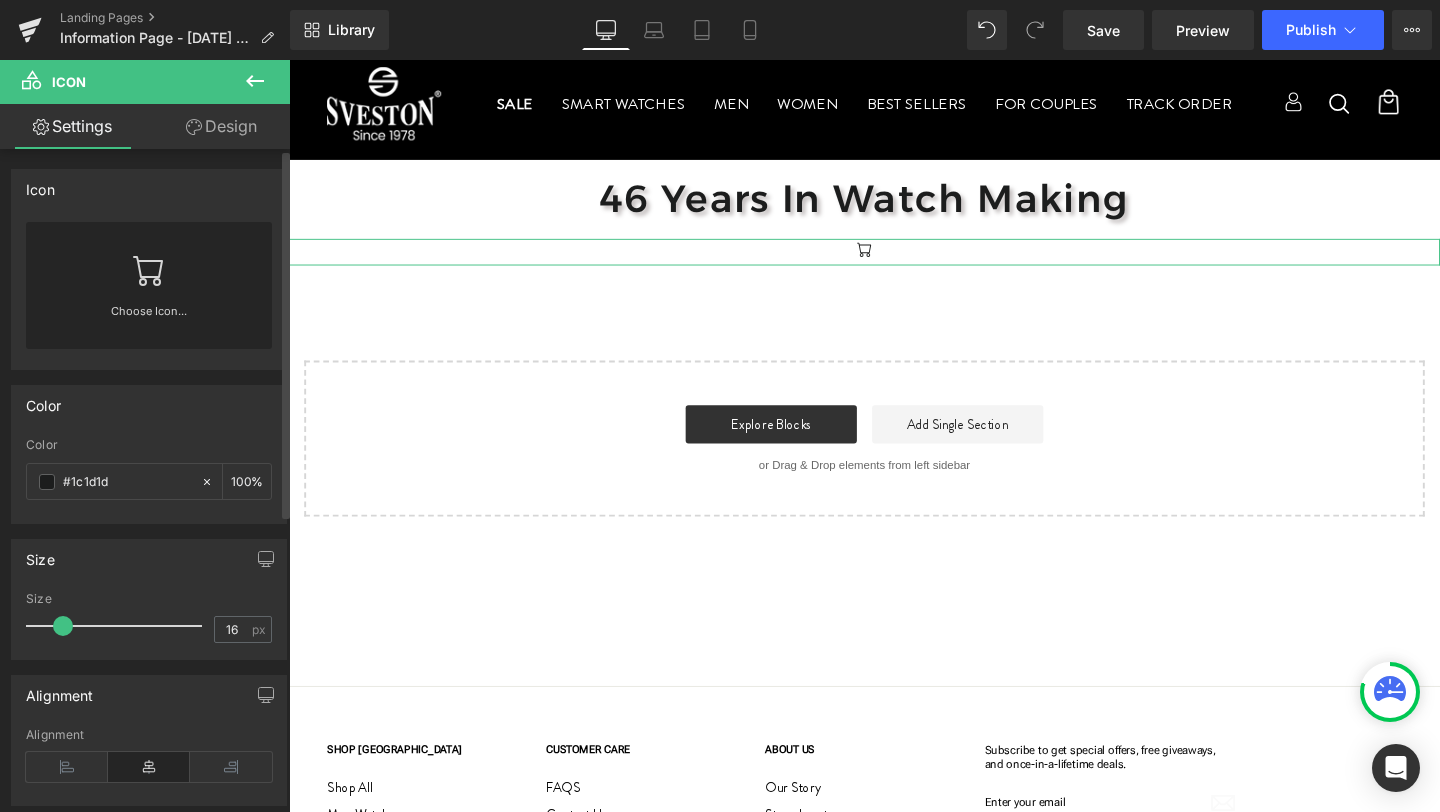 click on "Choose Icon..." at bounding box center [149, 325] 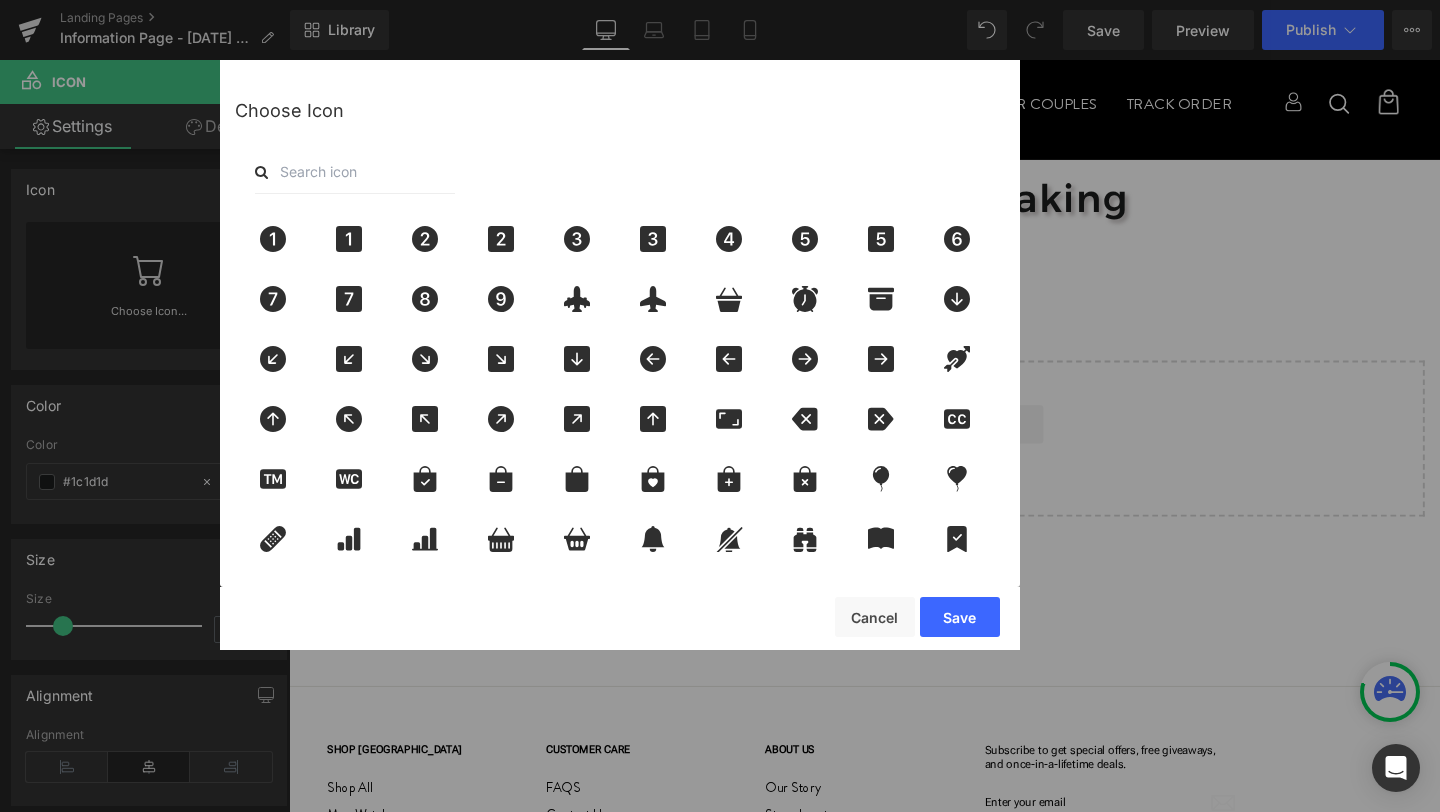 click at bounding box center (355, 172) 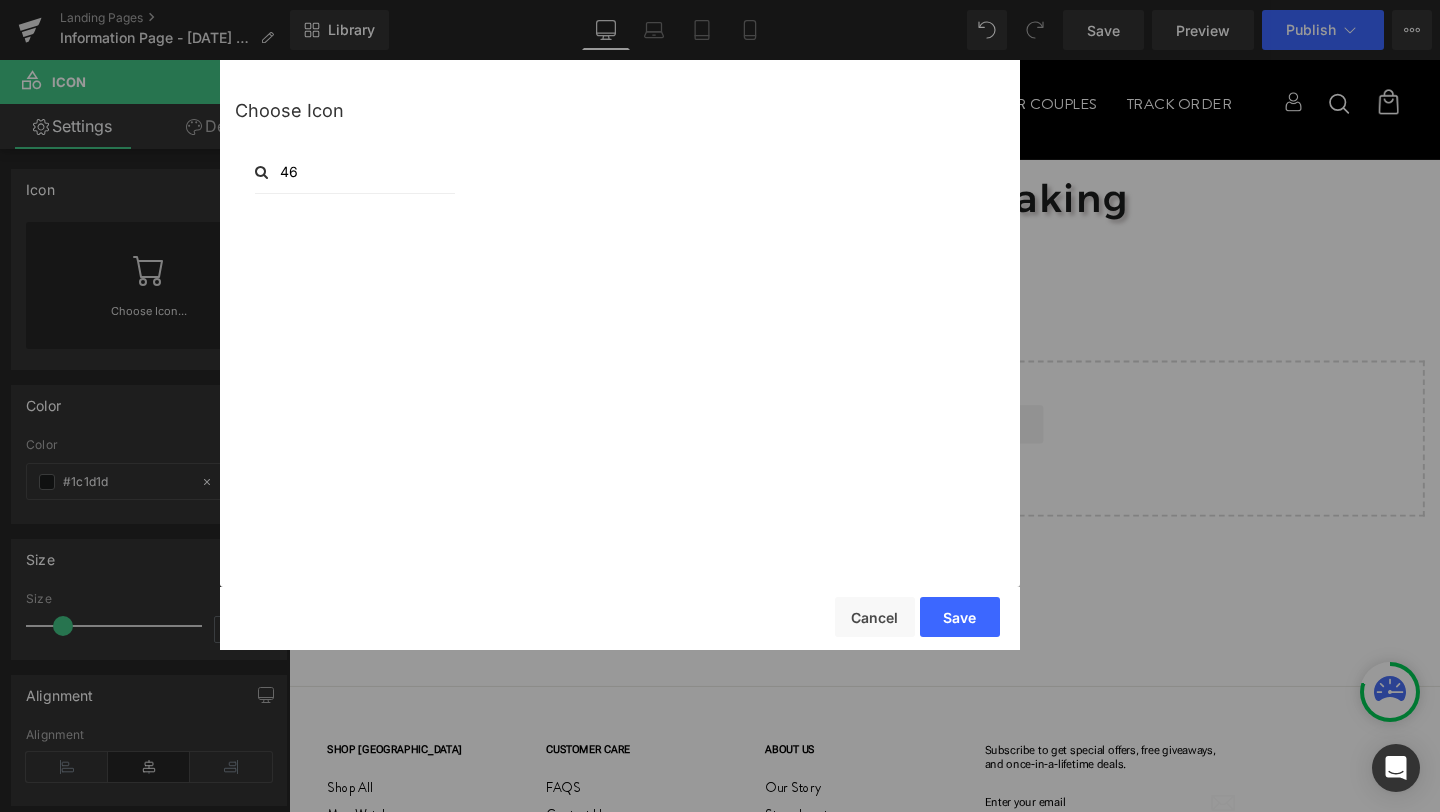 type on "4" 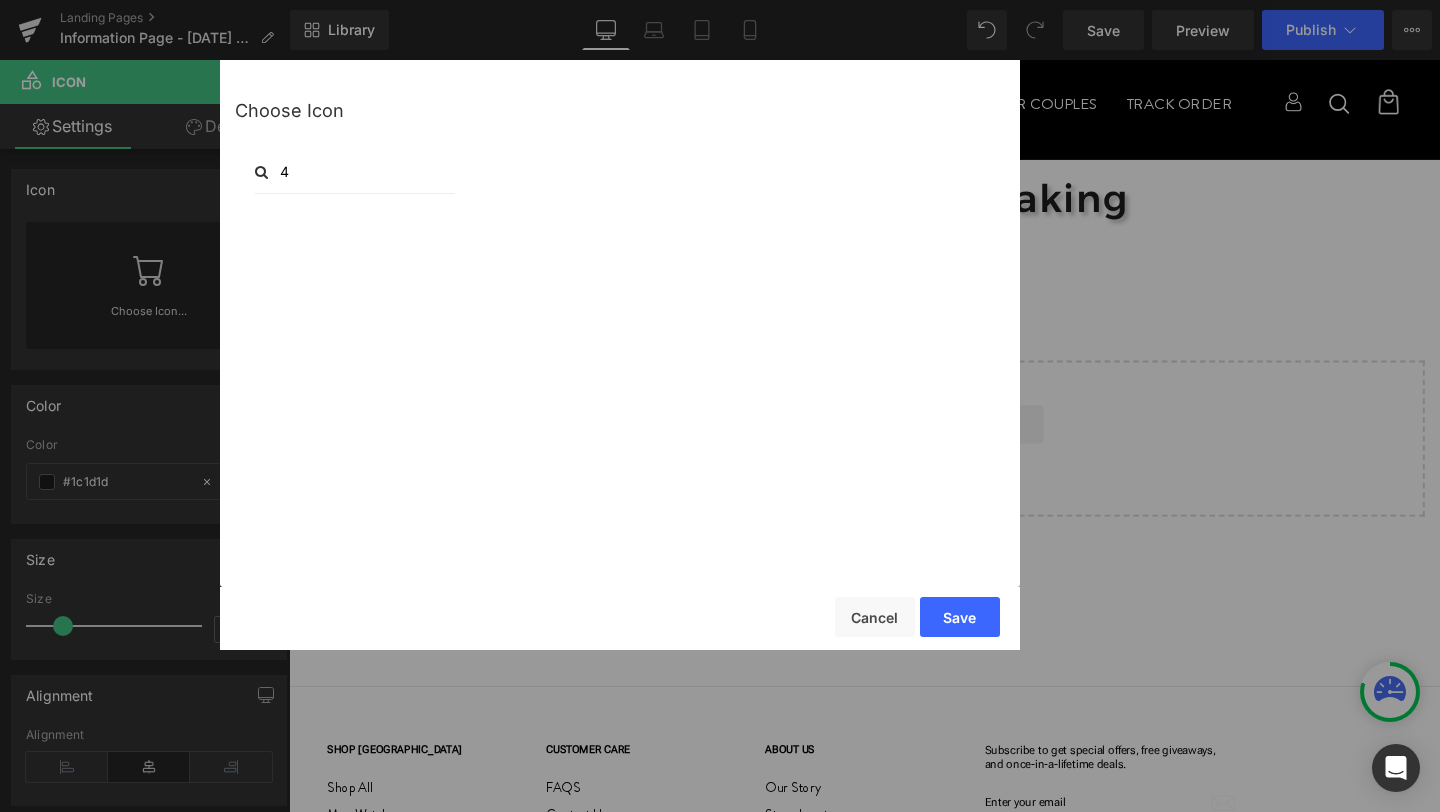 type 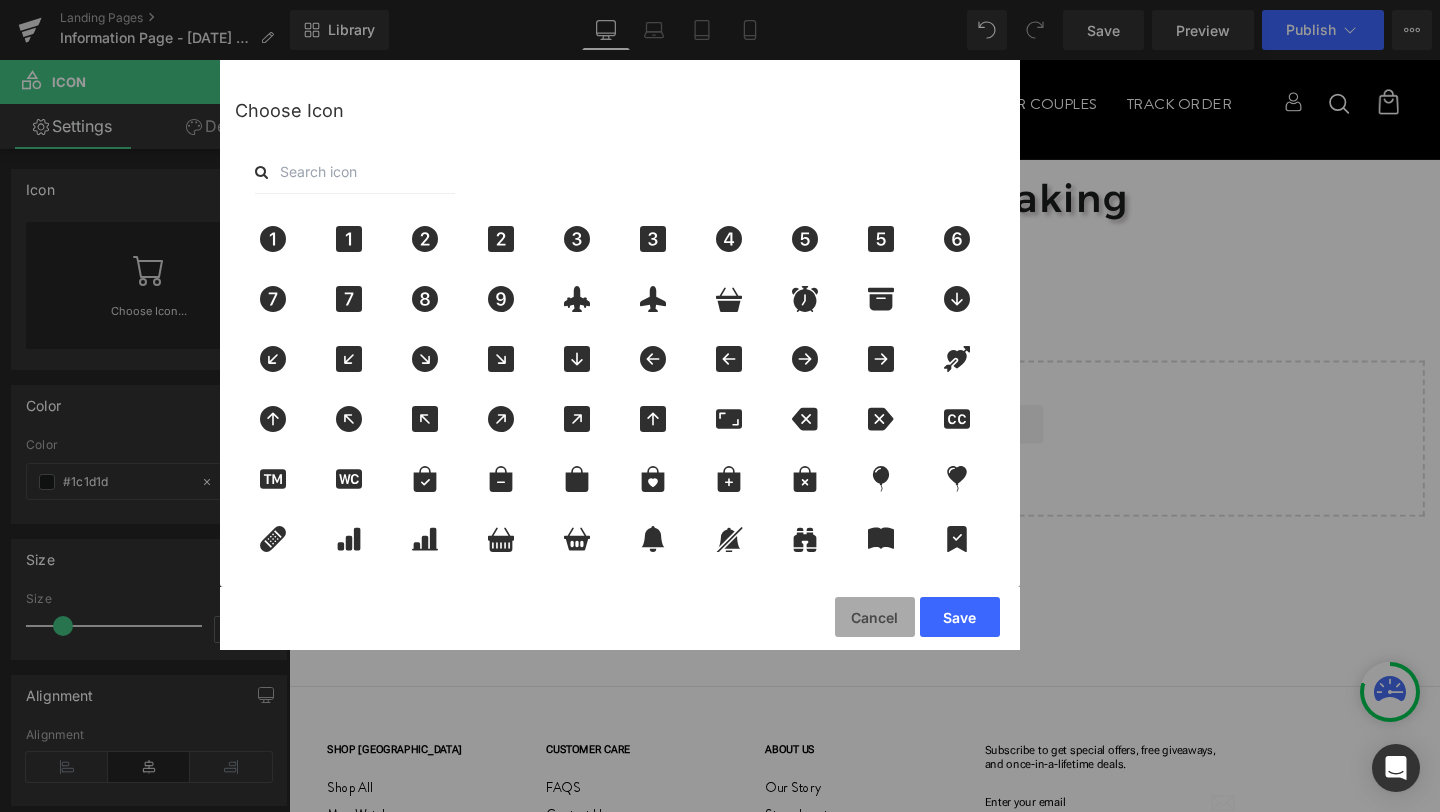 click on "Cancel" at bounding box center [875, 617] 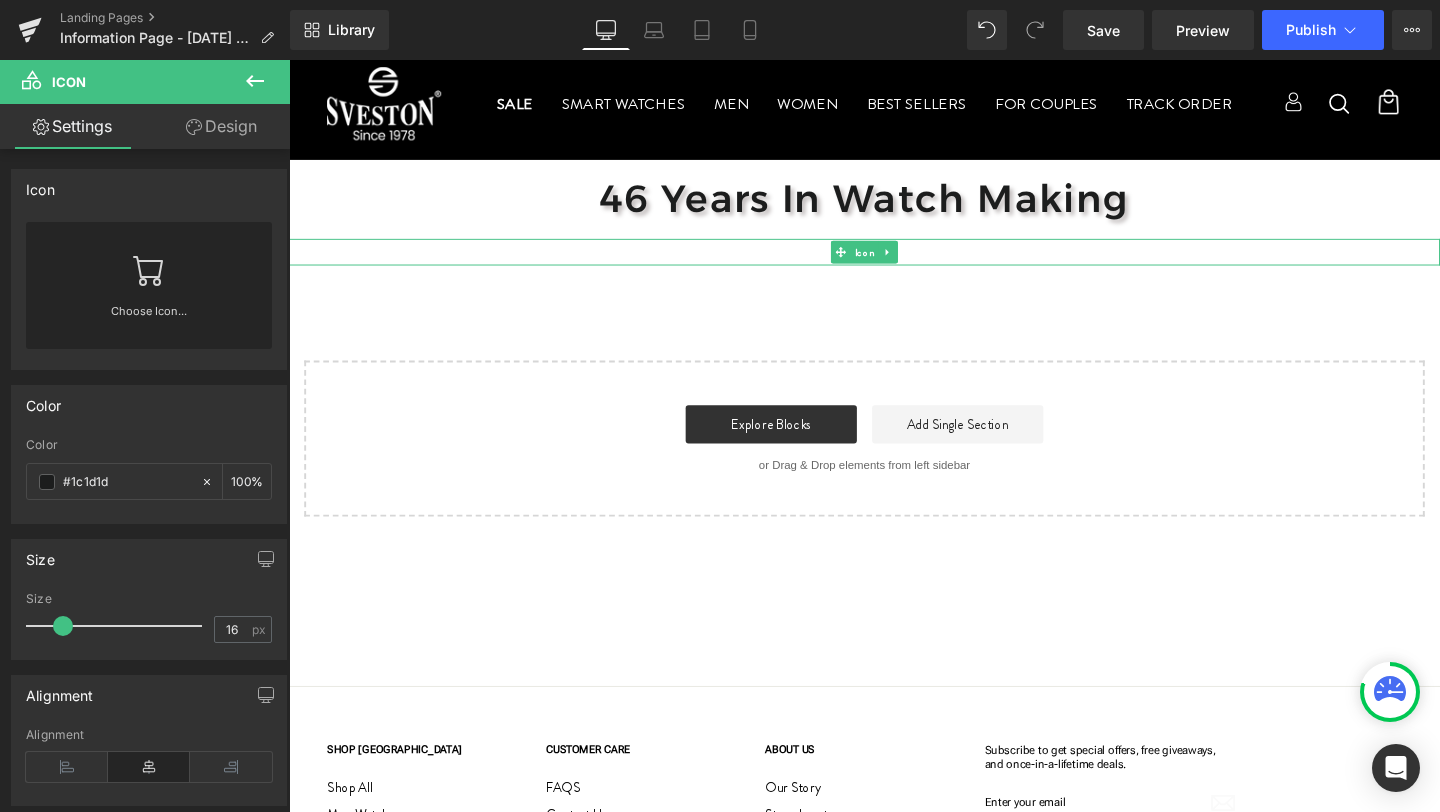 click on "Icon" at bounding box center (894, 262) 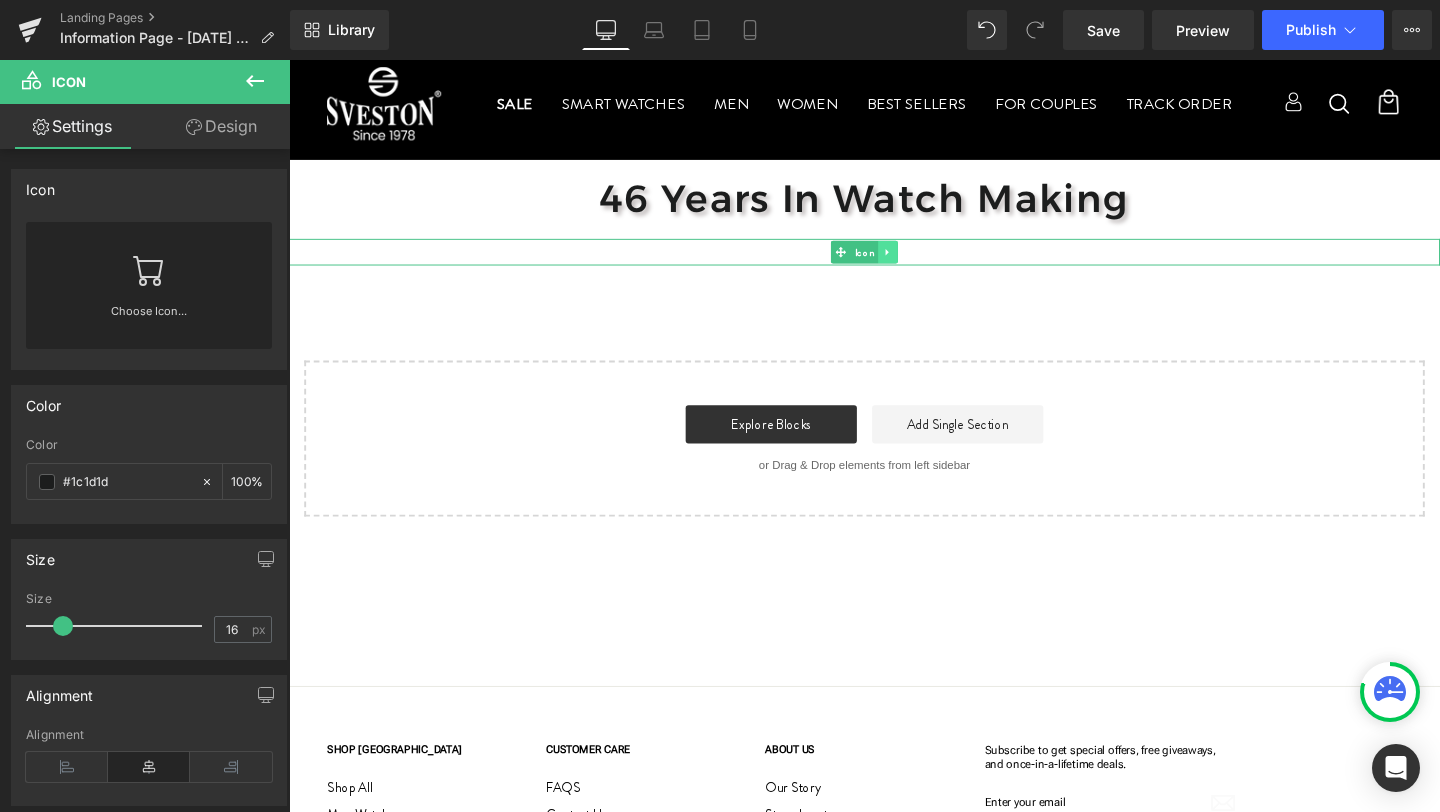 click 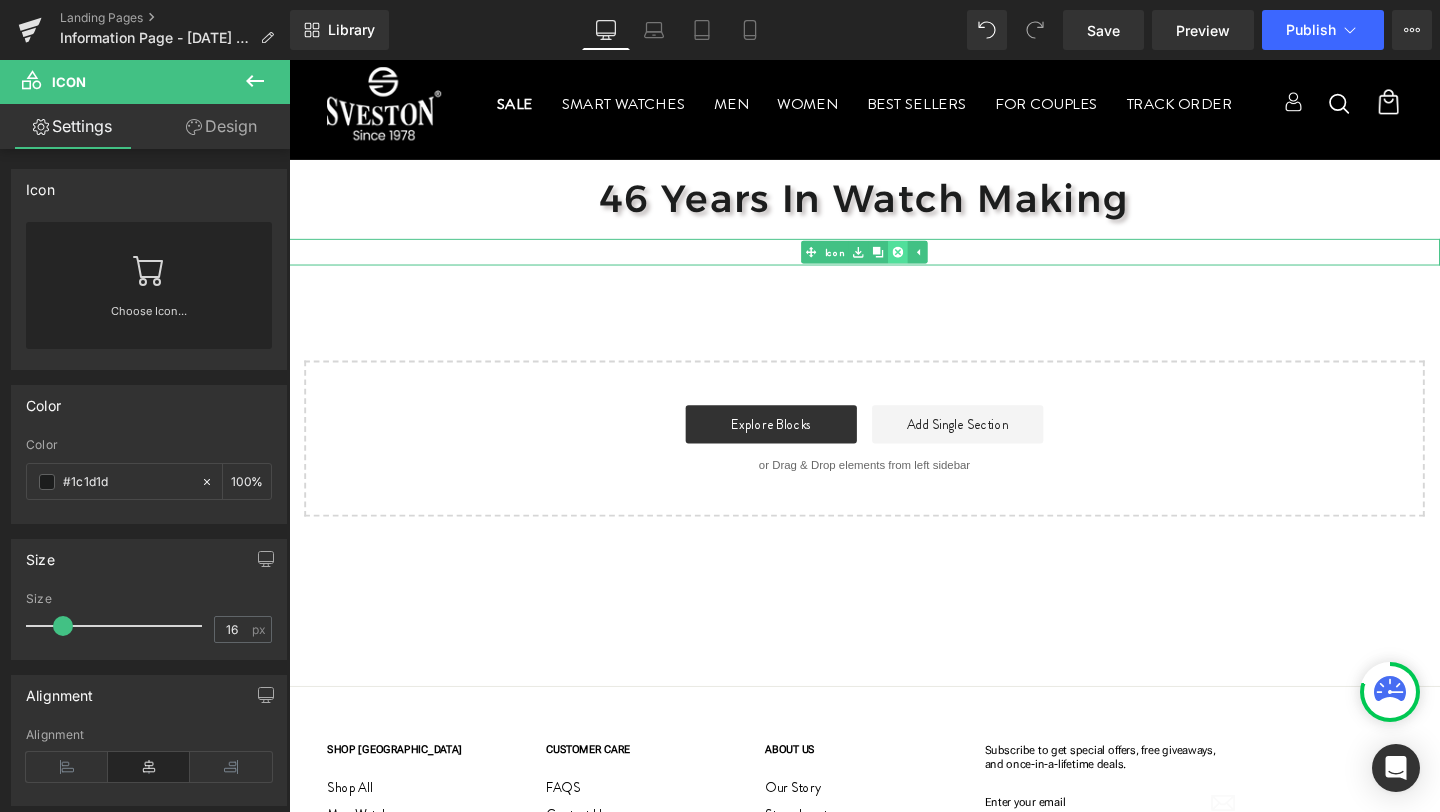 click 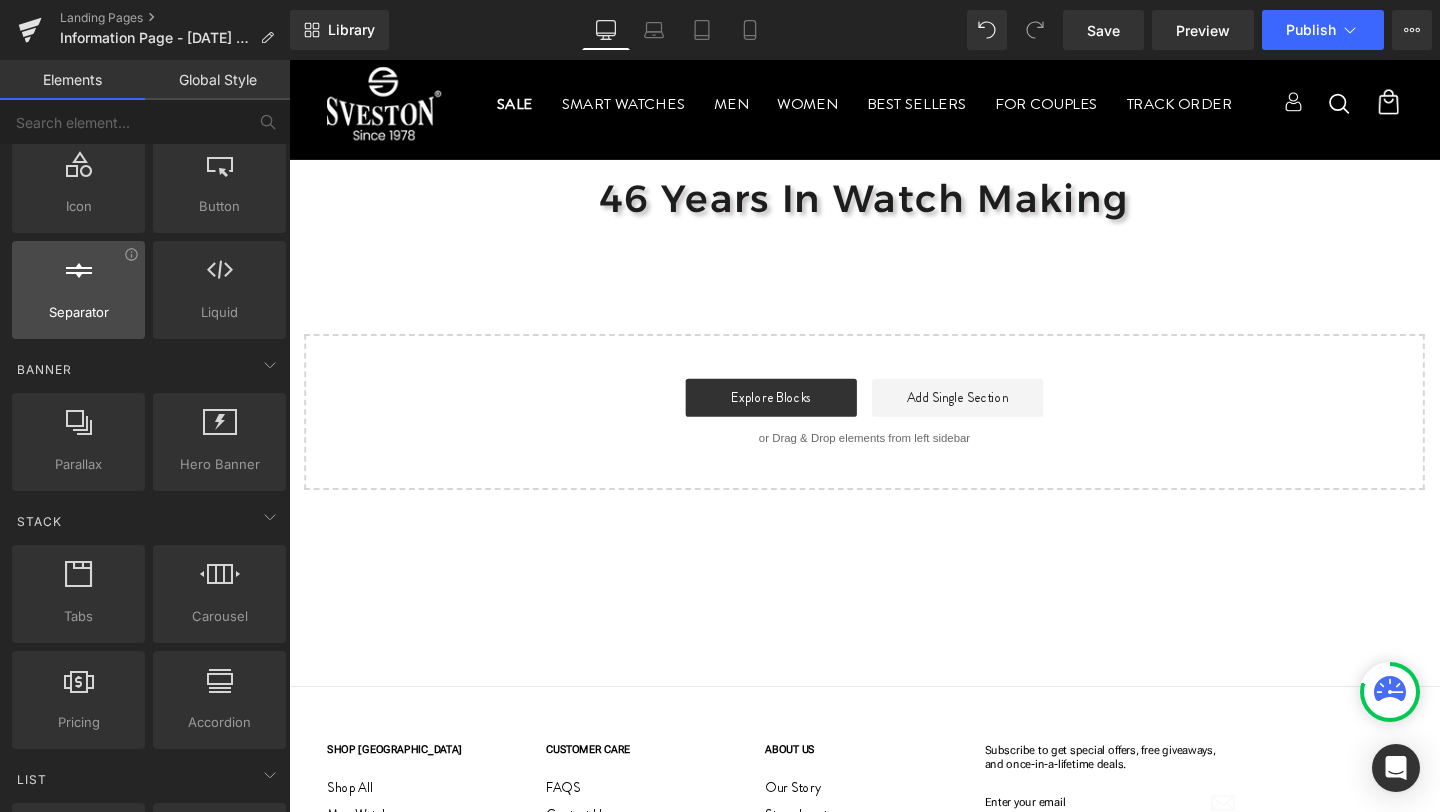 scroll, scrollTop: 274, scrollLeft: 0, axis: vertical 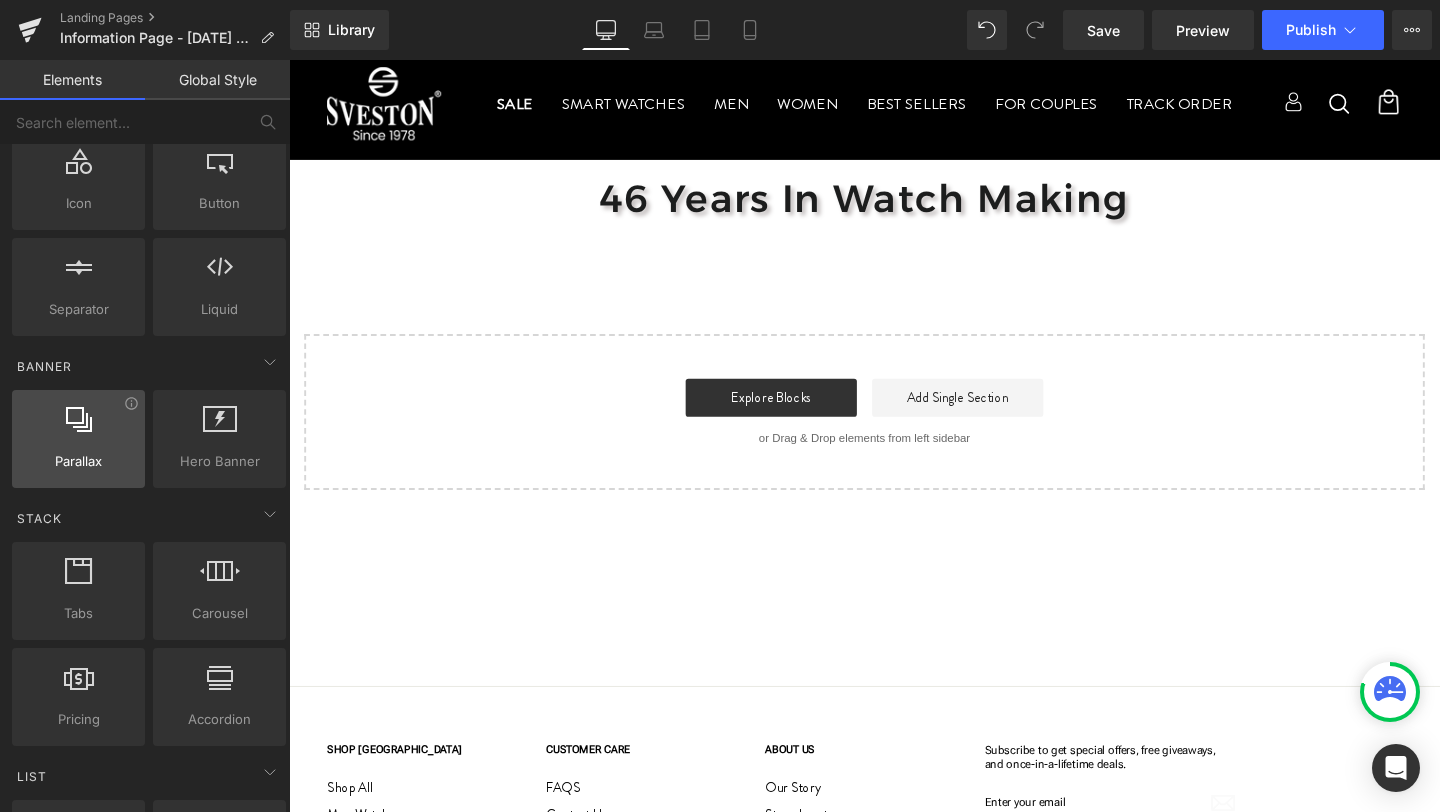 click at bounding box center [78, 428] 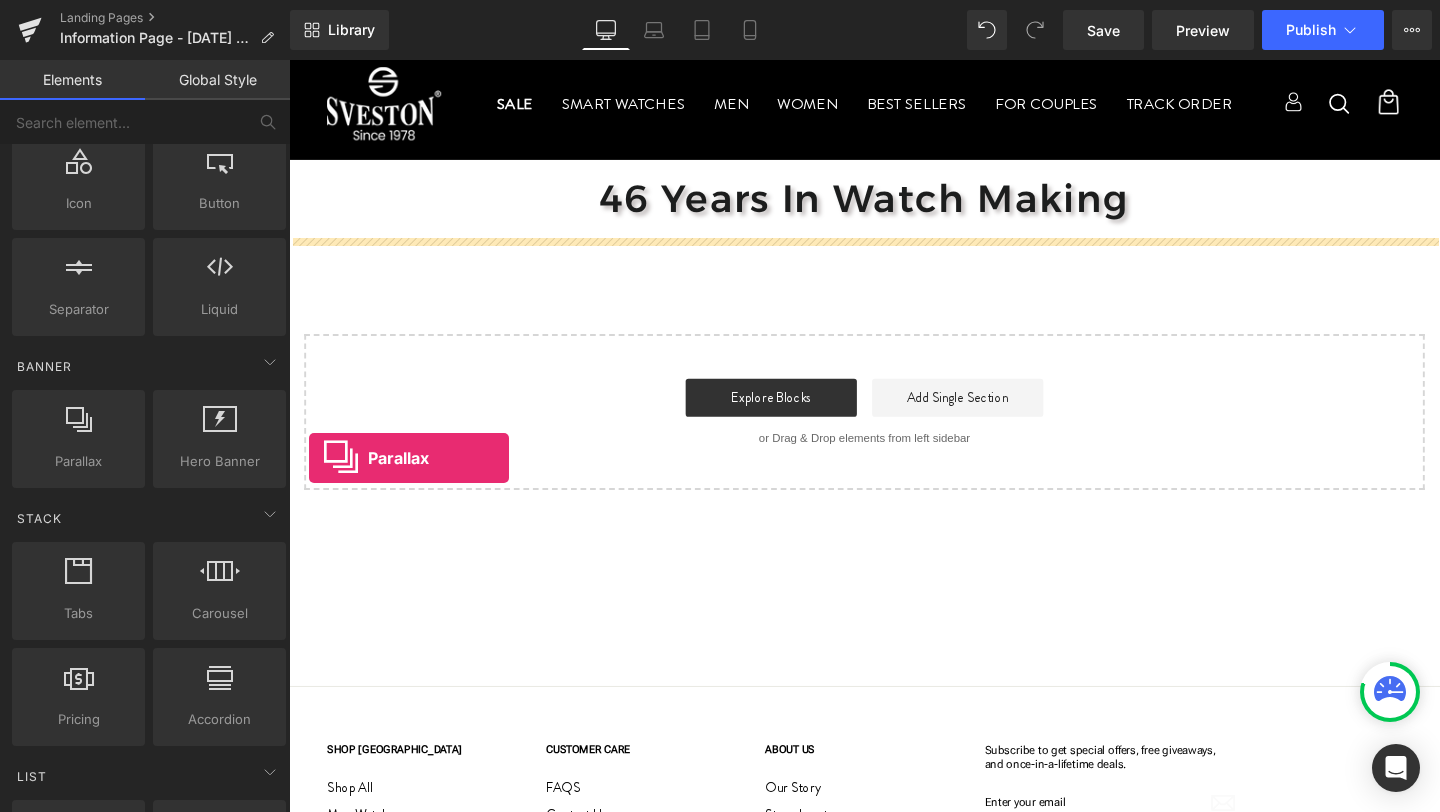 drag, startPoint x: 358, startPoint y: 503, endPoint x: 353, endPoint y: 461, distance: 42.296574 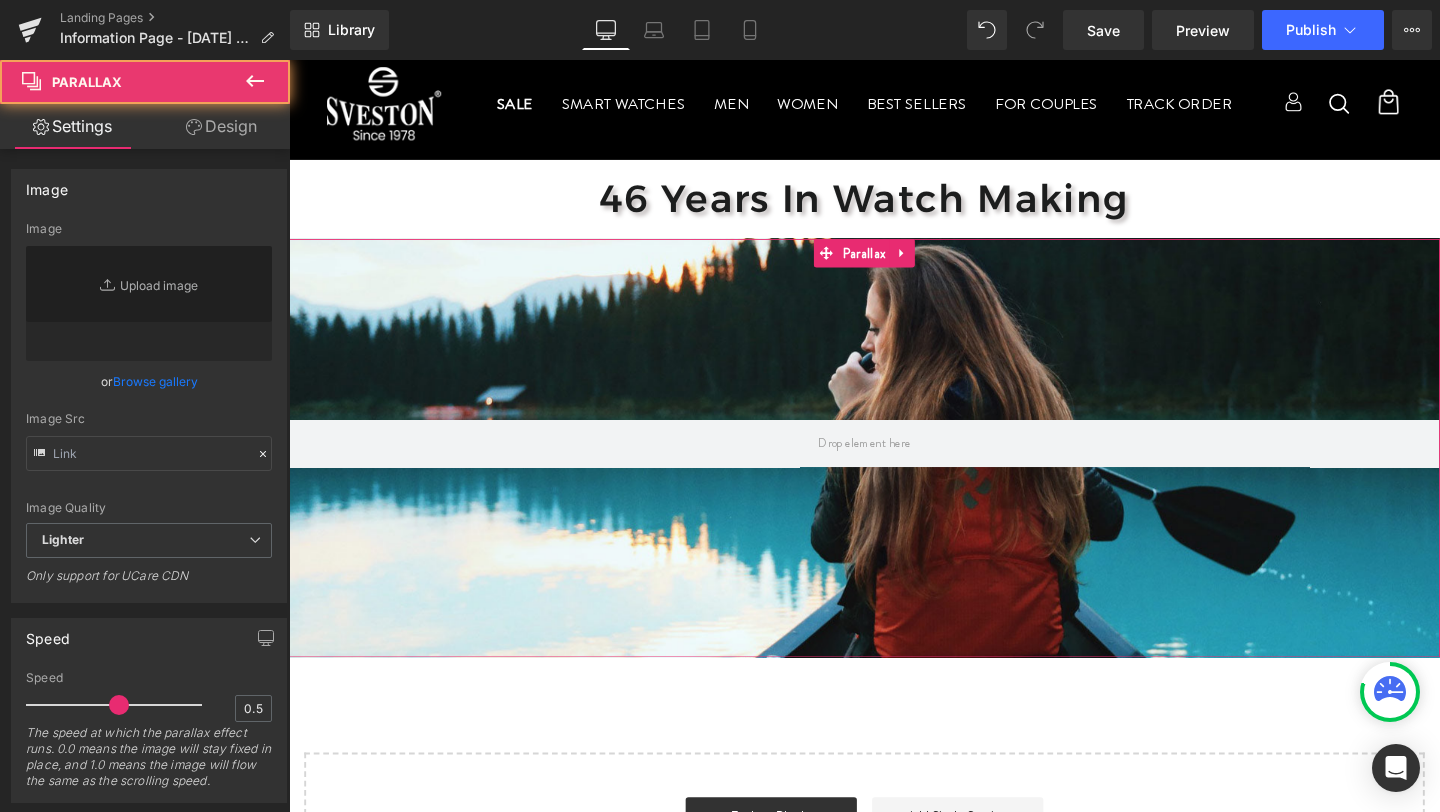type on "[URL][DOMAIN_NAME]" 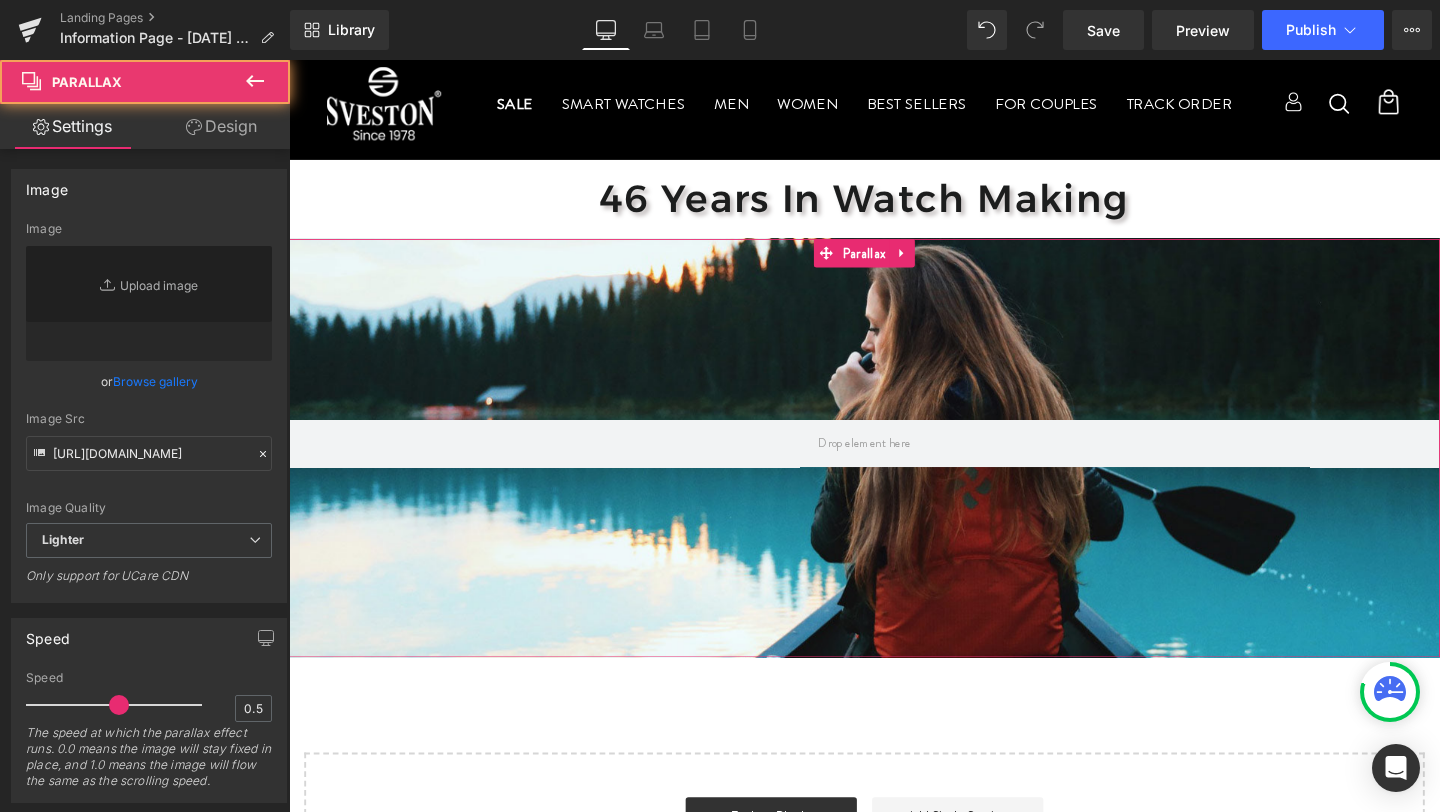 scroll, scrollTop: 10, scrollLeft: 10, axis: both 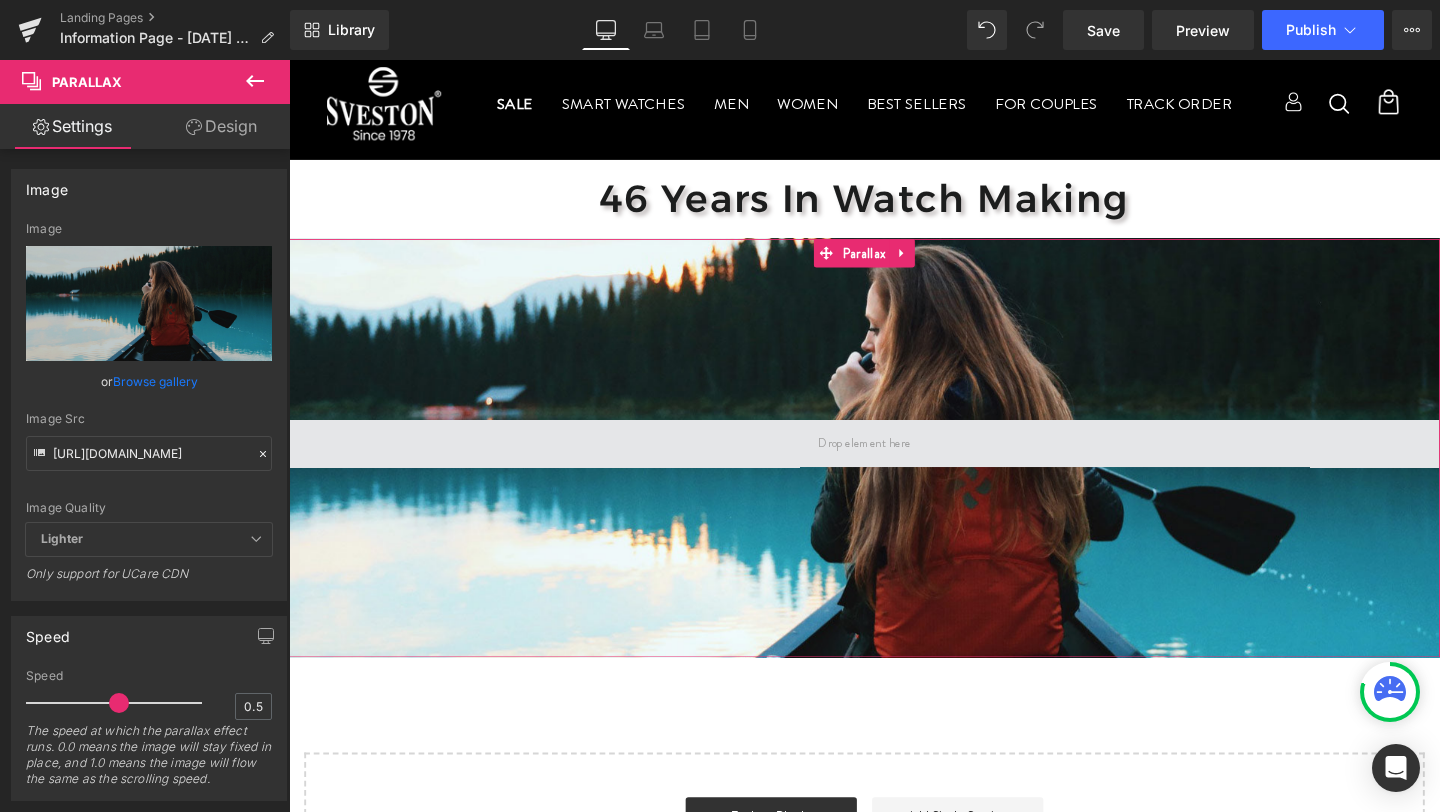 click at bounding box center [894, 463] 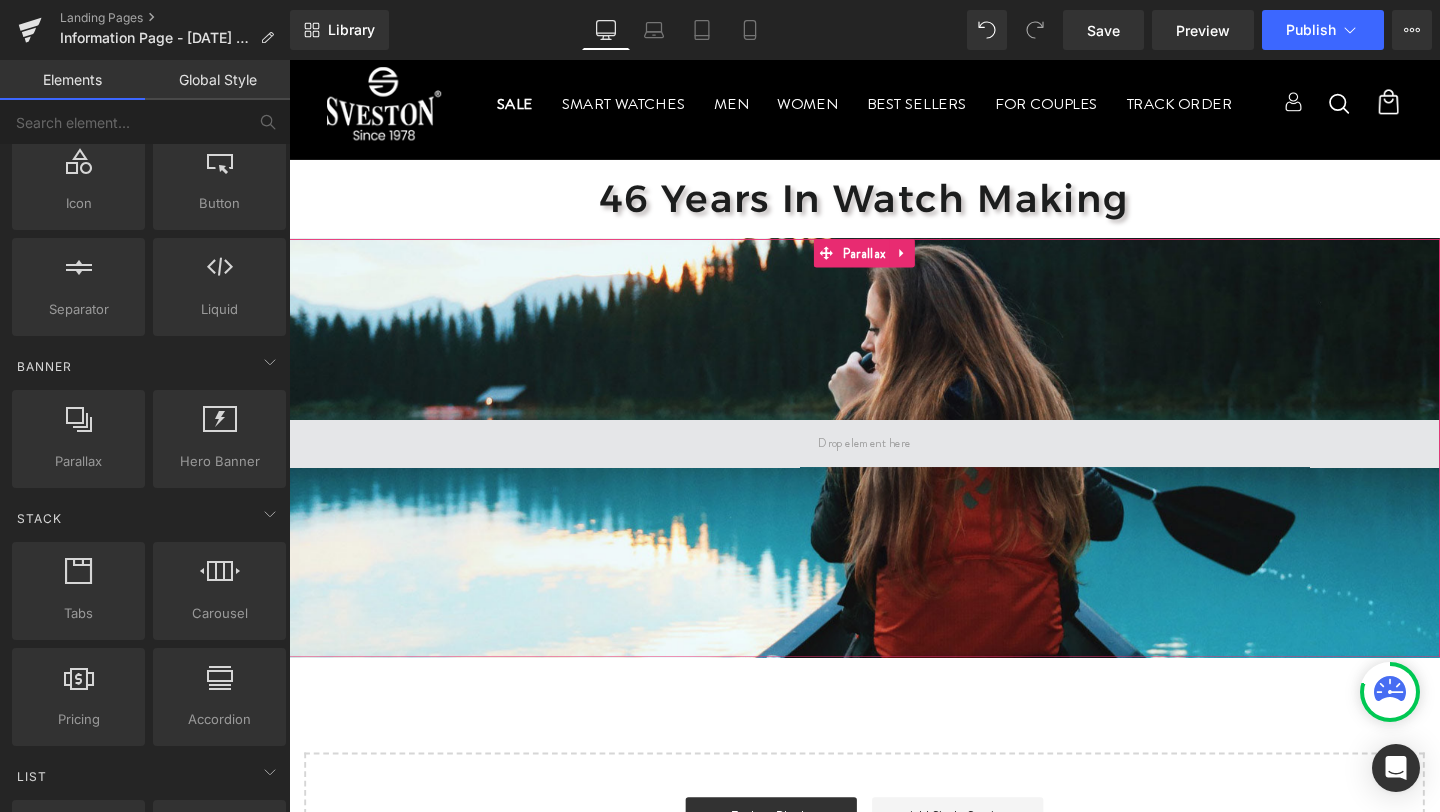 click at bounding box center [894, 463] 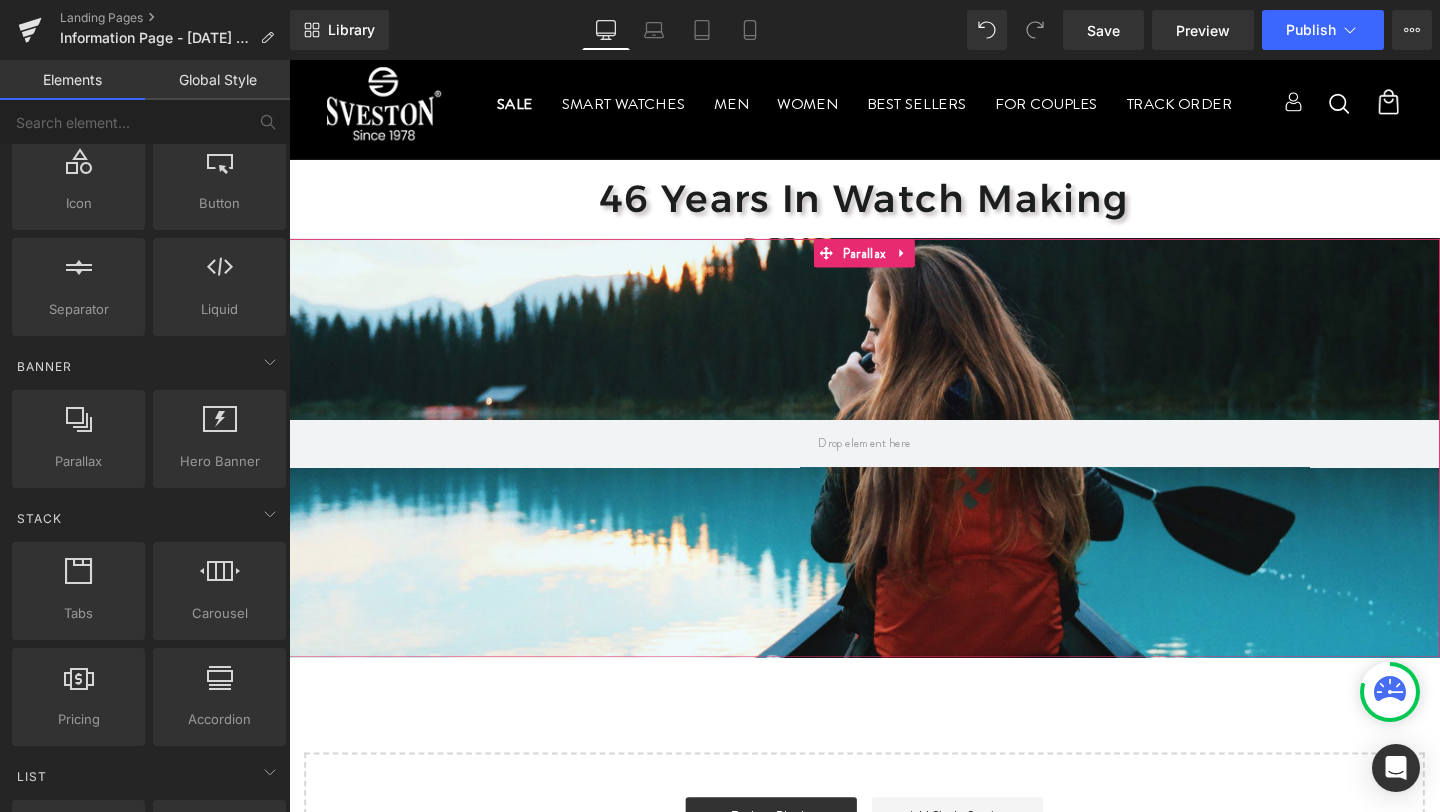 click at bounding box center (894, 474) 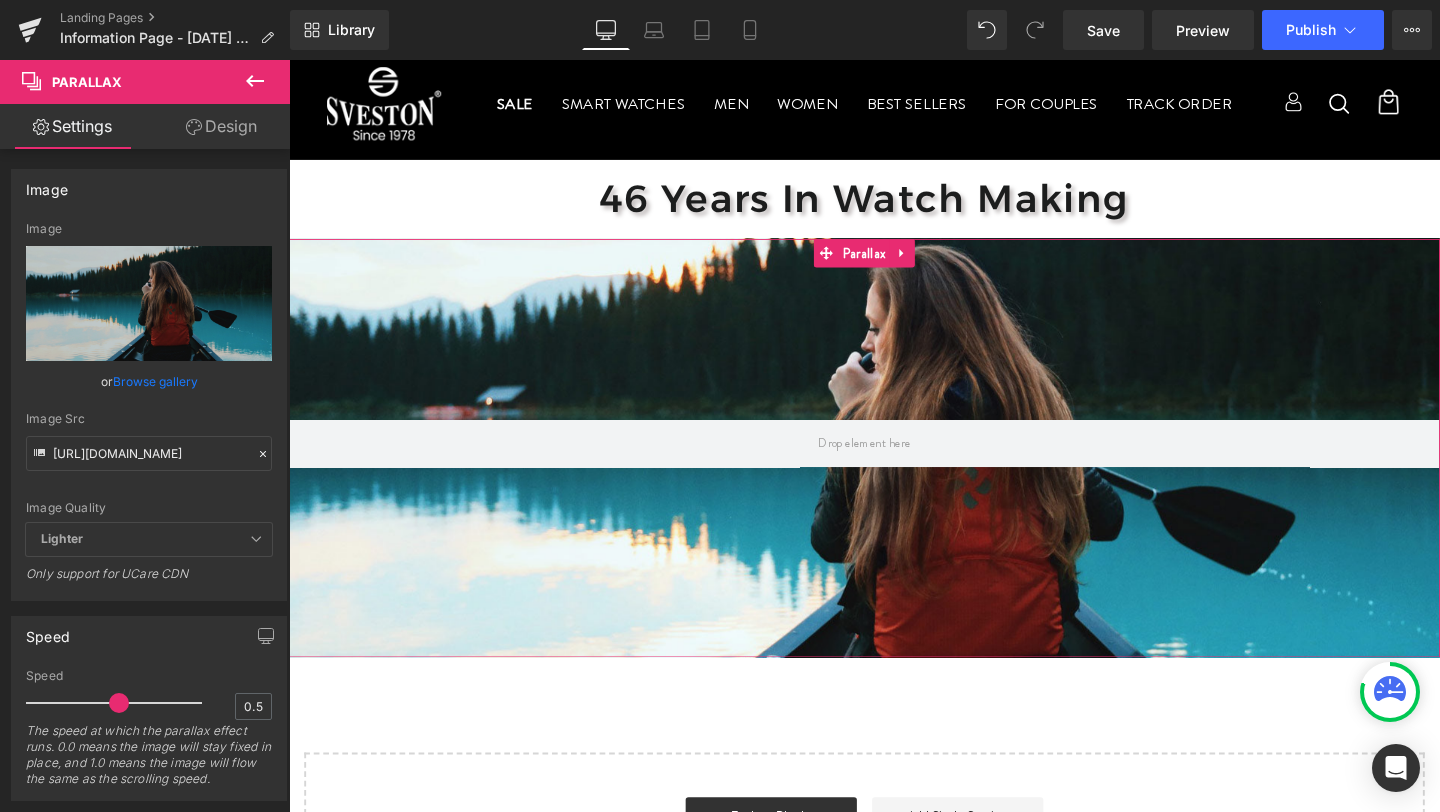 click at bounding box center (894, 474) 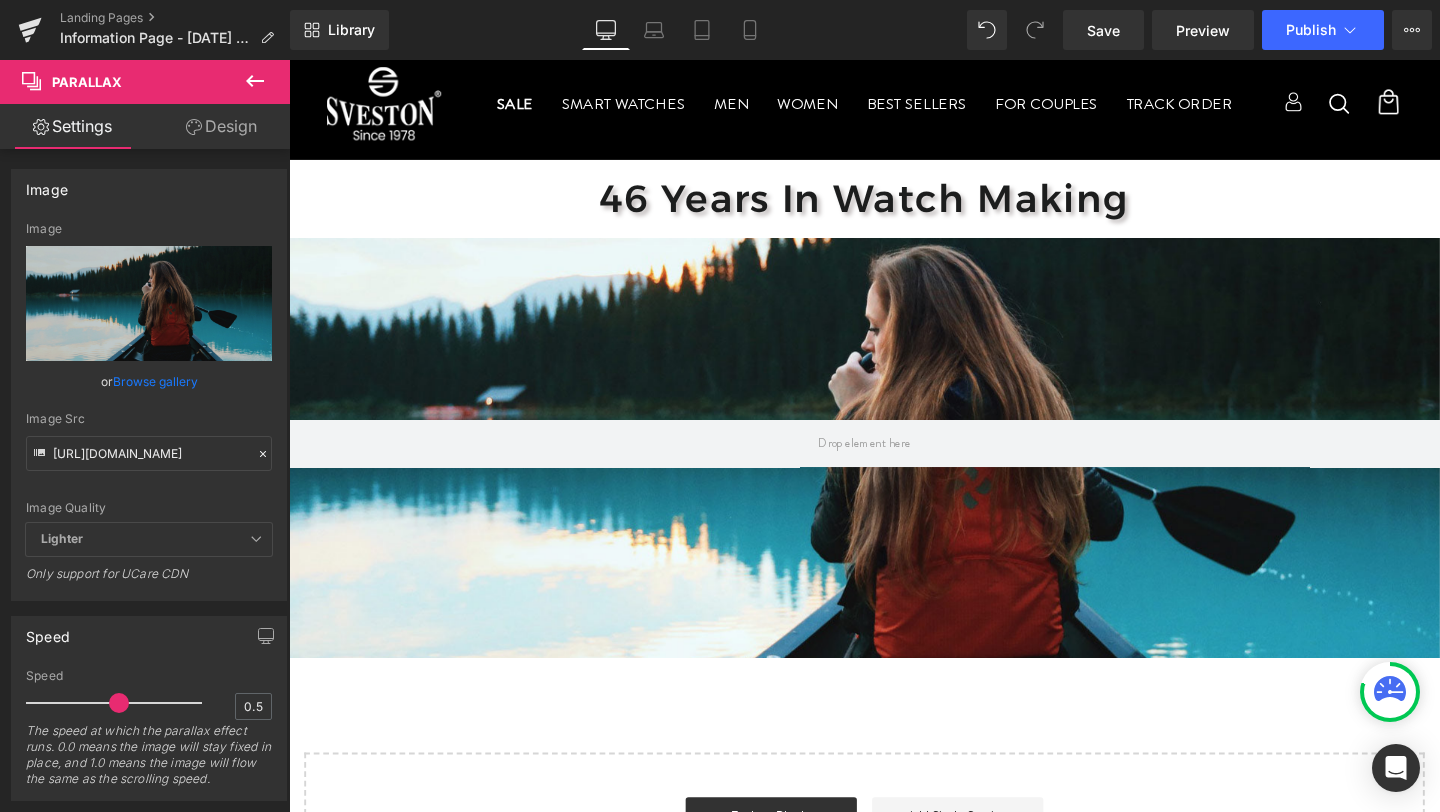 click on "46 Years in watch making
Heading
Parallax
Select your layout" at bounding box center (894, 558) 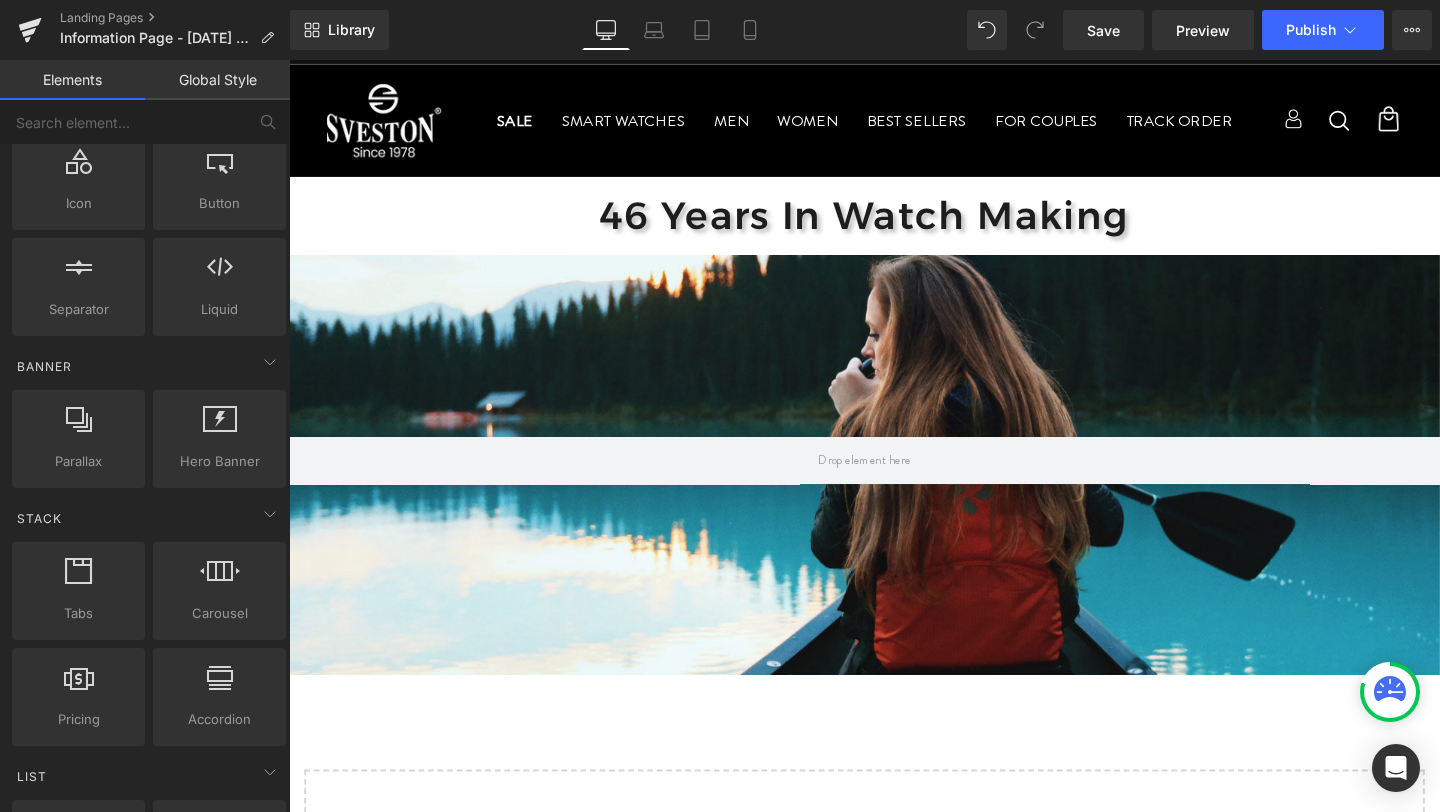 scroll, scrollTop: 0, scrollLeft: 0, axis: both 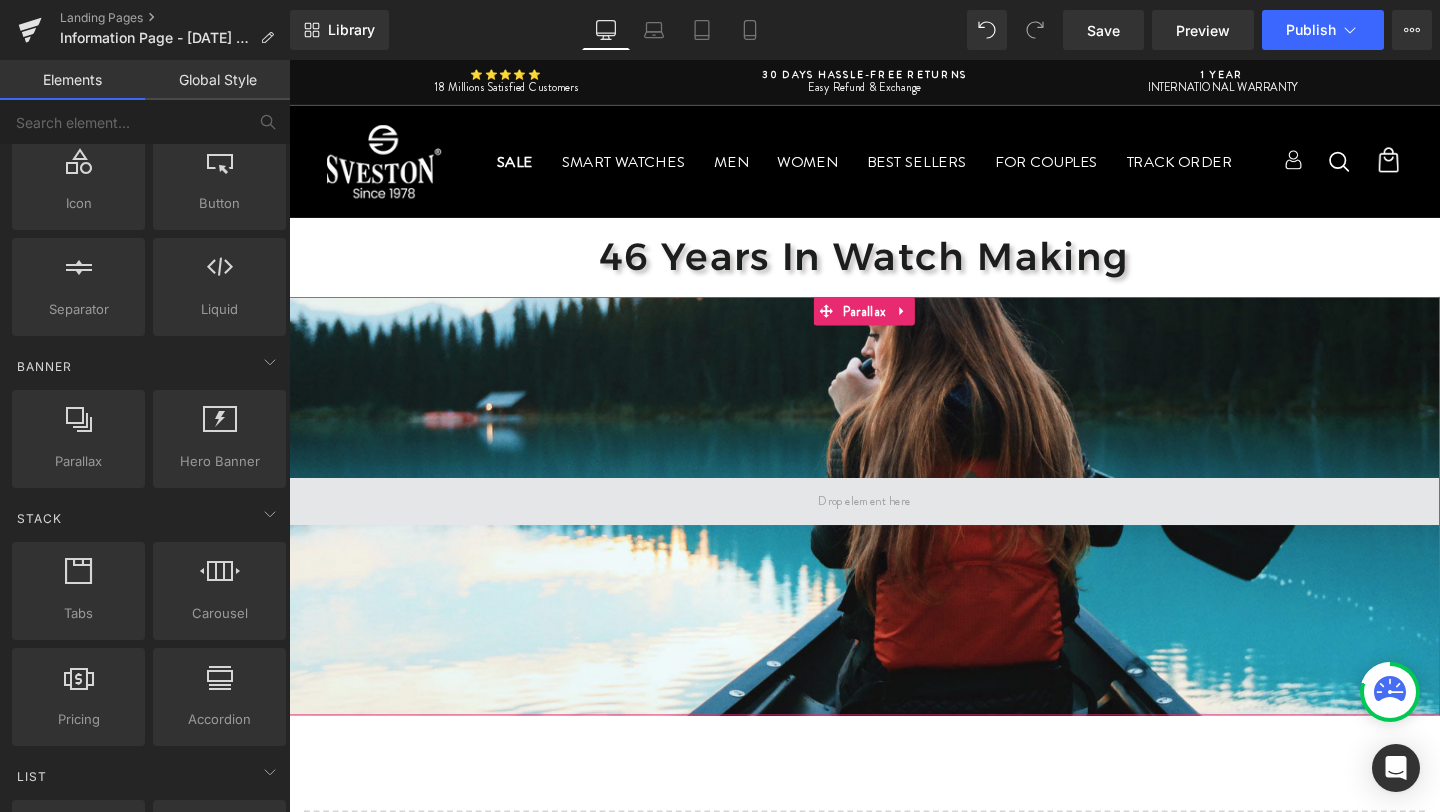 click at bounding box center (894, 524) 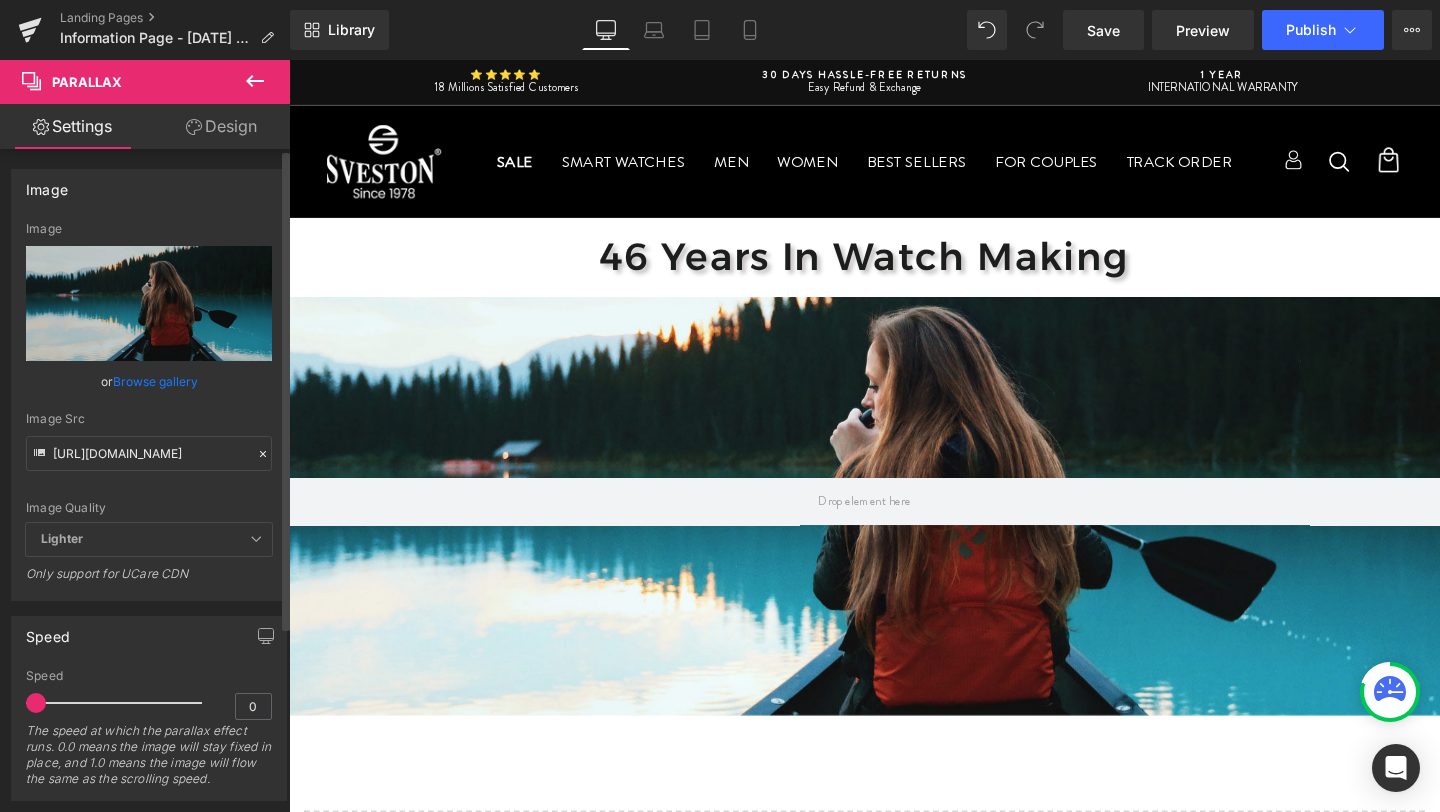drag, startPoint x: 117, startPoint y: 708, endPoint x: 32, endPoint y: 705, distance: 85.052925 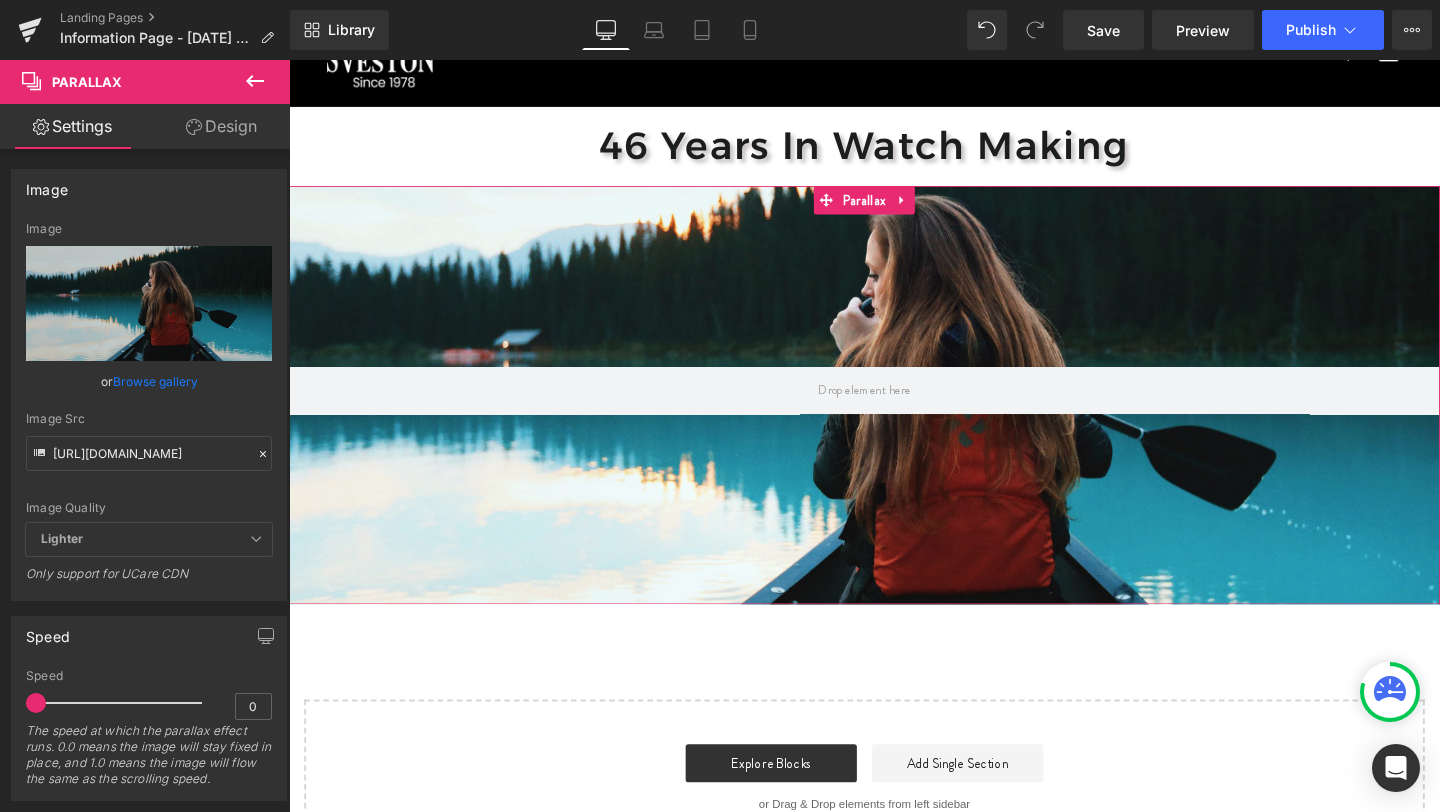 scroll, scrollTop: 0, scrollLeft: 0, axis: both 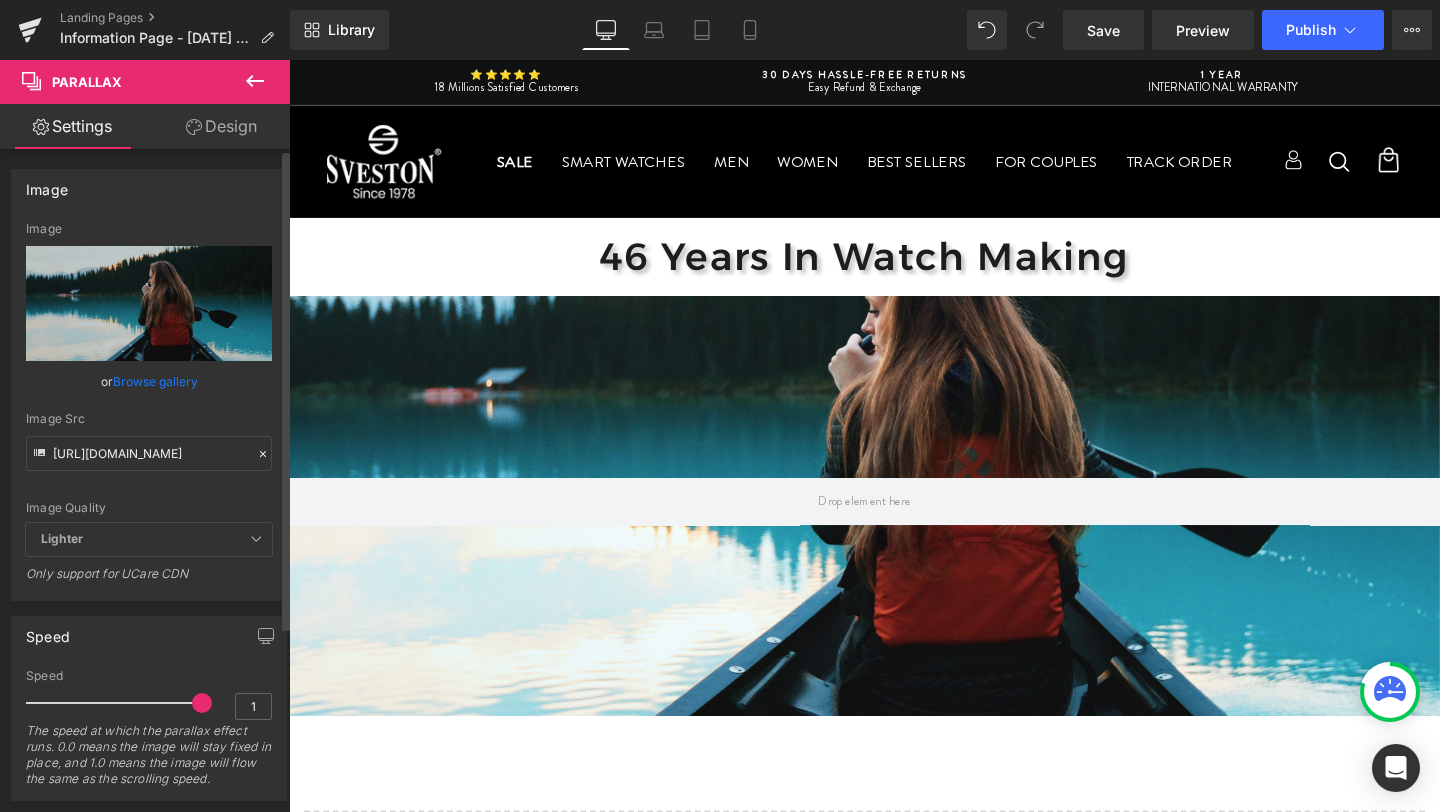 drag, startPoint x: 39, startPoint y: 705, endPoint x: 214, endPoint y: 740, distance: 178.46568 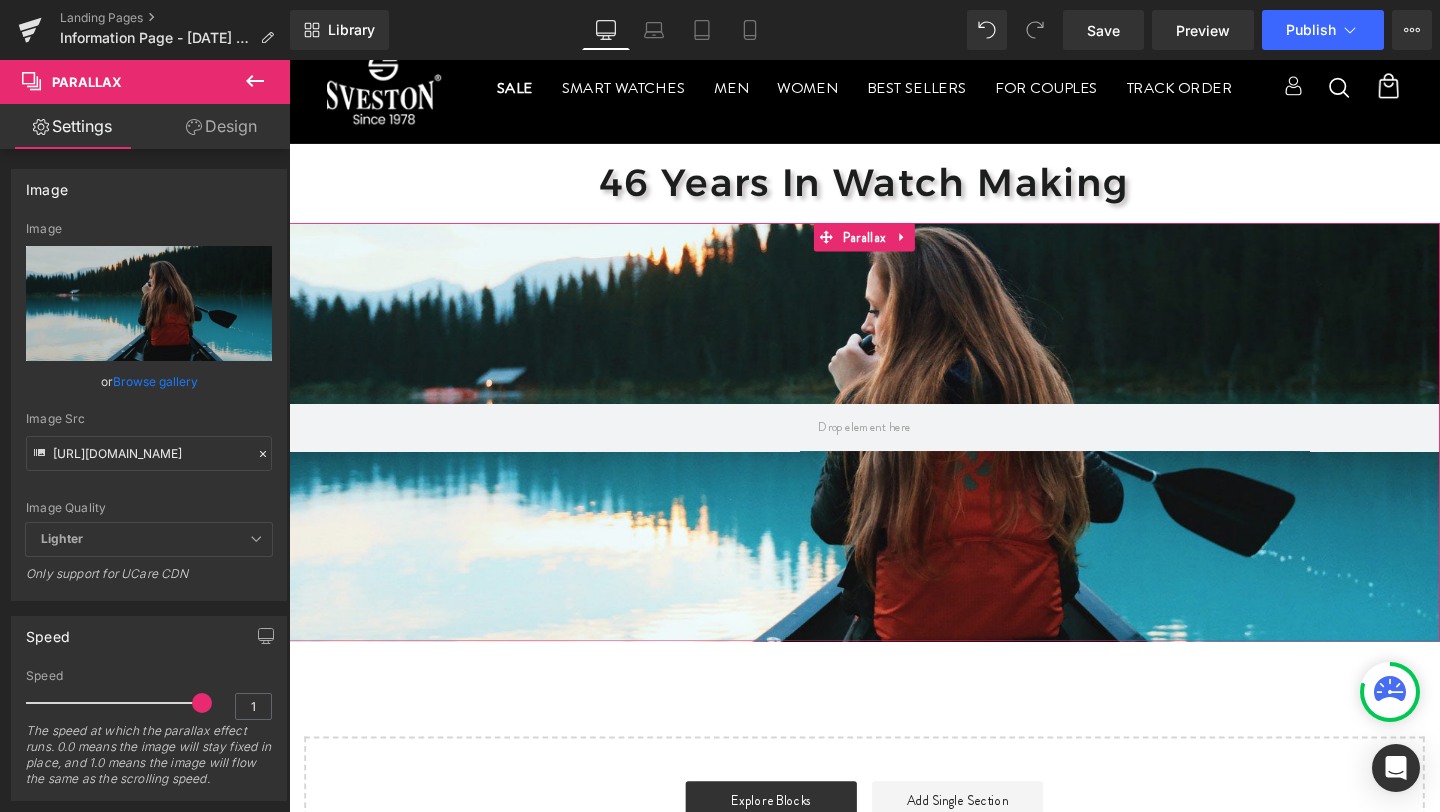 scroll, scrollTop: 0, scrollLeft: 0, axis: both 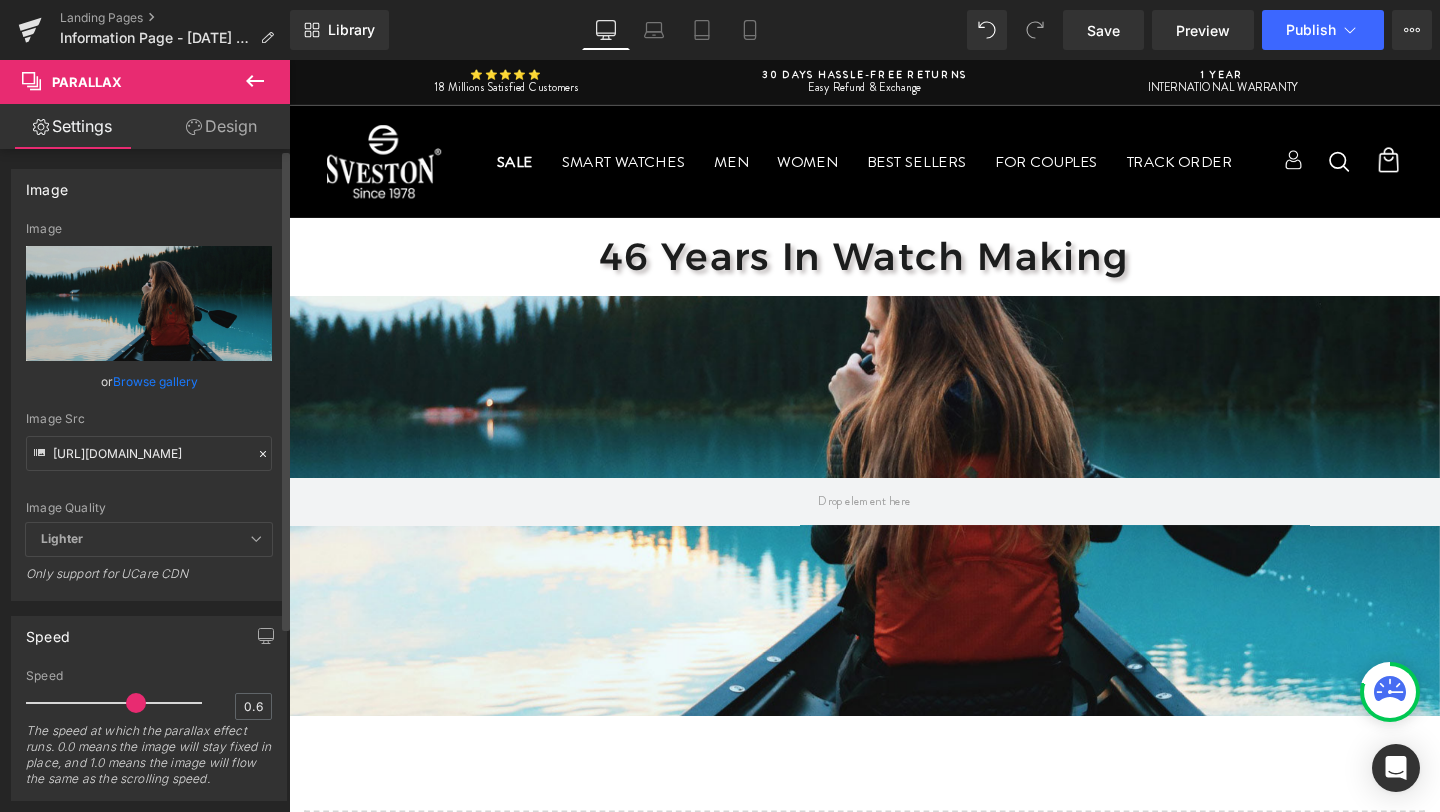 type on "0.5" 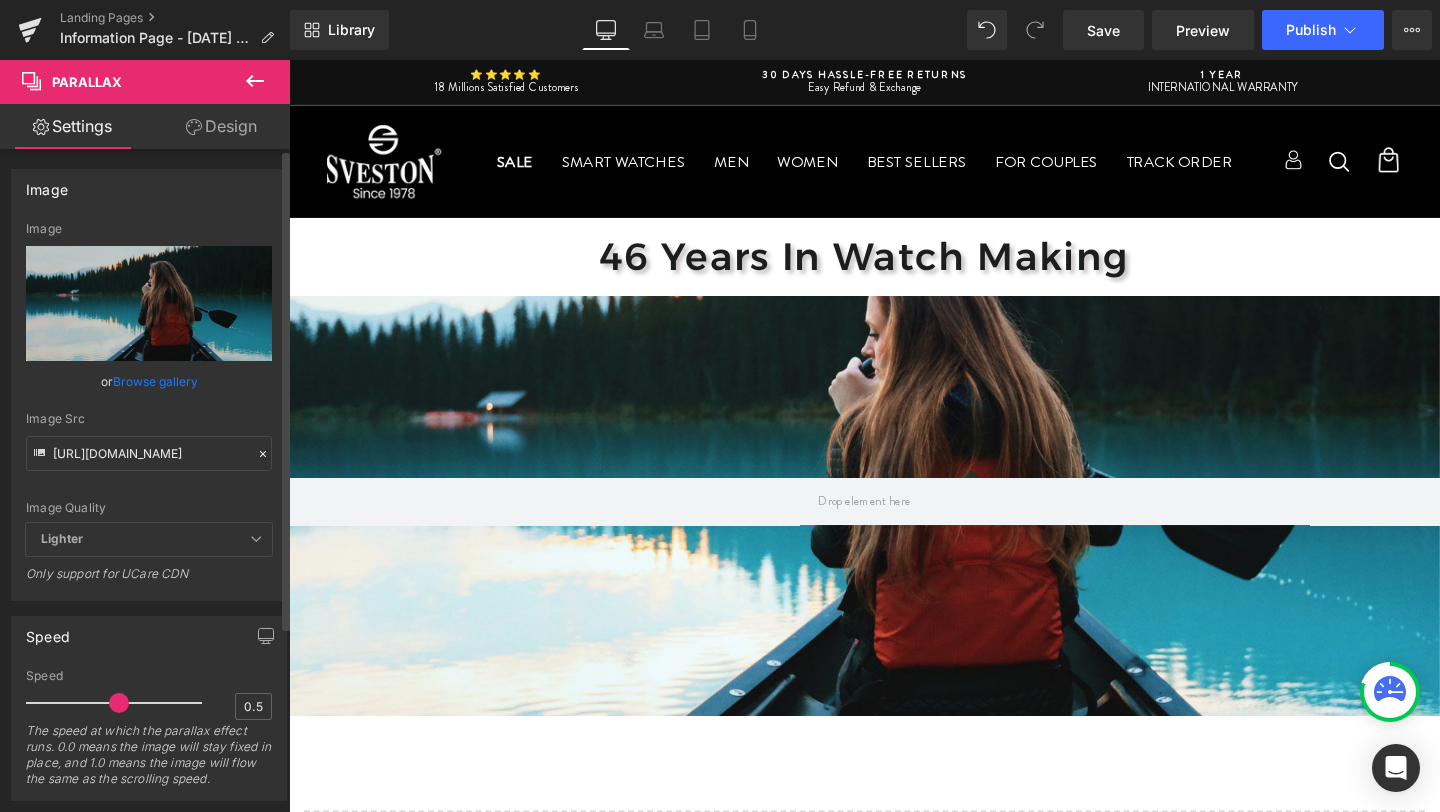 drag, startPoint x: 195, startPoint y: 706, endPoint x: 118, endPoint y: 701, distance: 77.16217 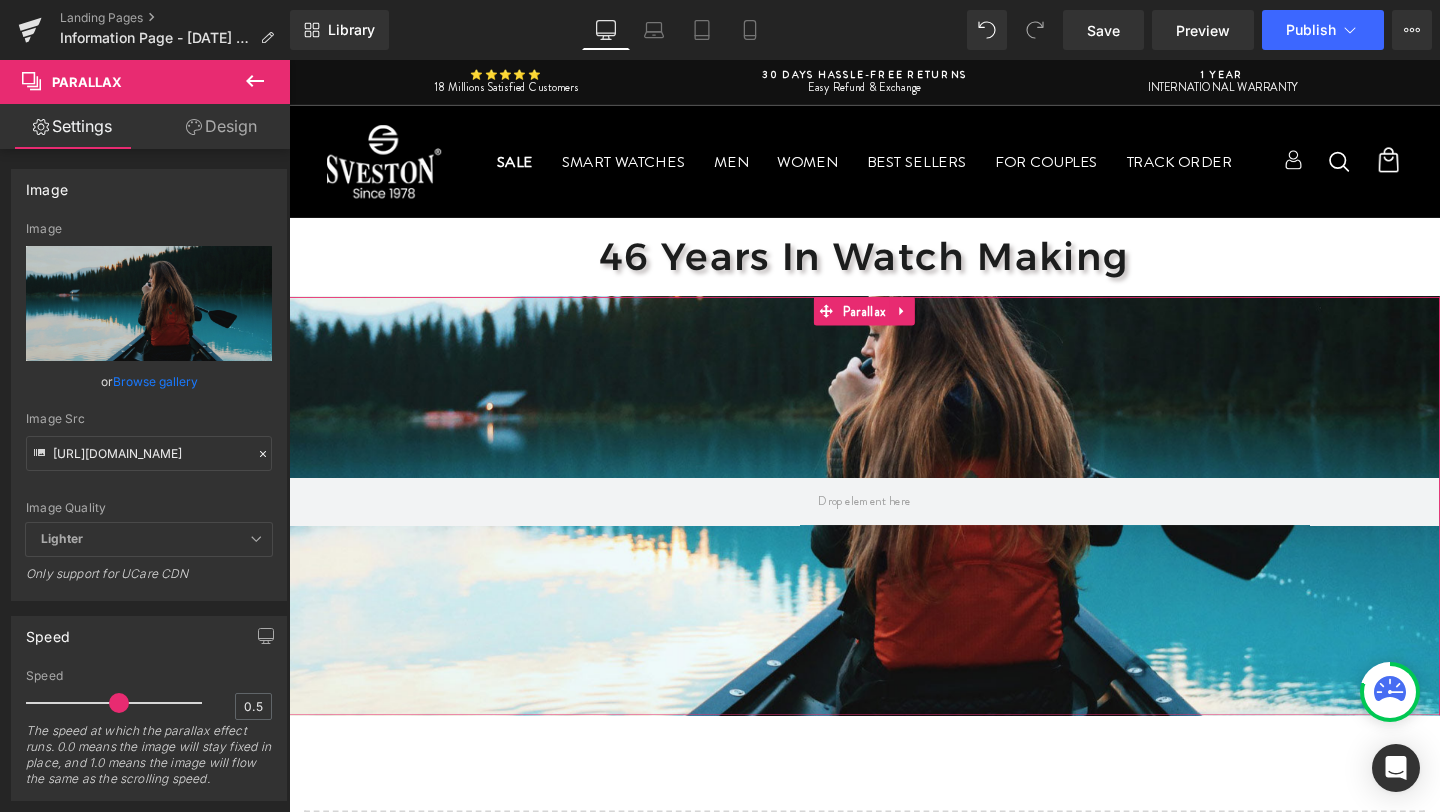 click at bounding box center (894, 480) 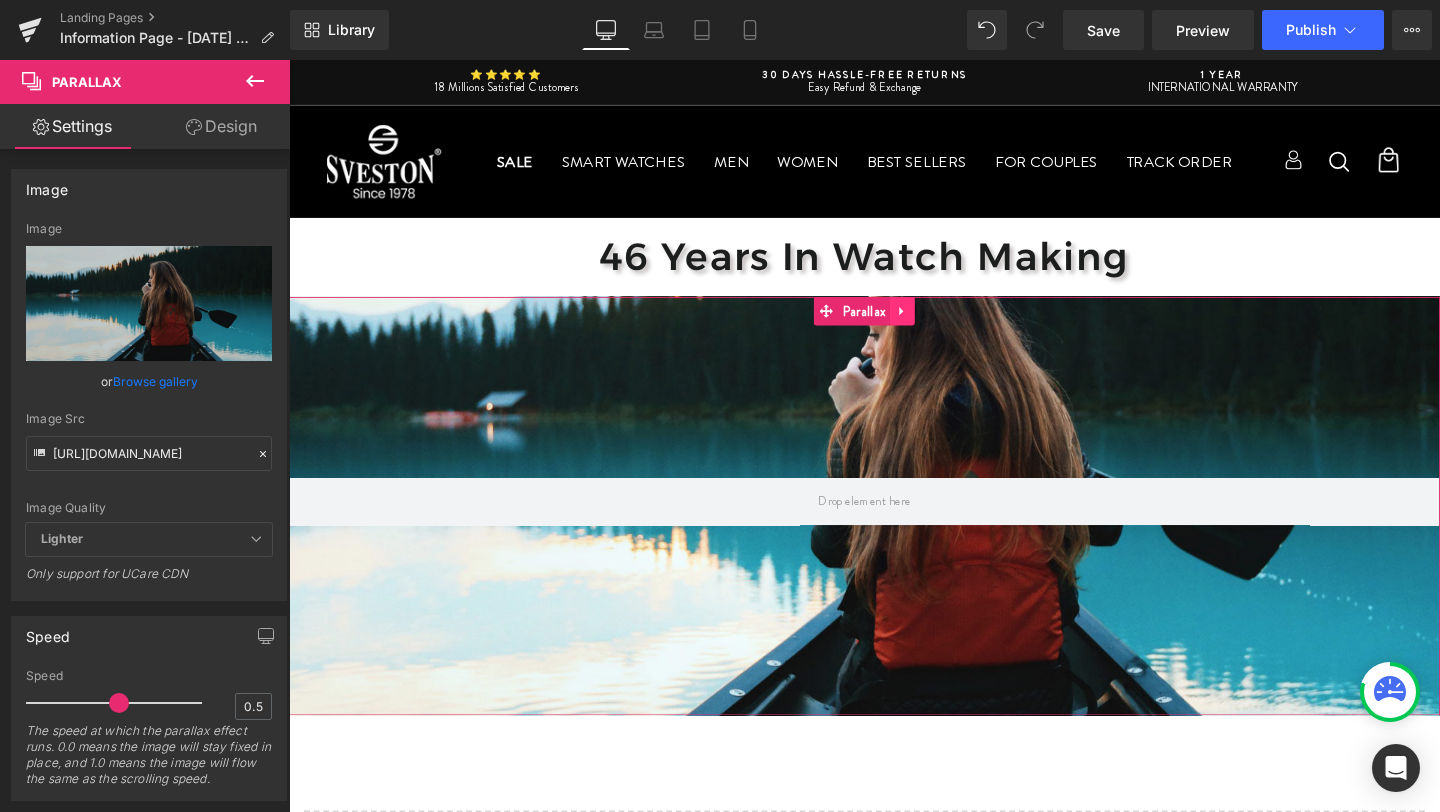 click 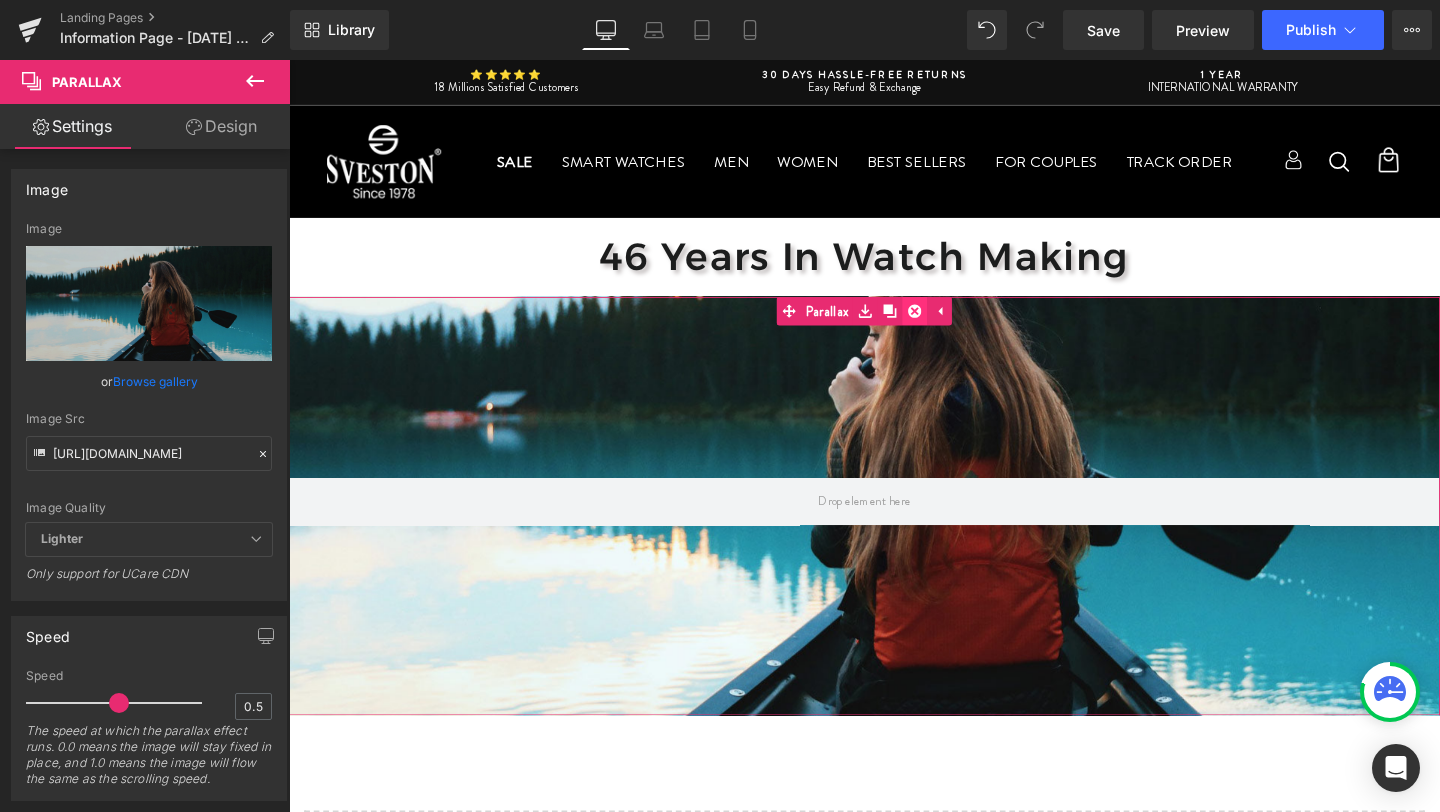 click 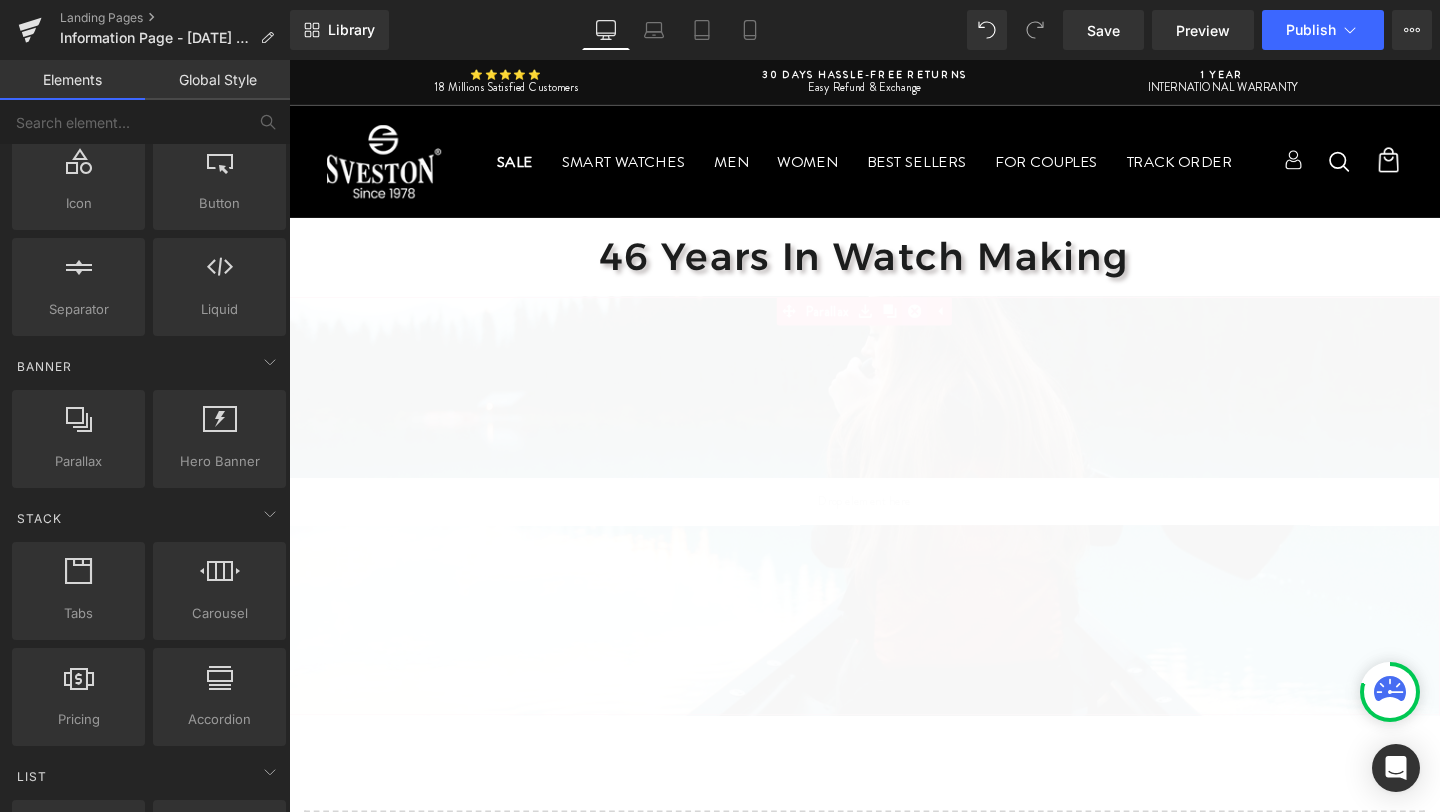 scroll, scrollTop: 1172, scrollLeft: 1210, axis: both 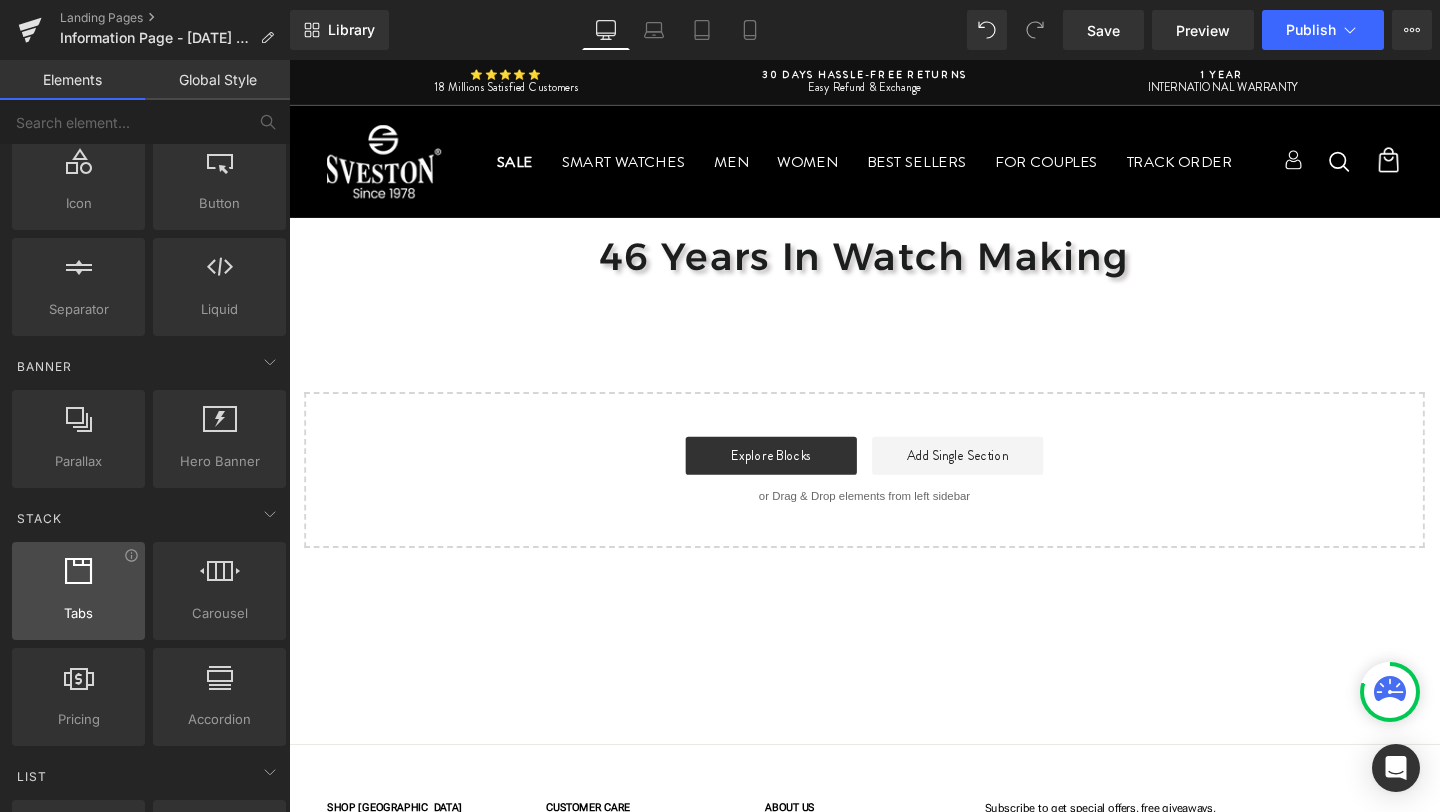click at bounding box center [78, 580] 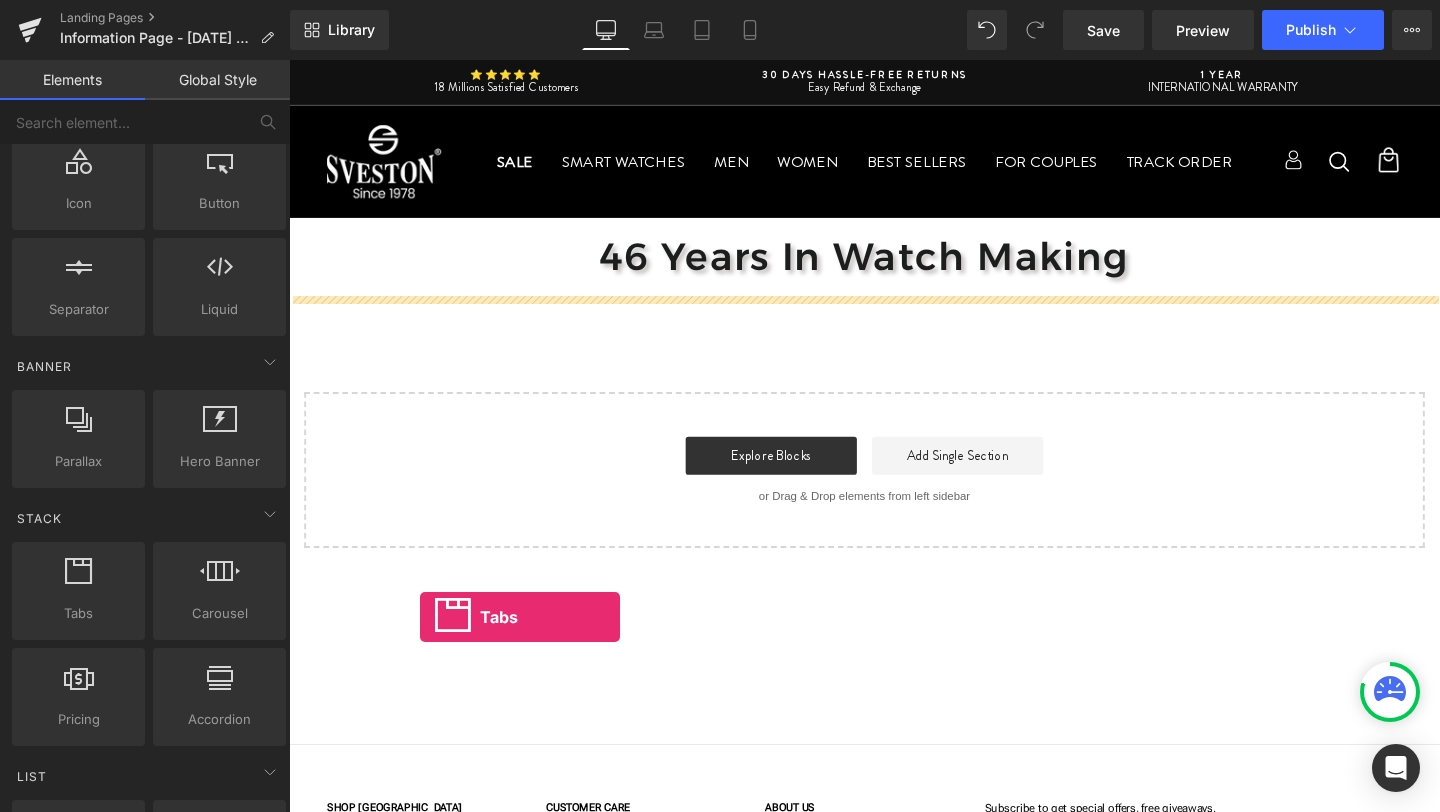 drag, startPoint x: 357, startPoint y: 653, endPoint x: 468, endPoint y: 590, distance: 127.632286 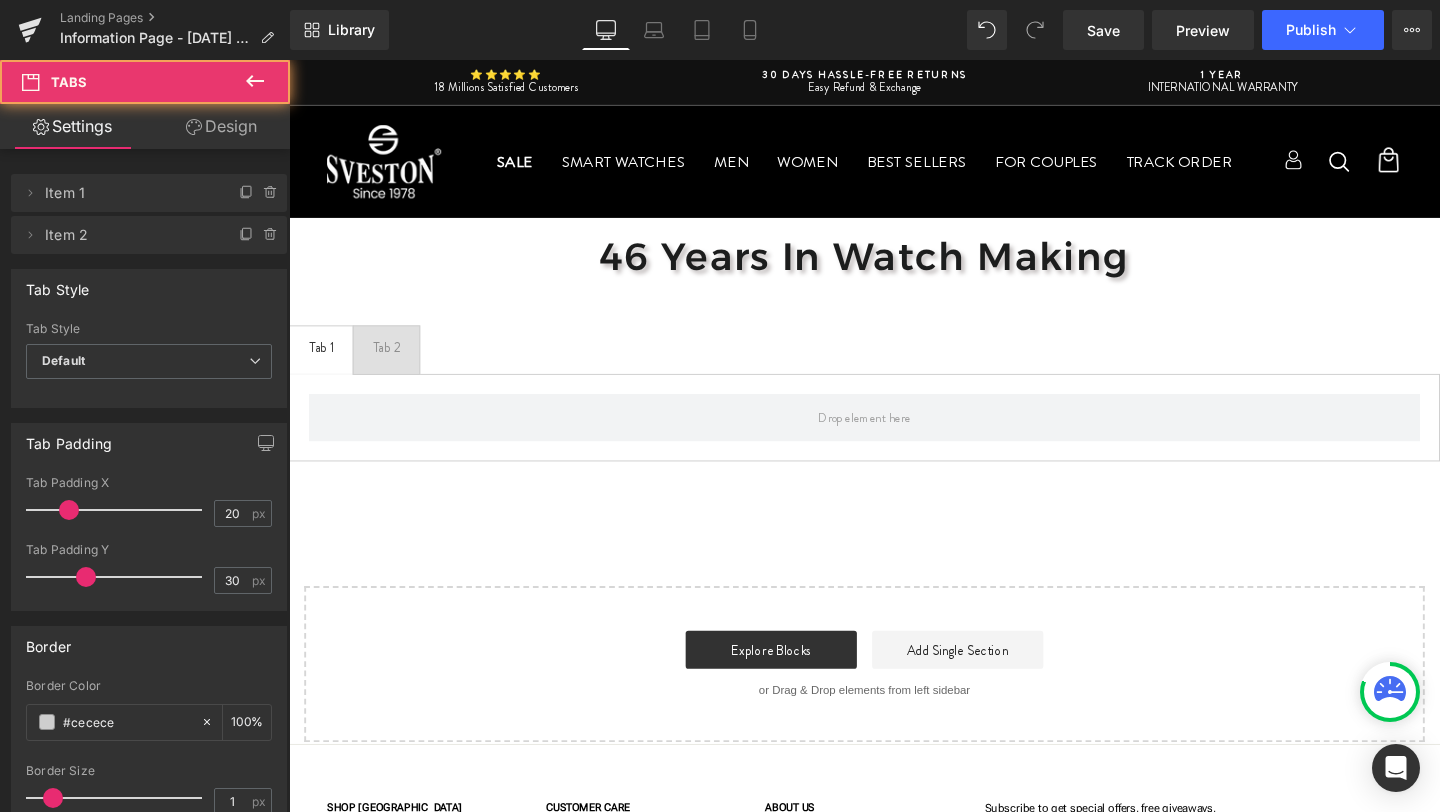 scroll, scrollTop: 10, scrollLeft: 10, axis: both 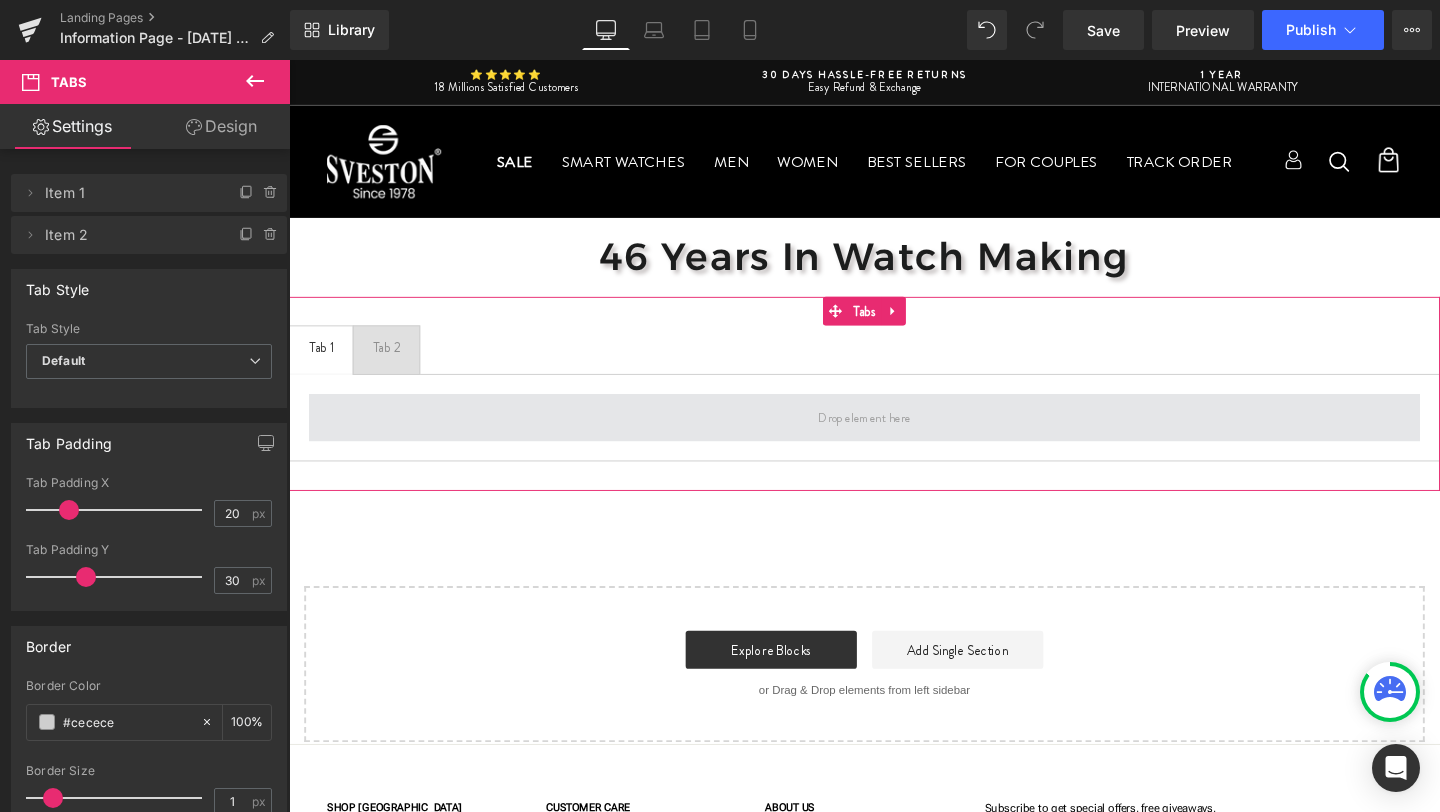click at bounding box center [894, 436] 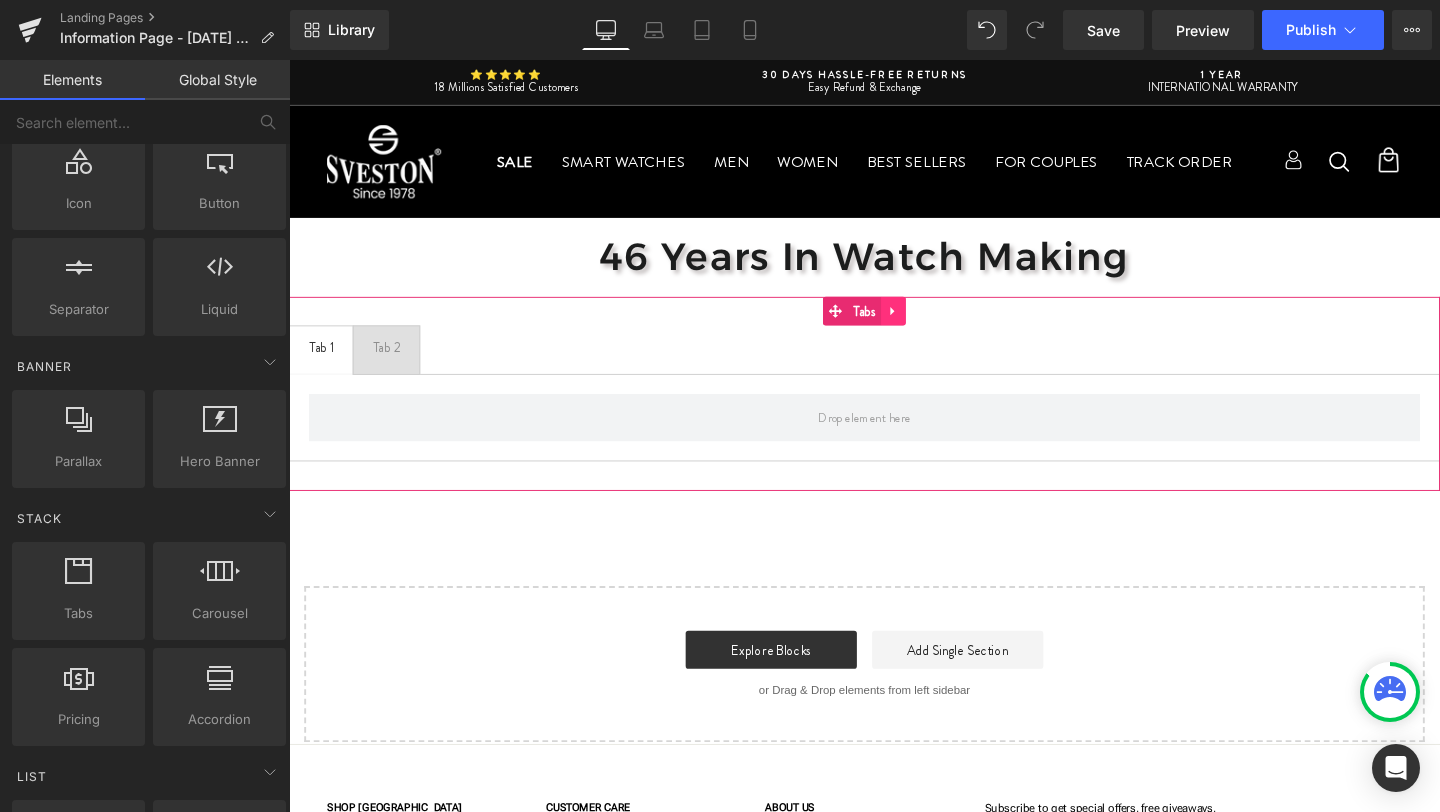 click 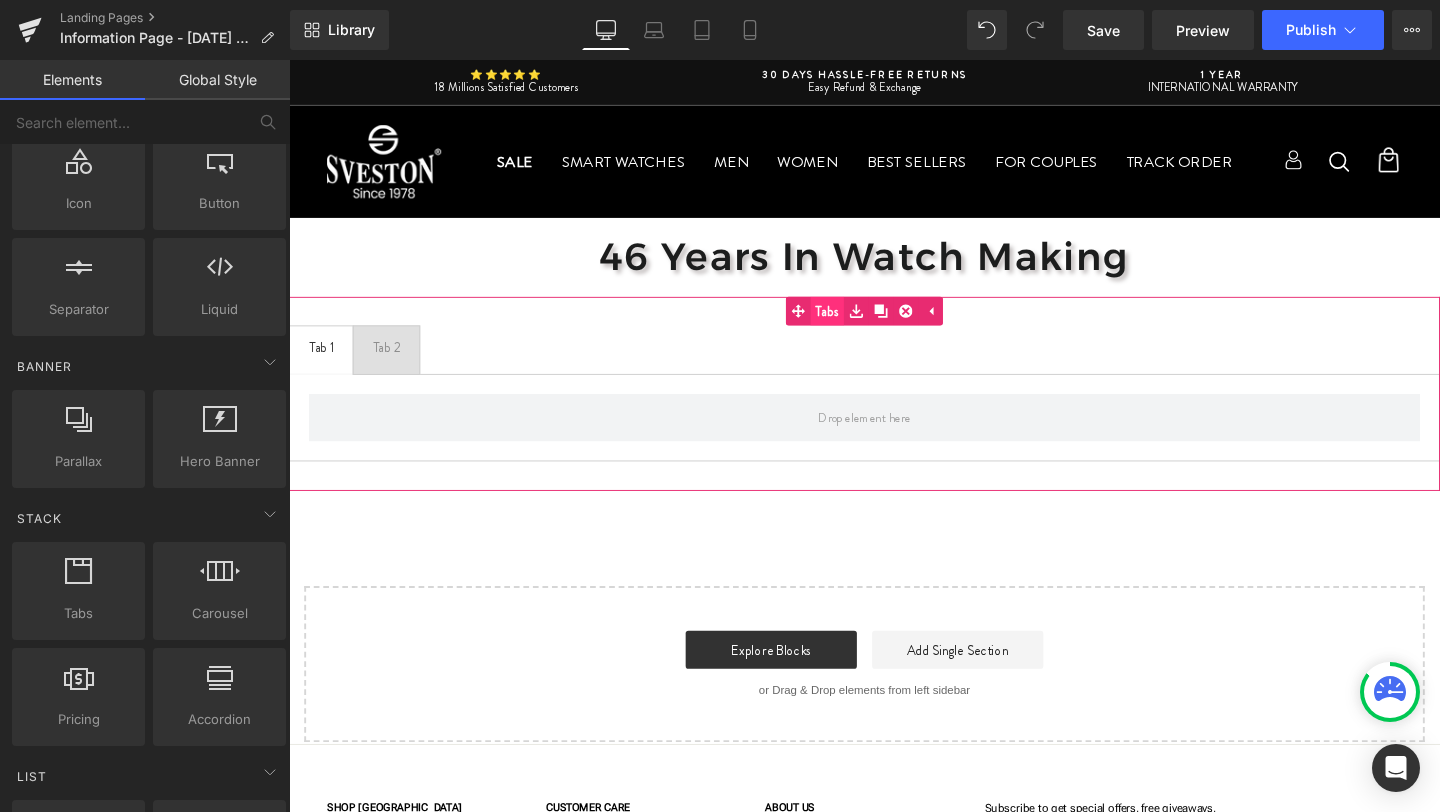 click on "Tabs" at bounding box center [841, 324] 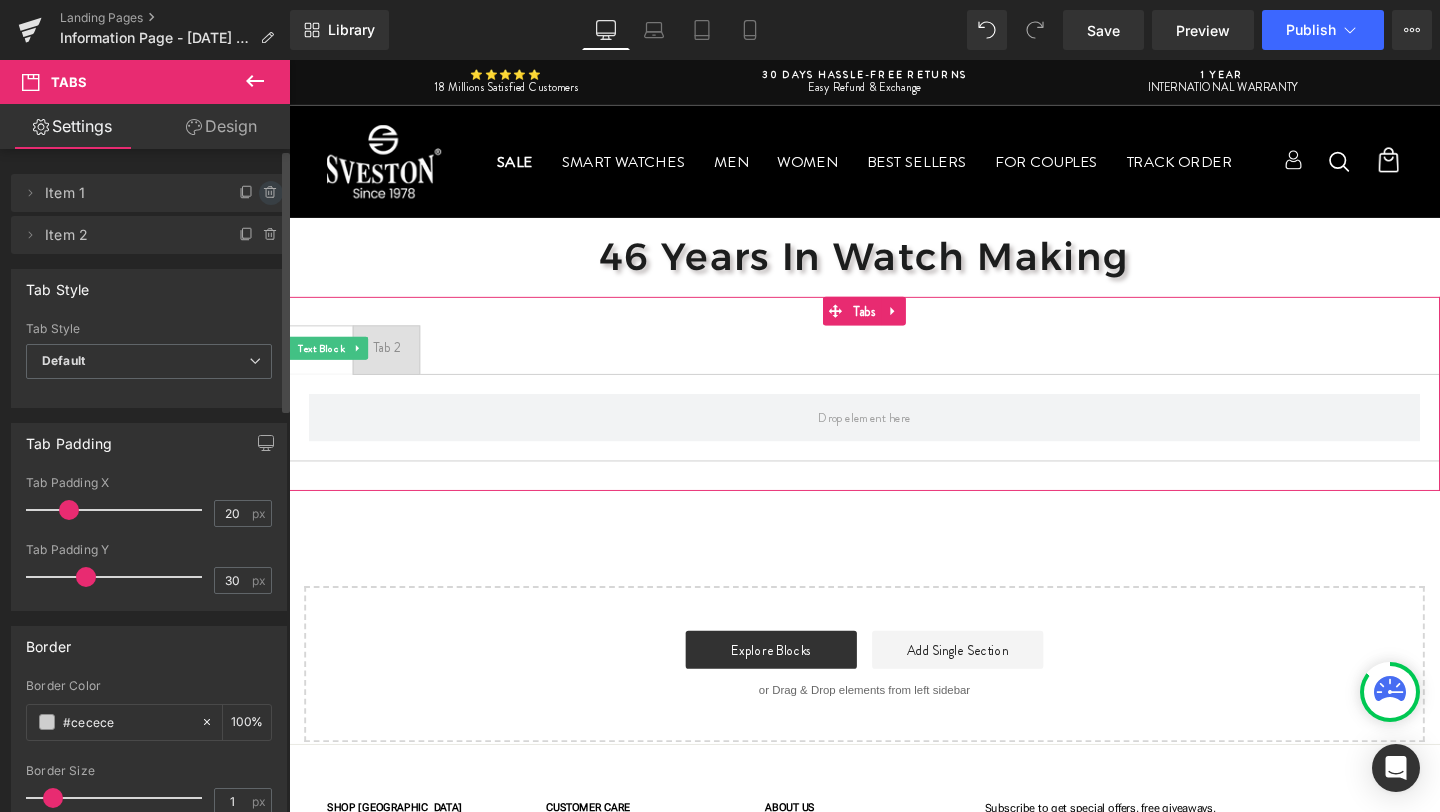 click 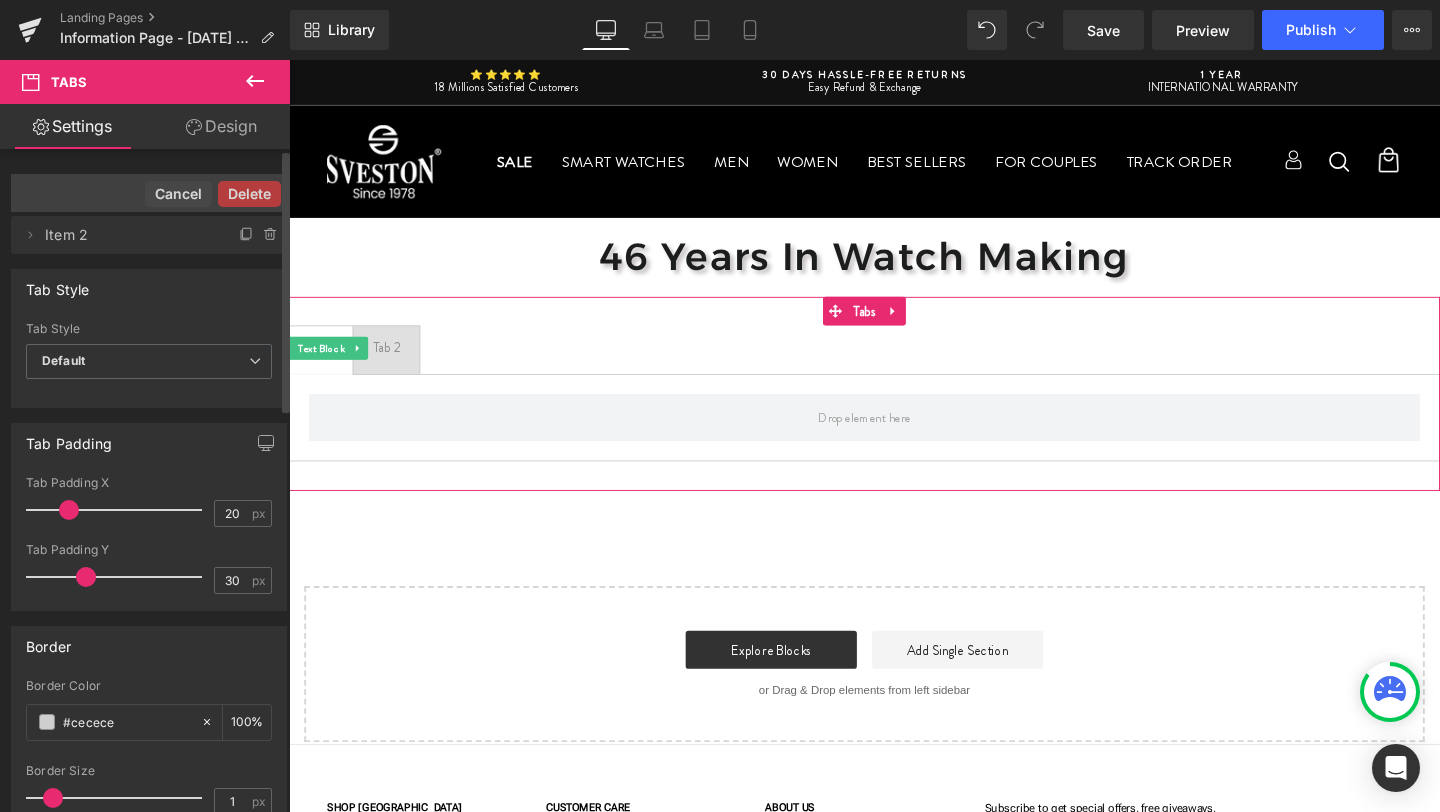 click on "Delete" at bounding box center [249, 194] 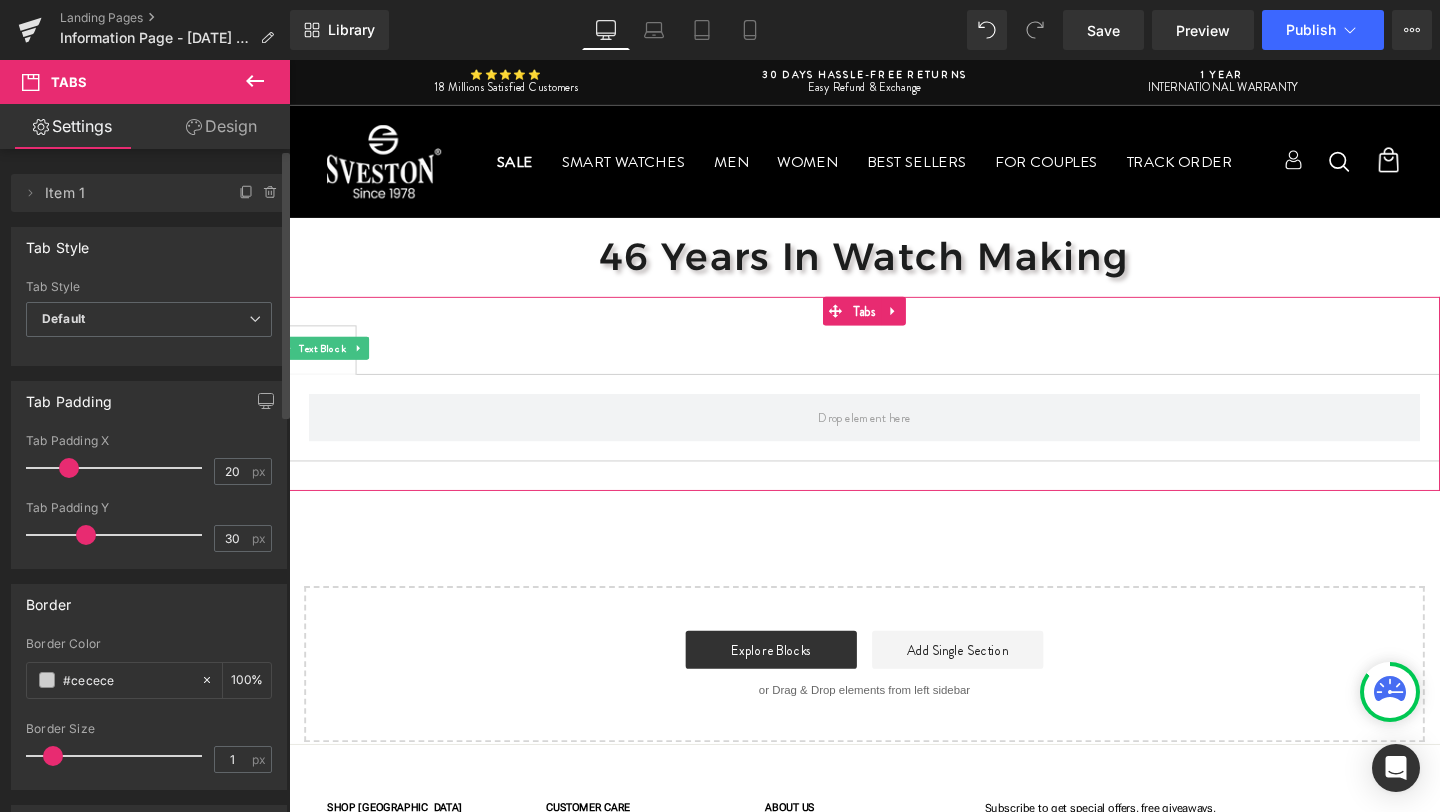 click 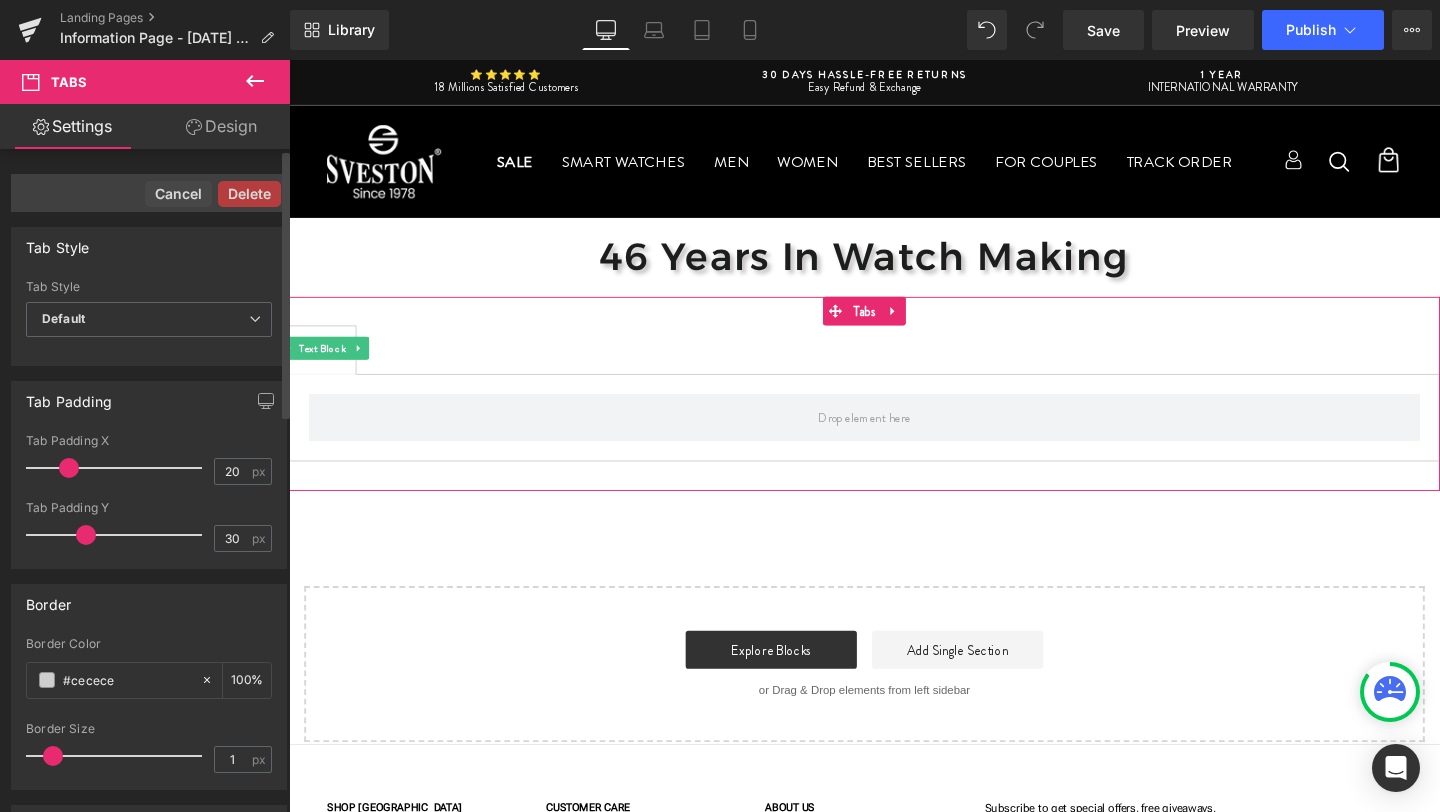click on "Delete" at bounding box center [249, 194] 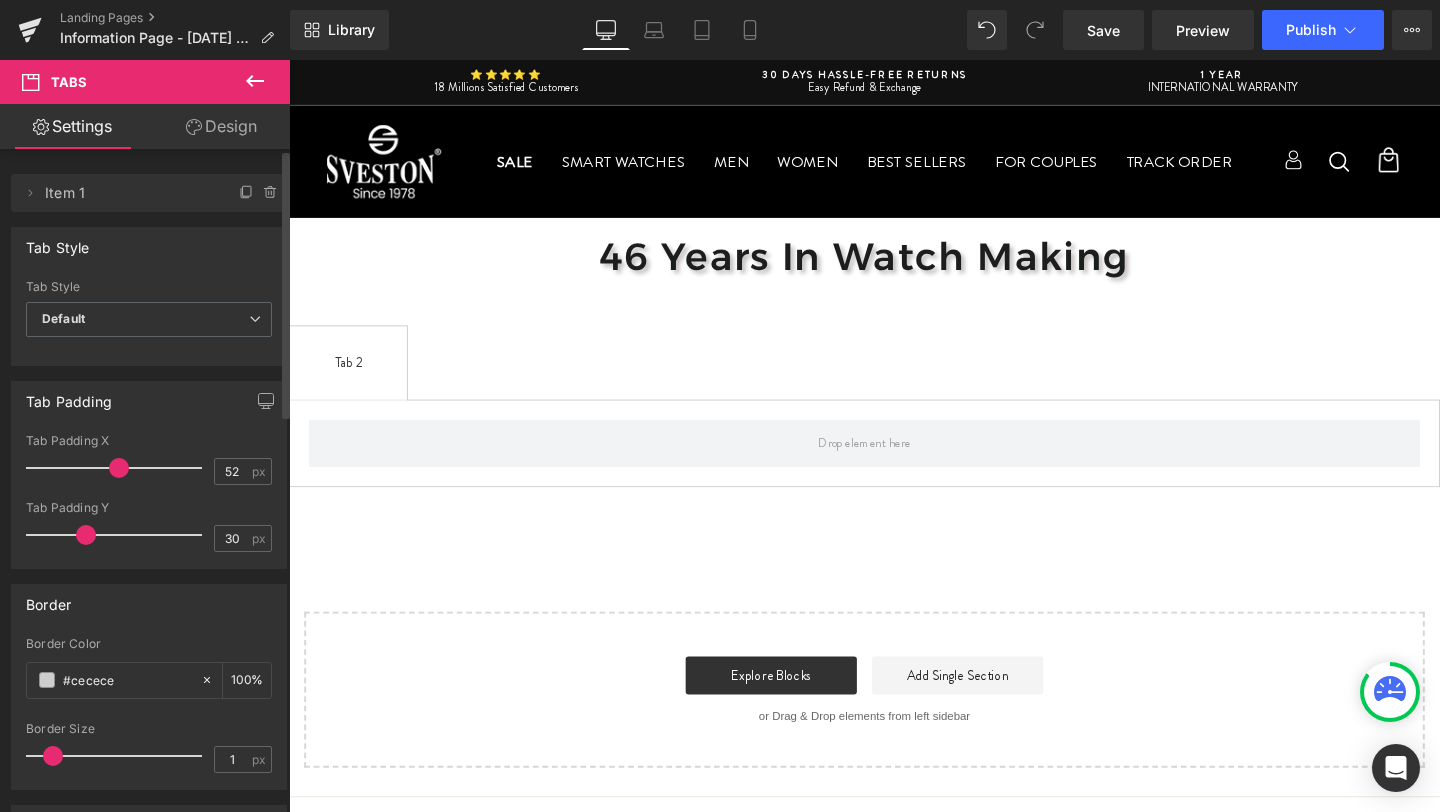 scroll, scrollTop: 10, scrollLeft: 10, axis: both 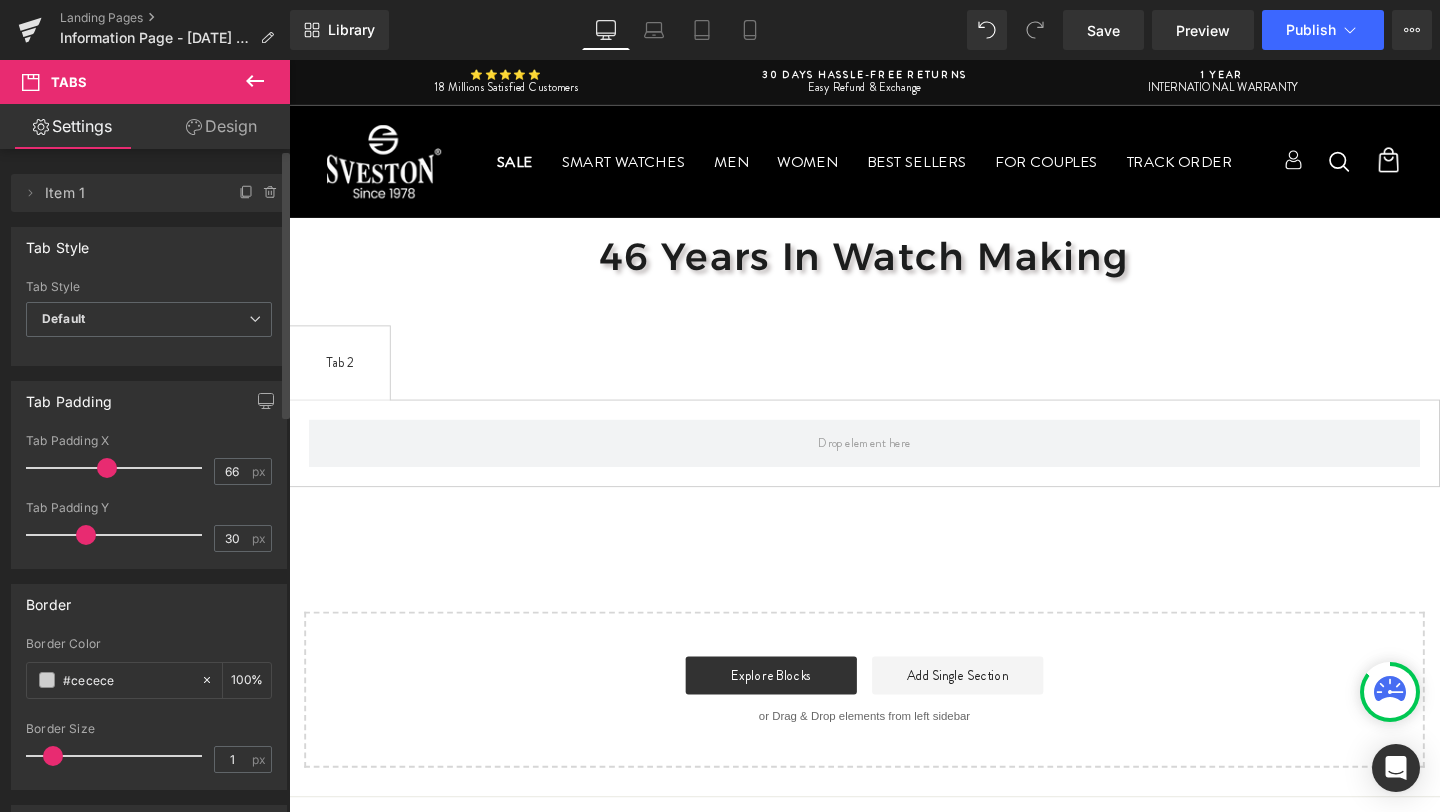 type on "67" 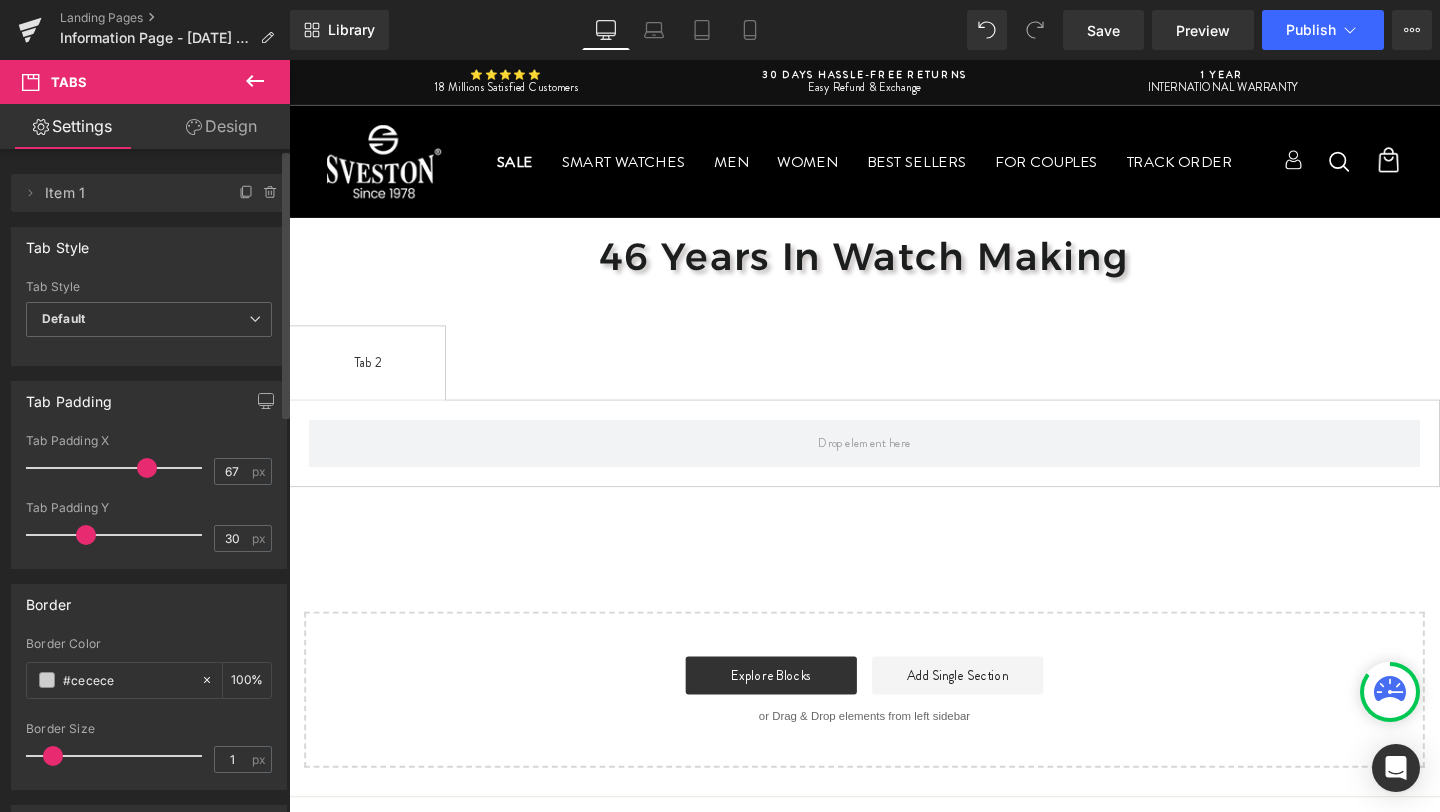 drag, startPoint x: 66, startPoint y: 474, endPoint x: 141, endPoint y: 474, distance: 75 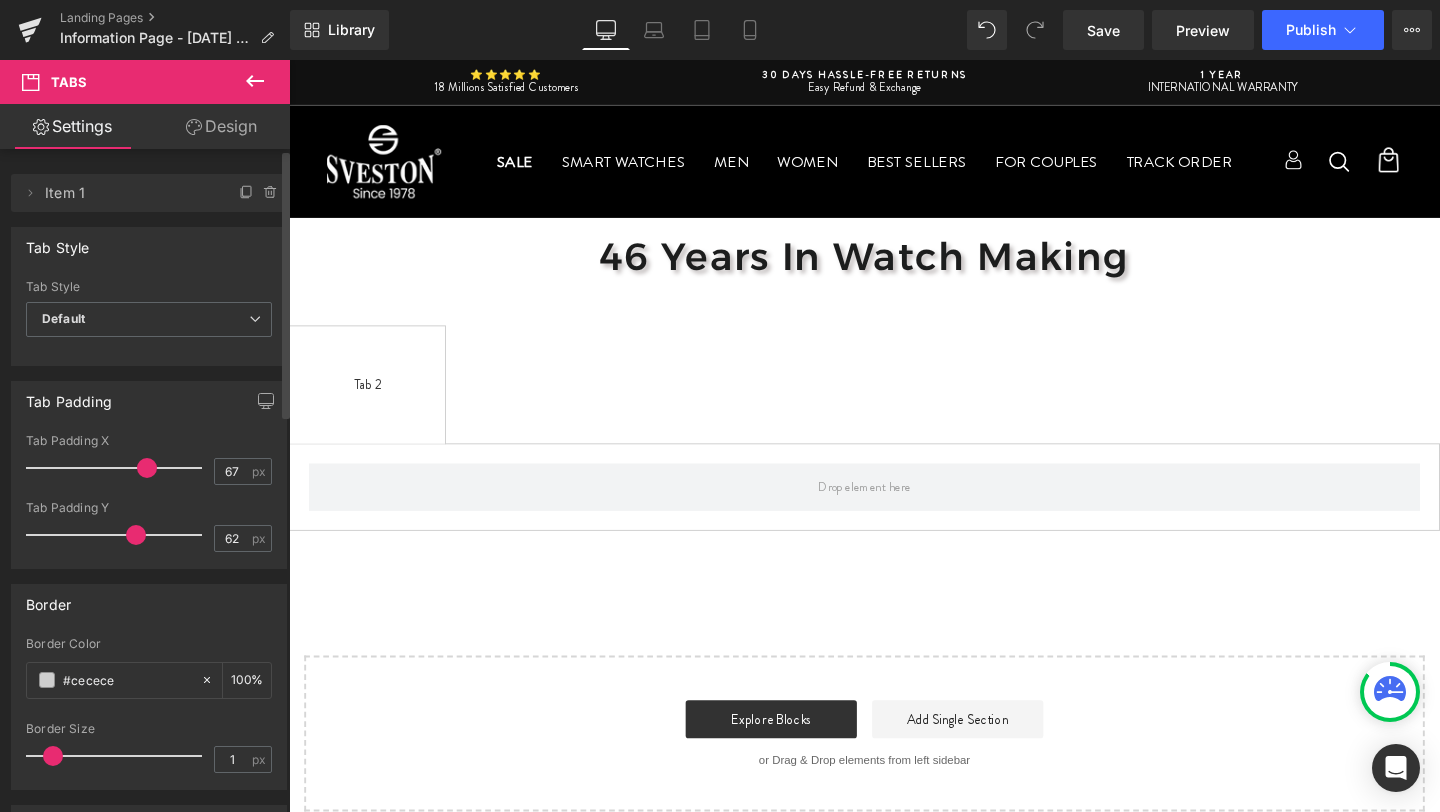 scroll, scrollTop: 10, scrollLeft: 10, axis: both 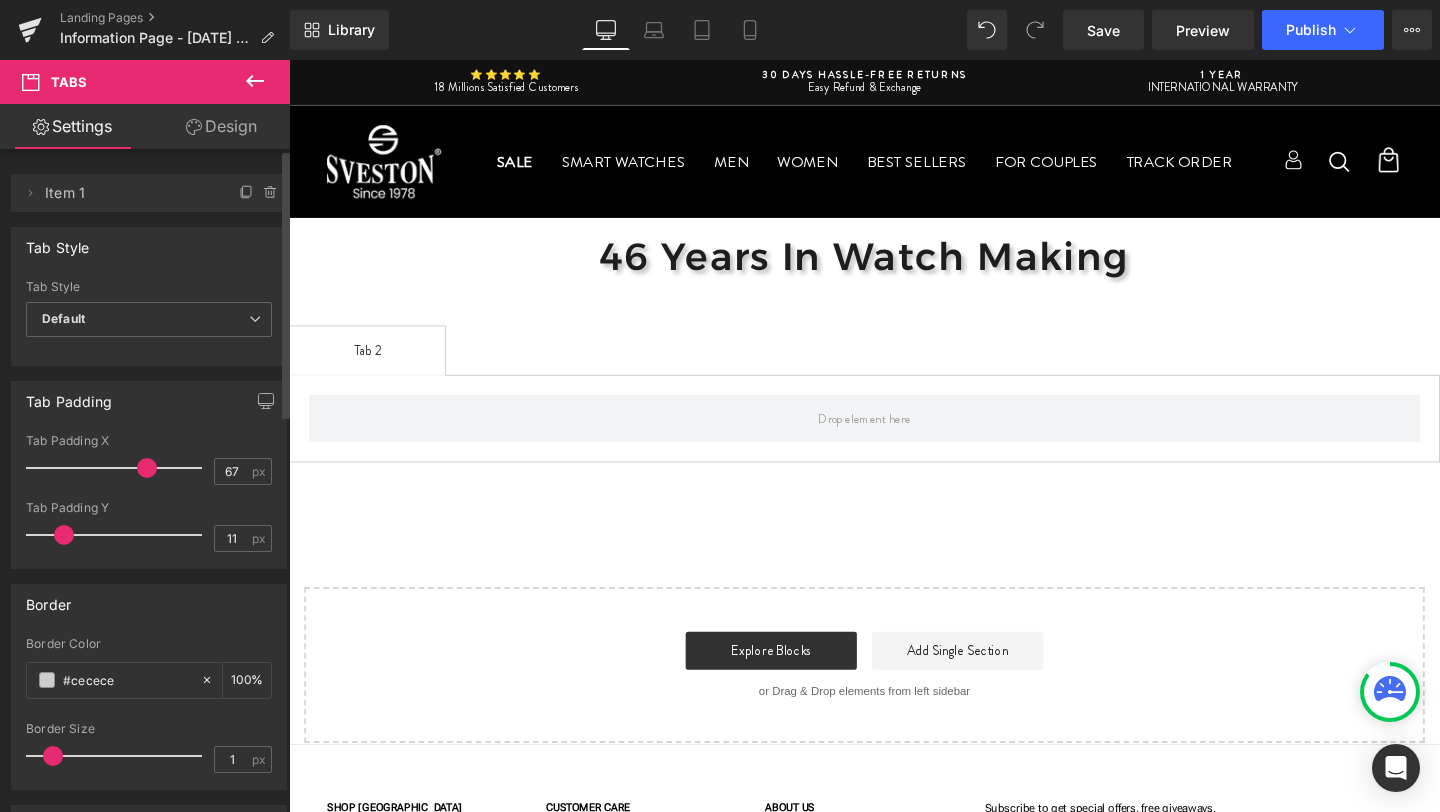 type on "10" 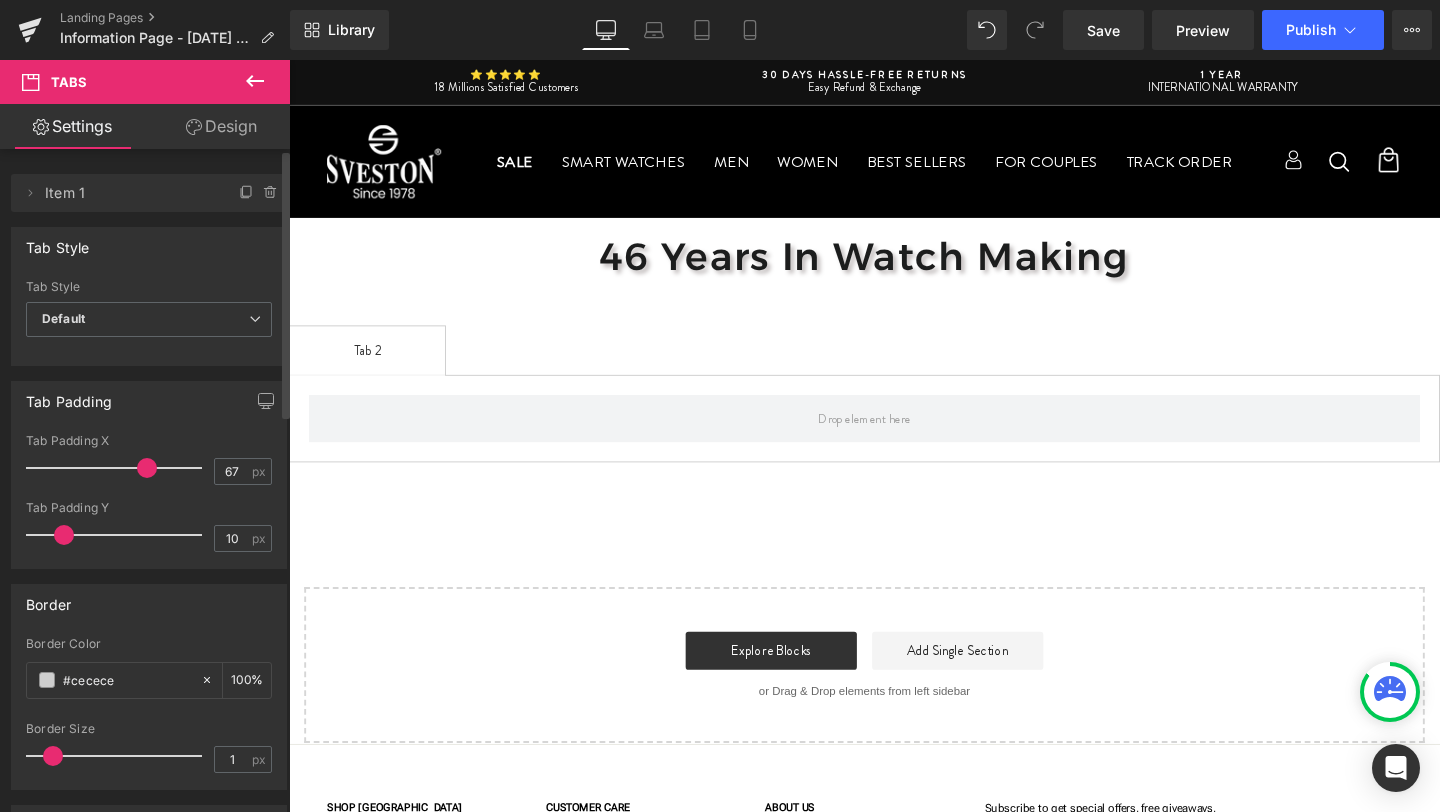 scroll, scrollTop: 1172, scrollLeft: 1210, axis: both 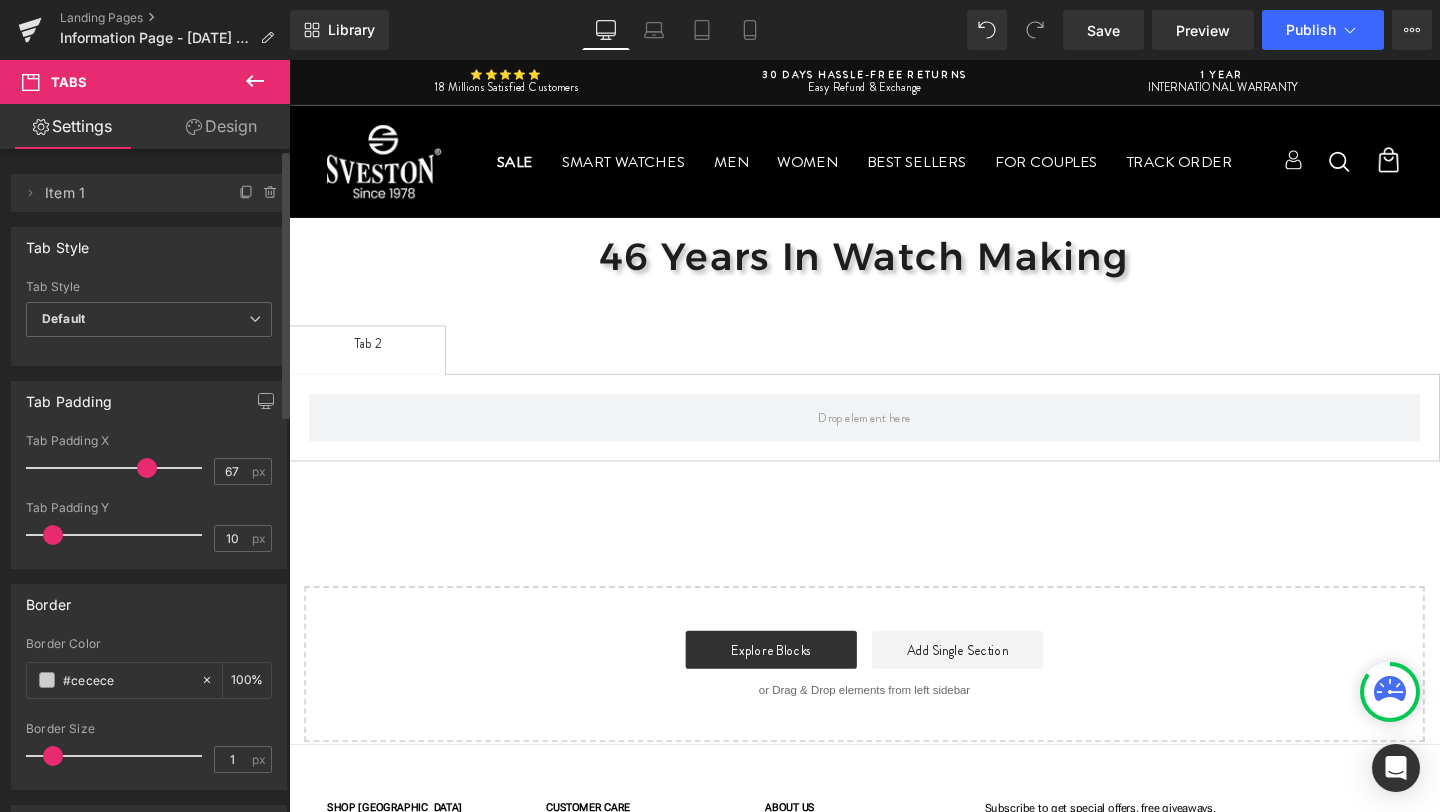 drag, startPoint x: 88, startPoint y: 538, endPoint x: 57, endPoint y: 543, distance: 31.400637 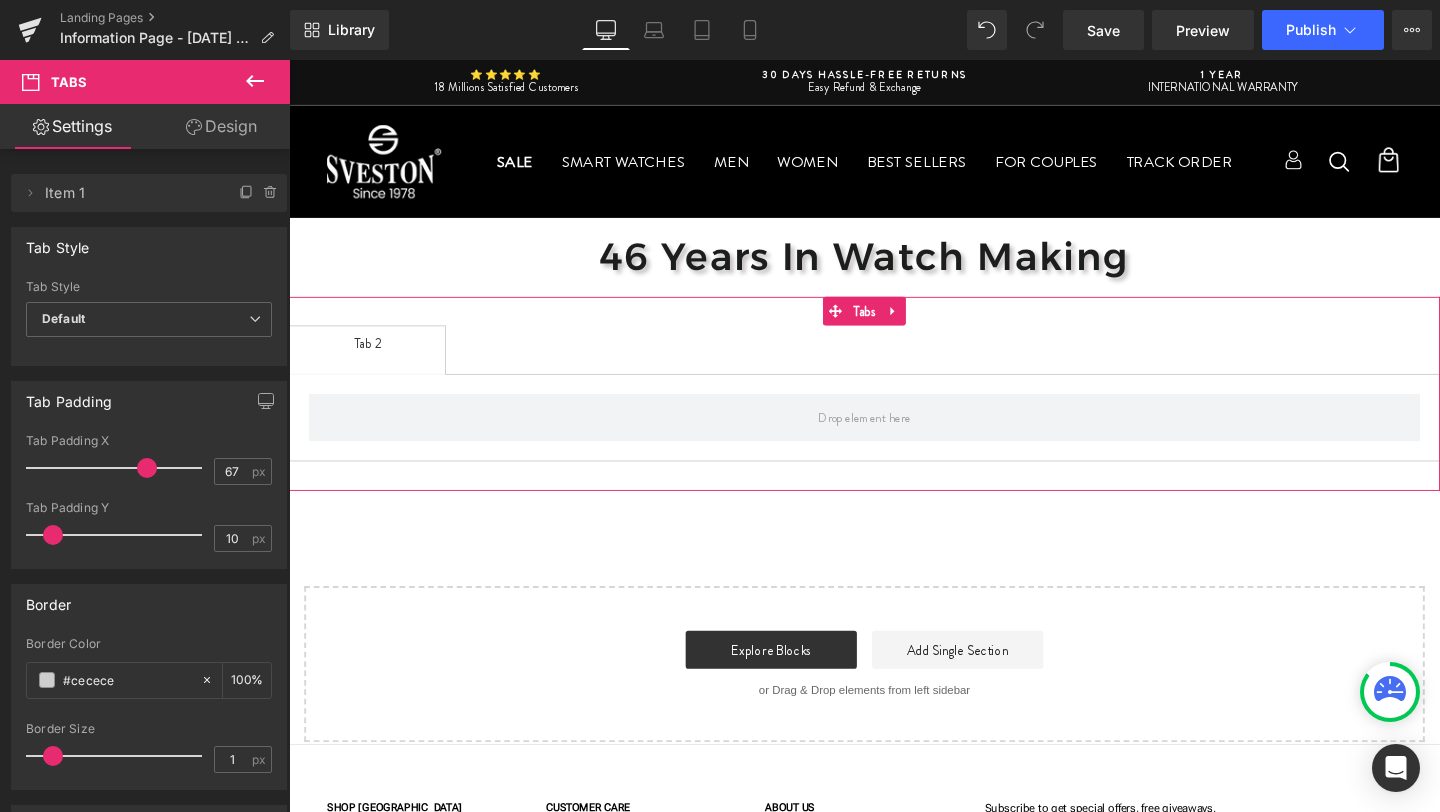 click at bounding box center [894, 436] 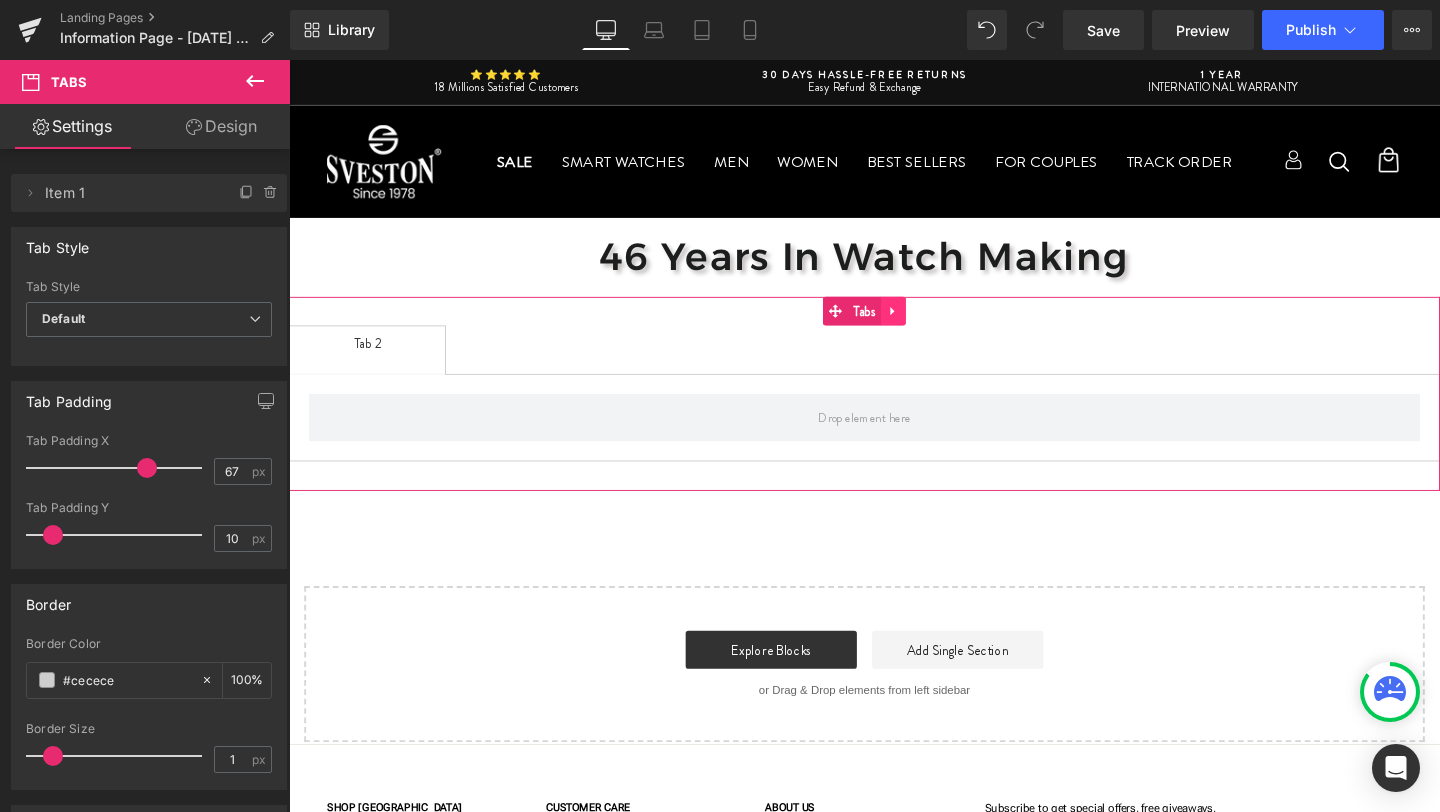 click 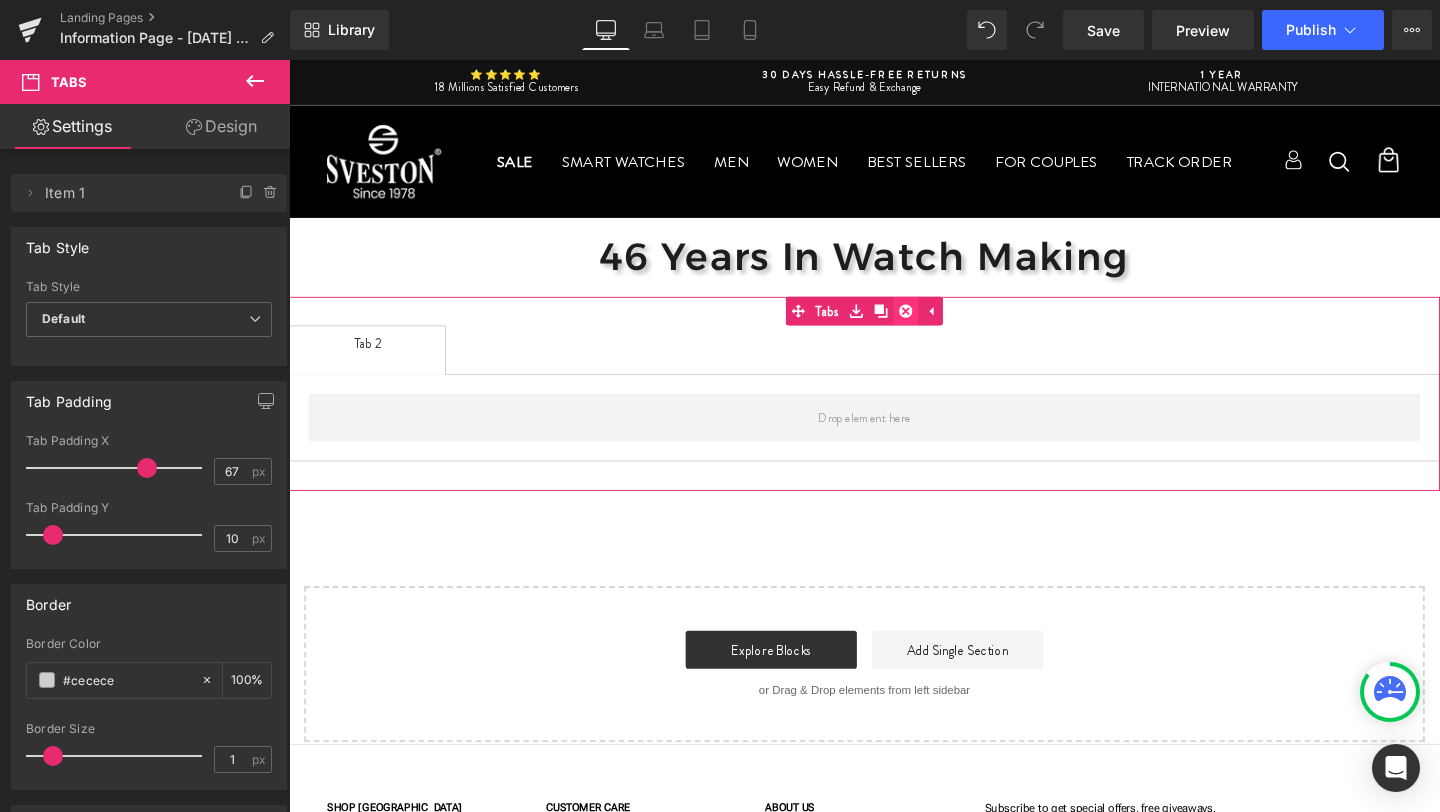 click 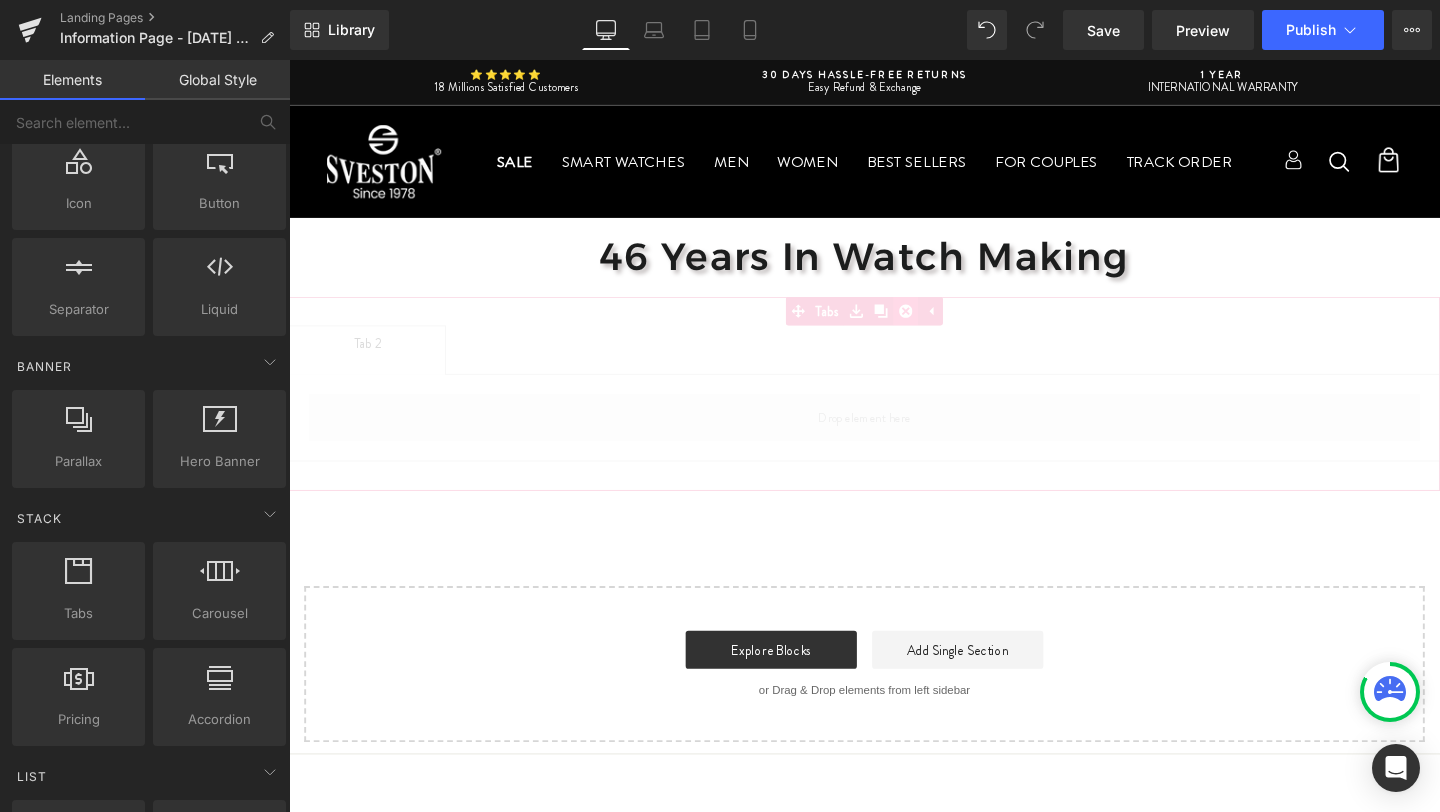 scroll, scrollTop: 10, scrollLeft: 10, axis: both 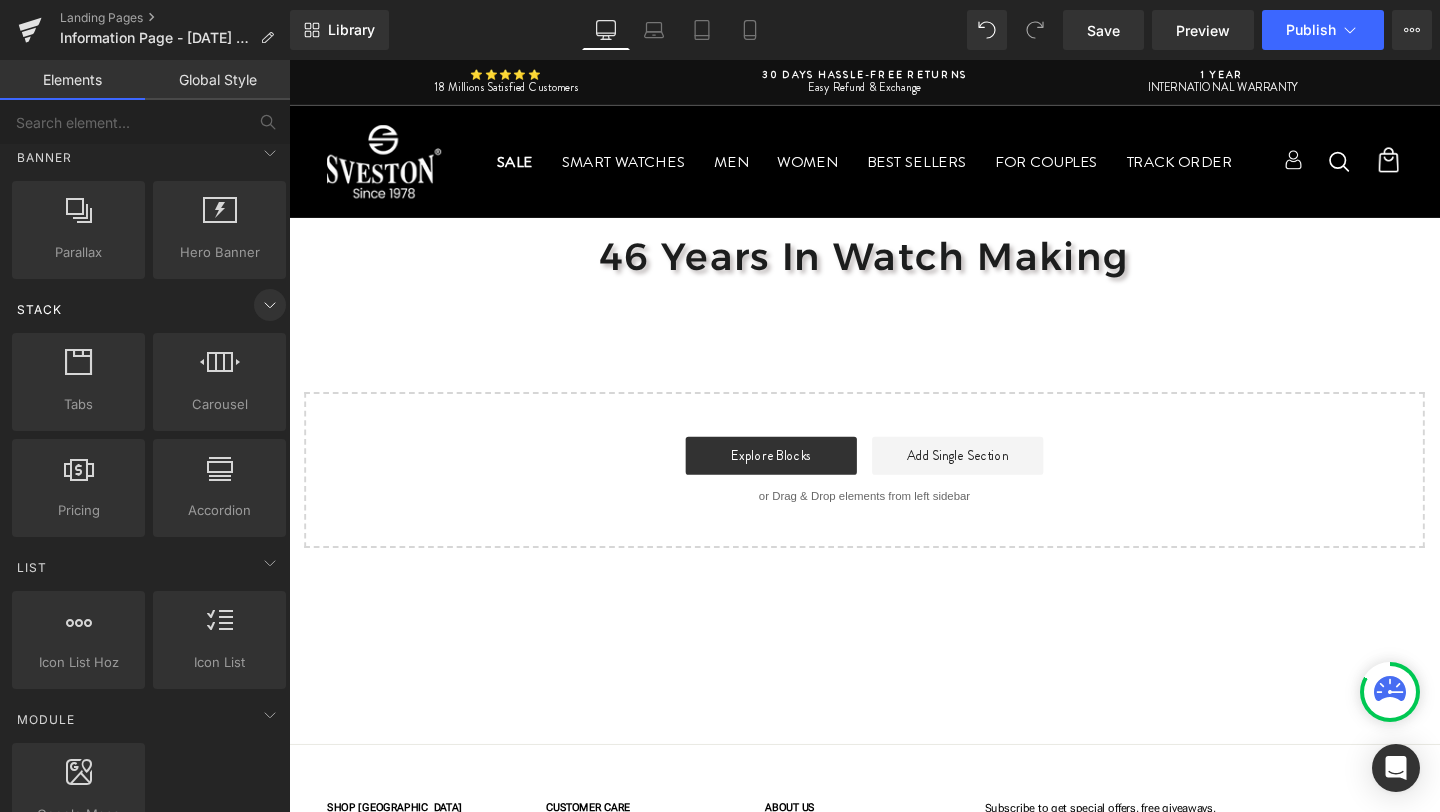 click 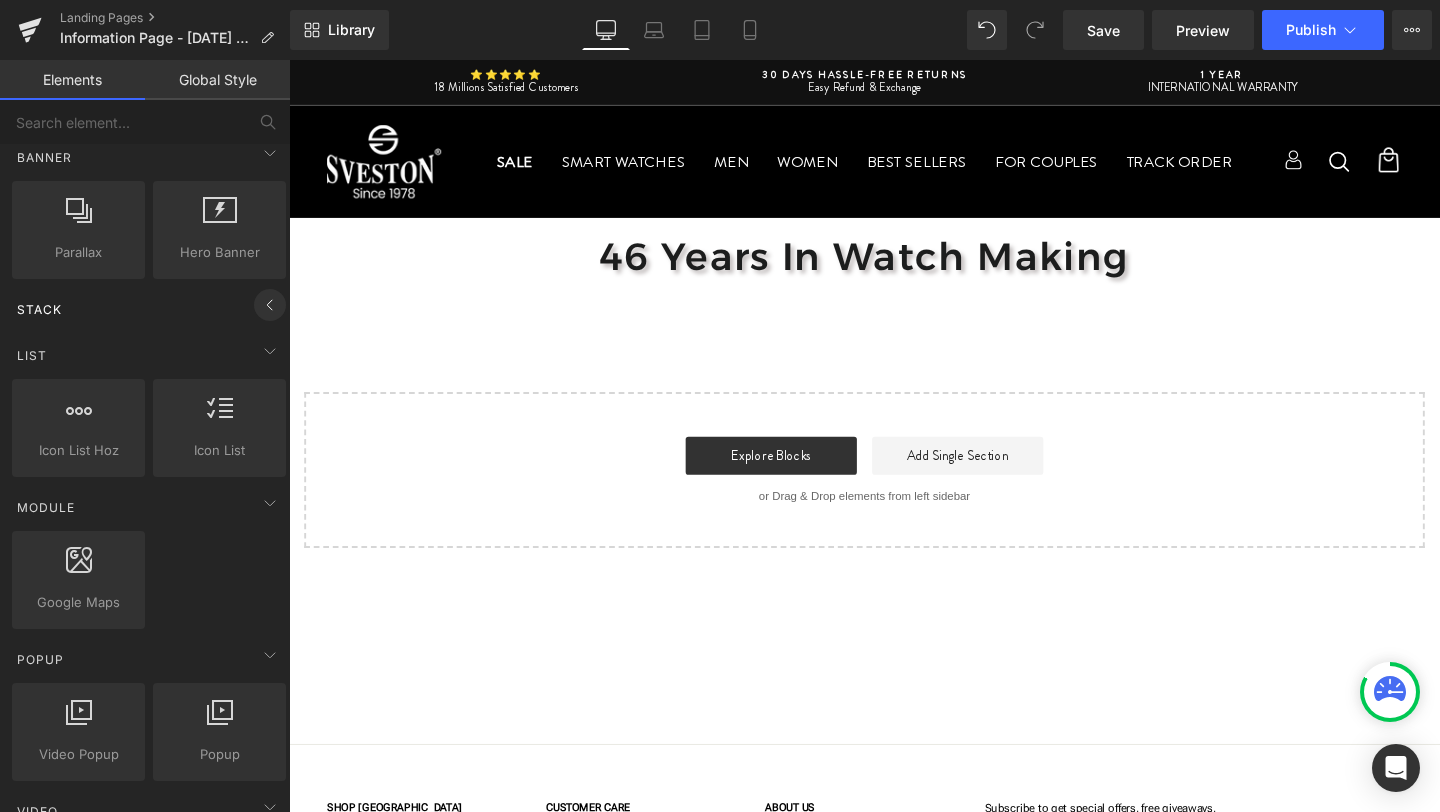 click 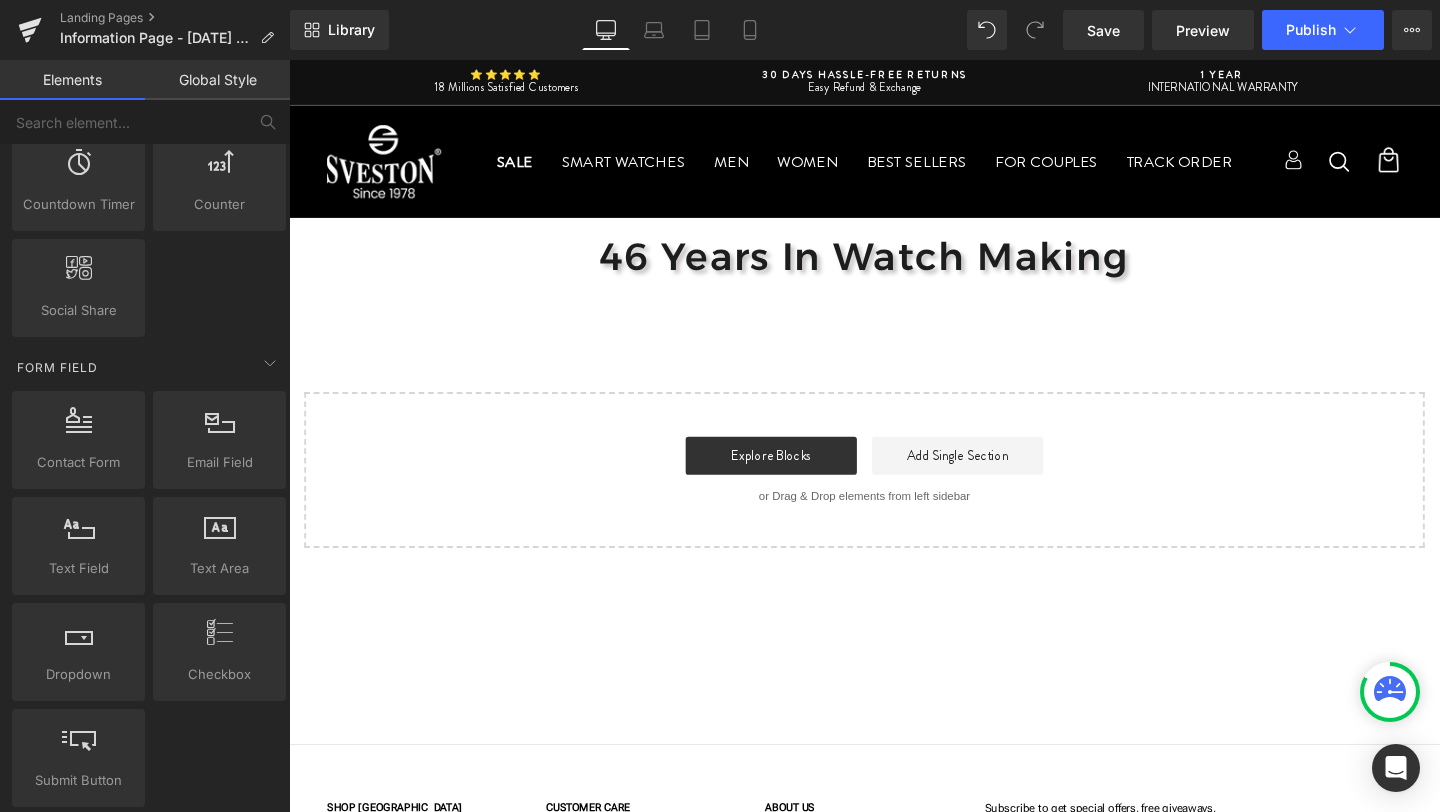 scroll, scrollTop: 2448, scrollLeft: 0, axis: vertical 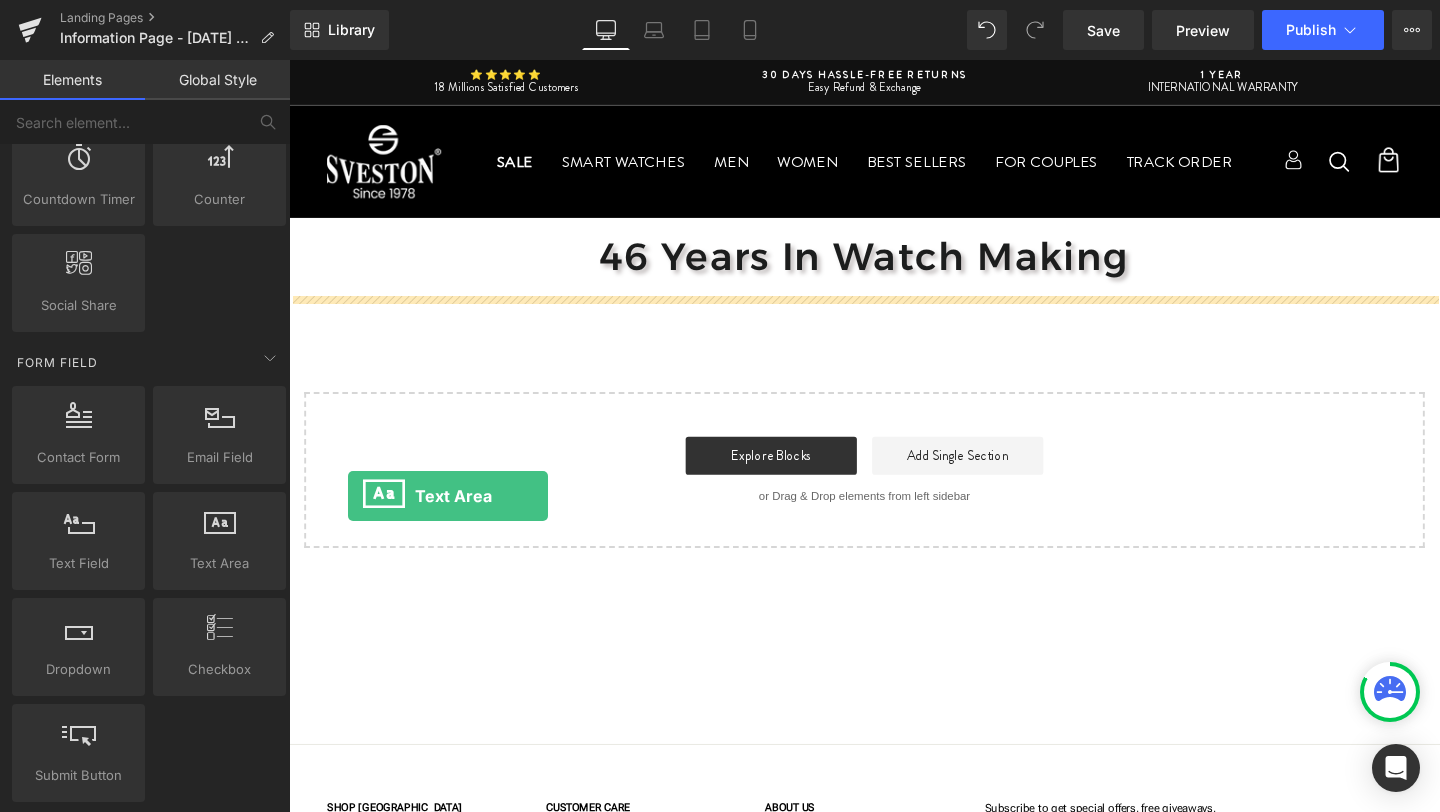 drag, startPoint x: 496, startPoint y: 620, endPoint x: 357, endPoint y: 516, distance: 173.60011 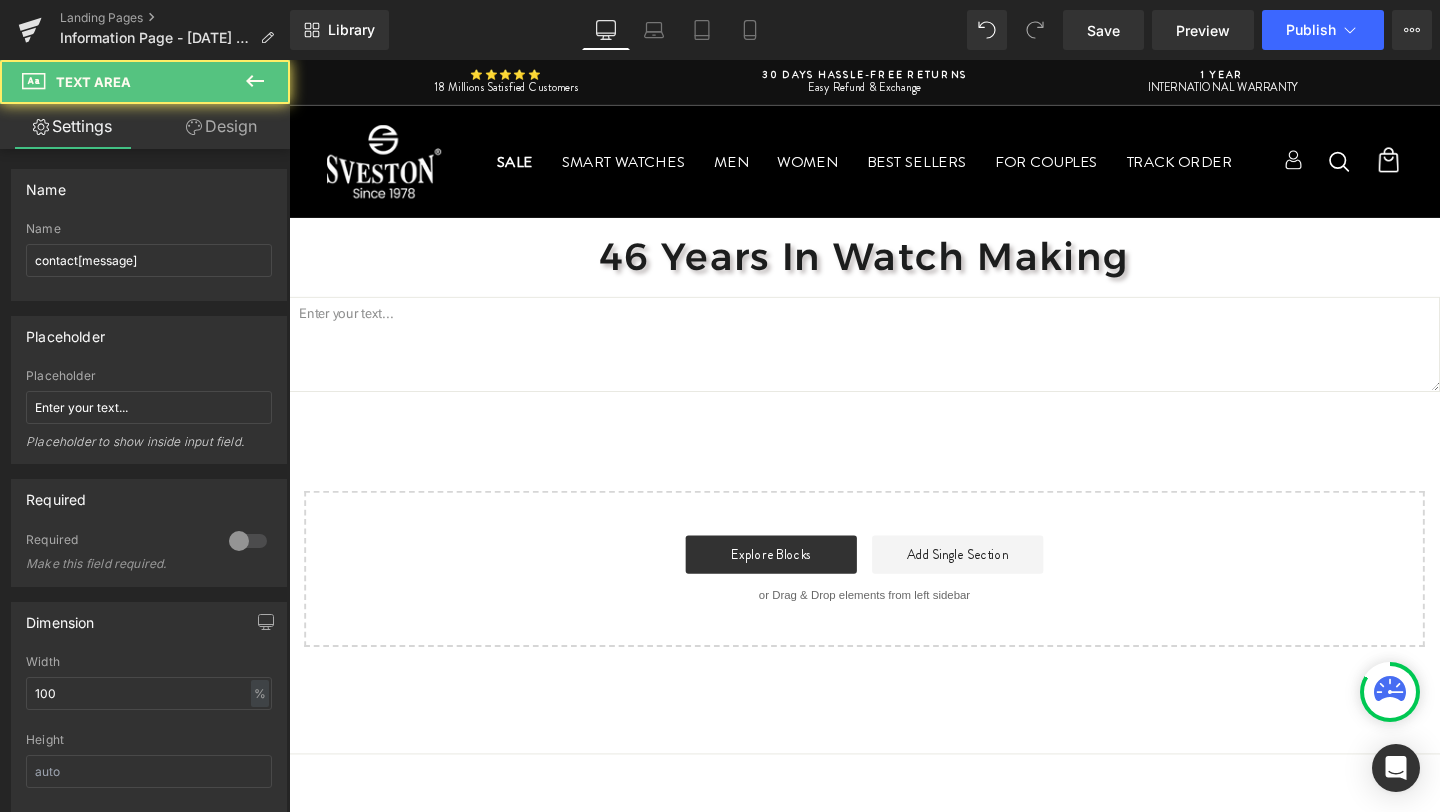 scroll, scrollTop: 10, scrollLeft: 10, axis: both 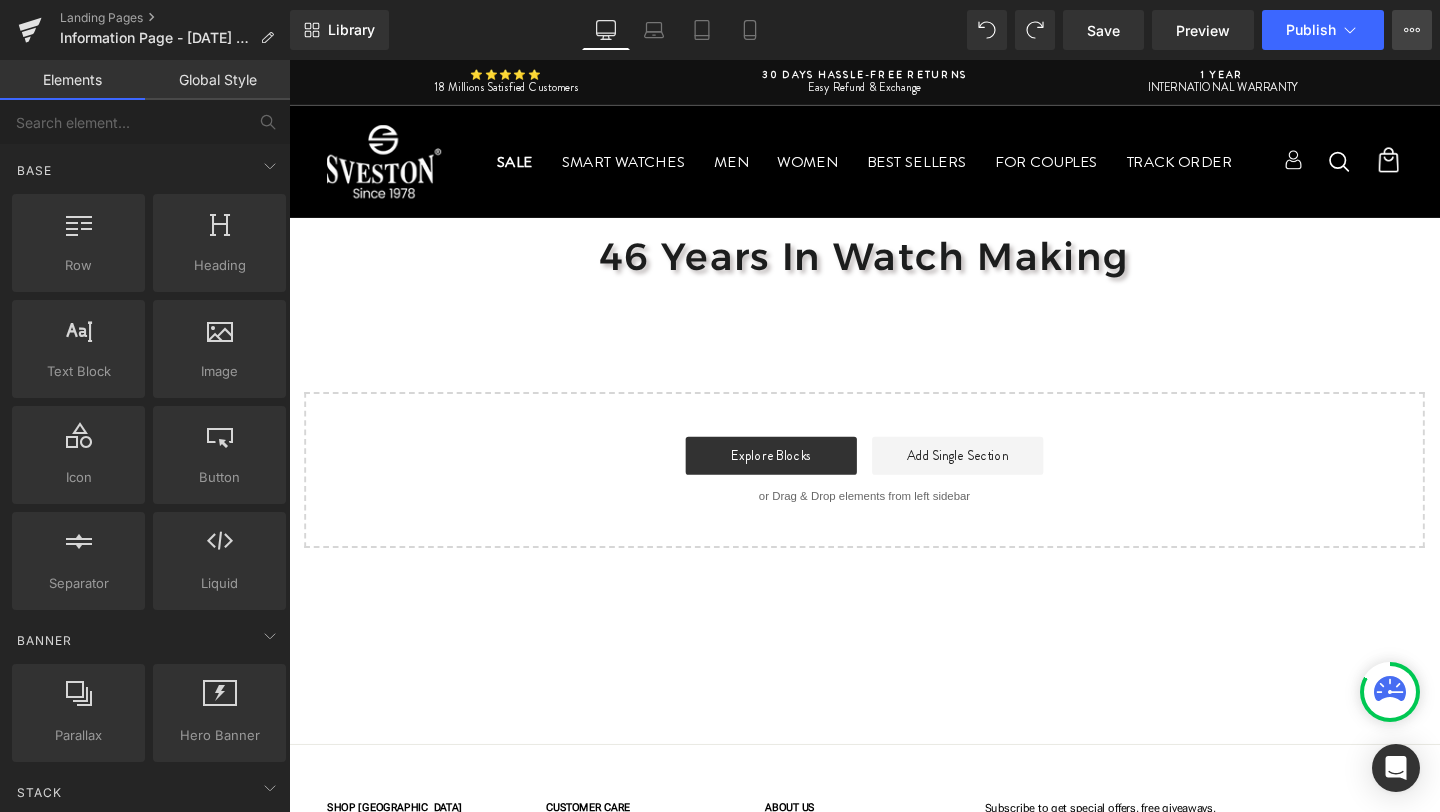 click on "View Live Page View with current Template Save Template to Library Schedule Publish  Optimize  Publish Settings Shortcuts" at bounding box center (1412, 30) 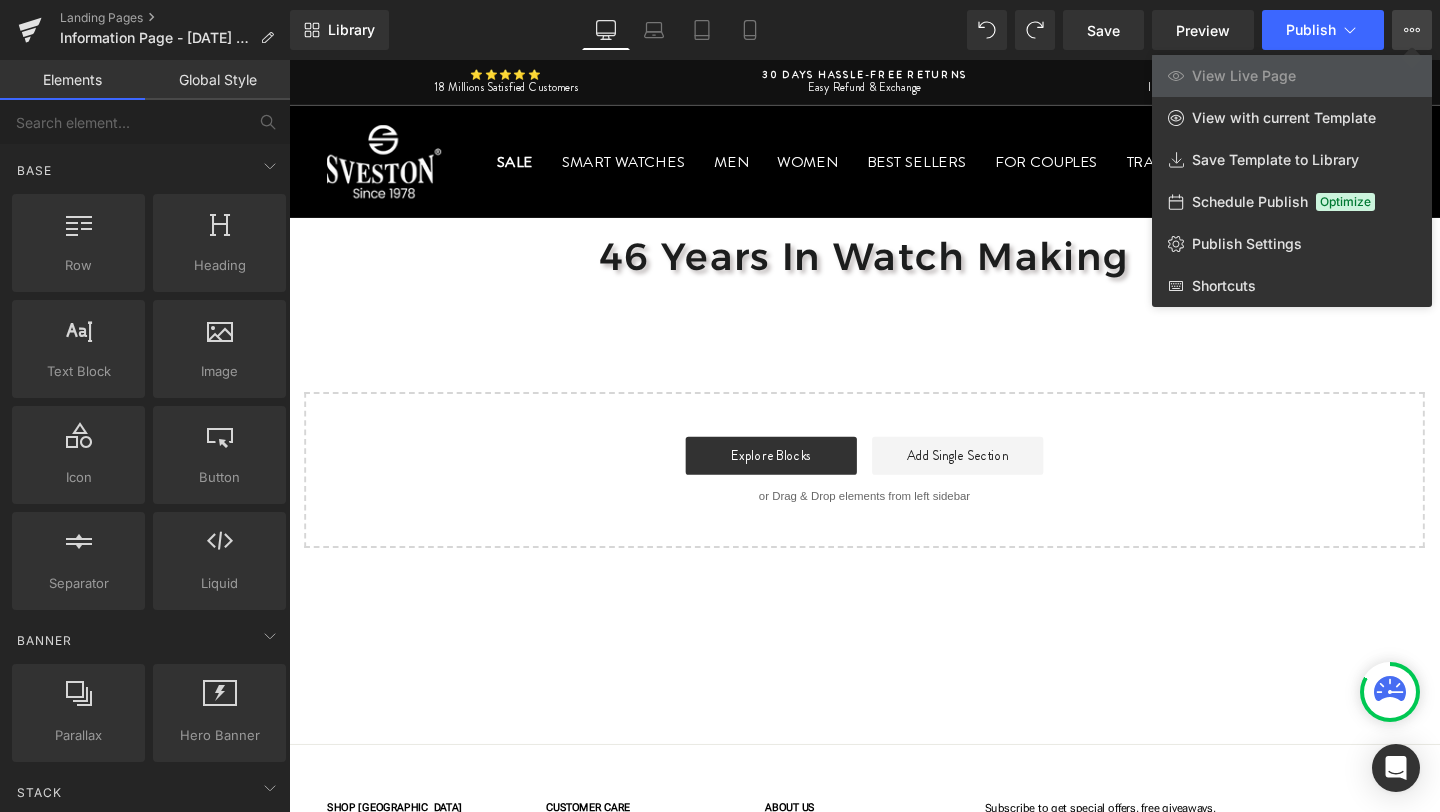 click on "View Live Page View with current Template Save Template to Library Schedule Publish  Optimize  Publish Settings Shortcuts" at bounding box center [1412, 30] 